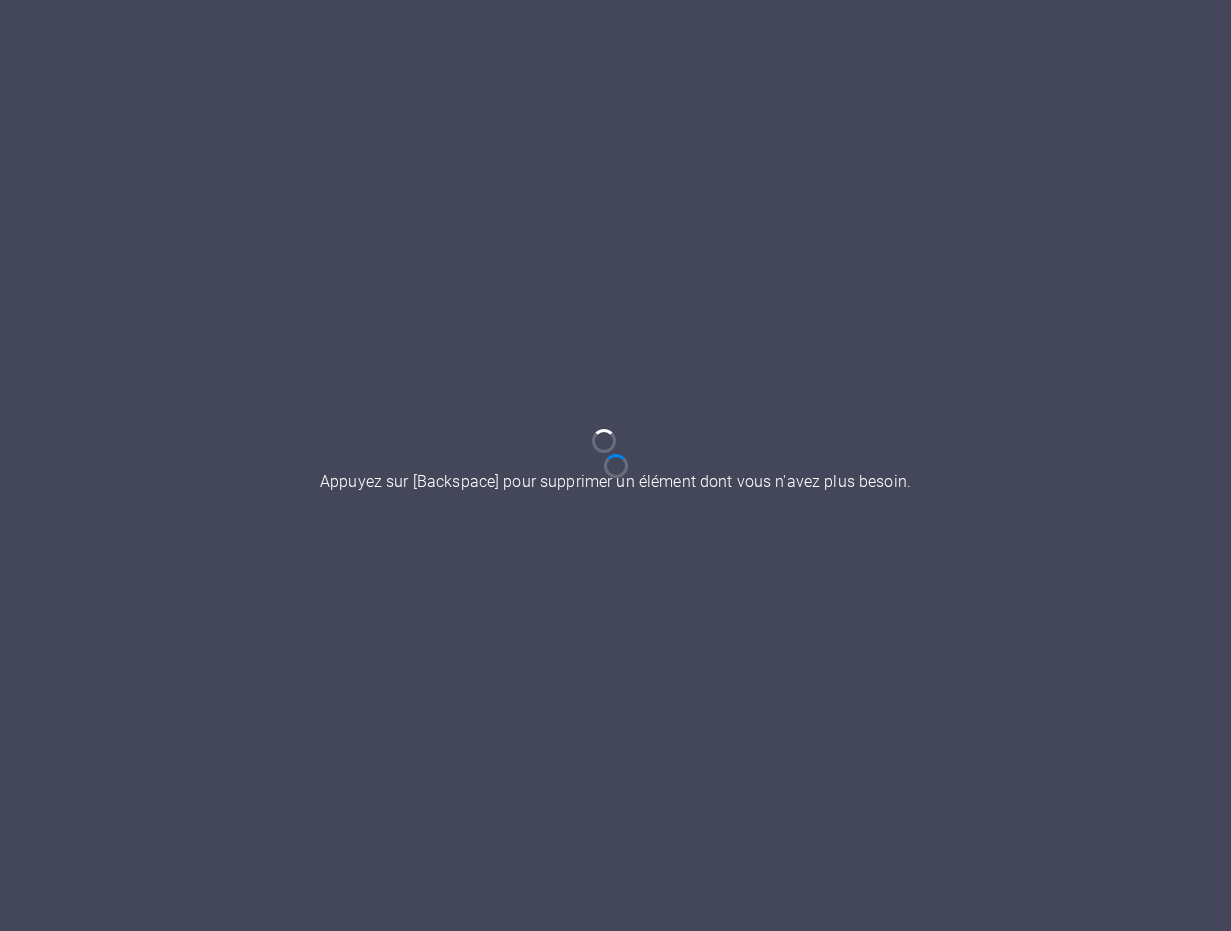 scroll, scrollTop: 0, scrollLeft: 0, axis: both 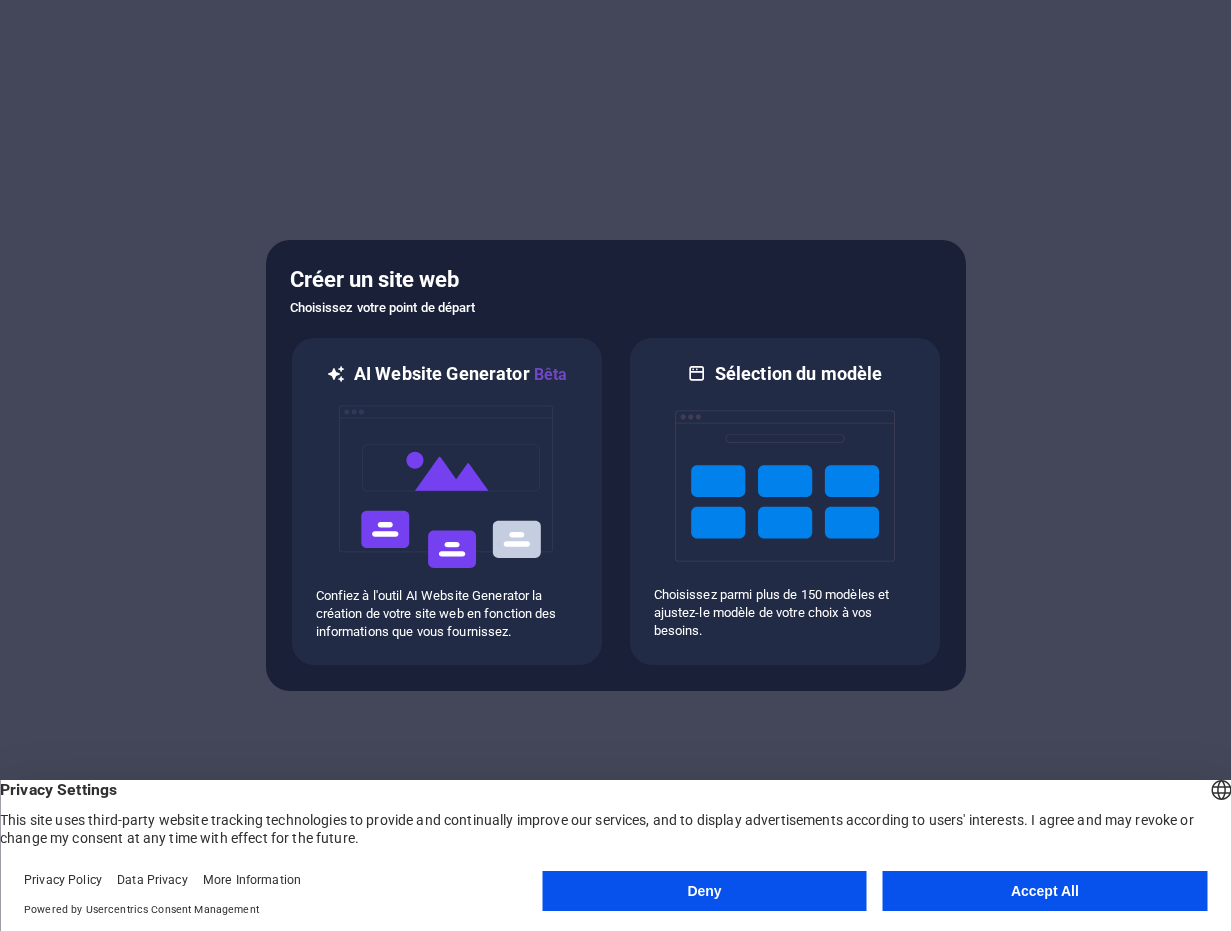 click on "Accept All" at bounding box center [1045, 891] 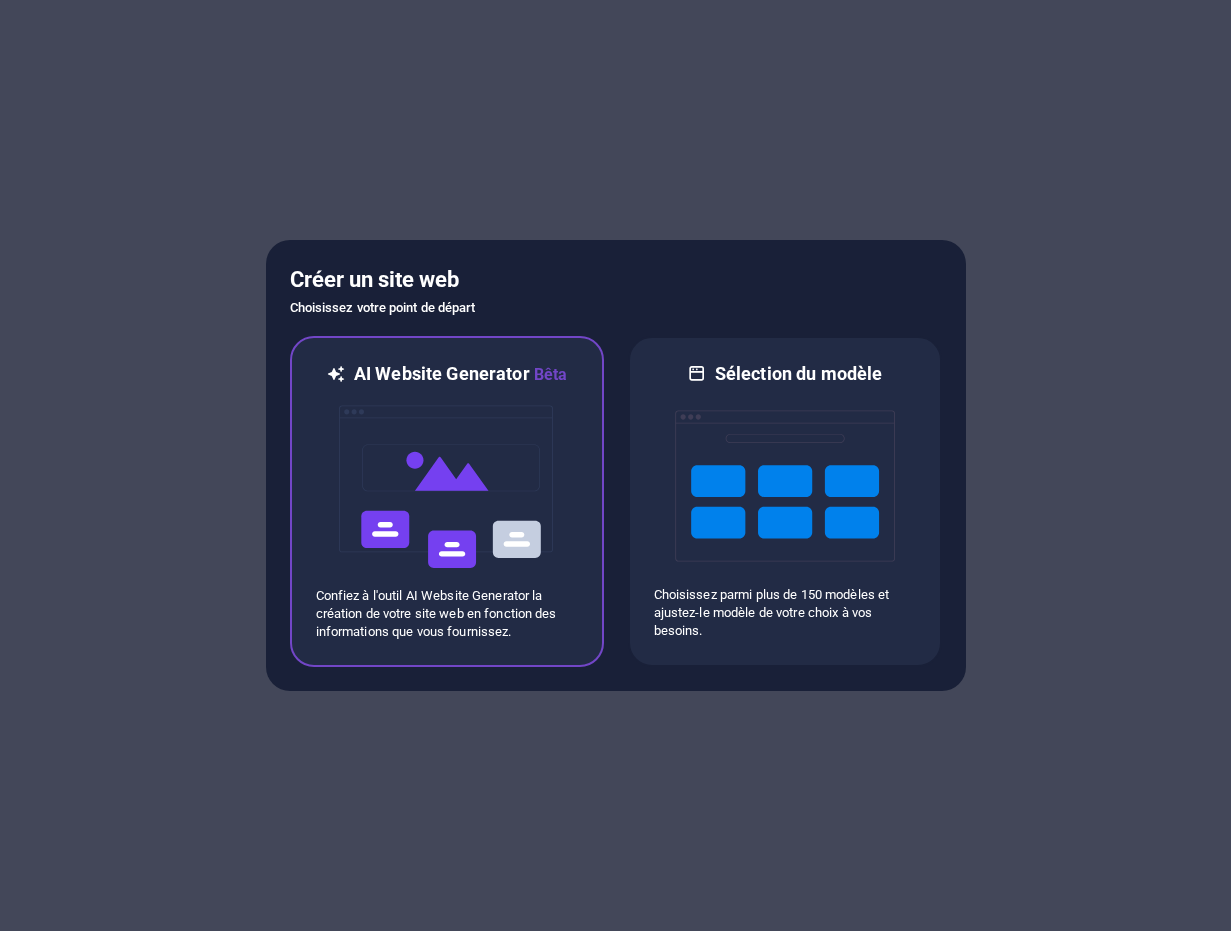 click at bounding box center (447, 487) 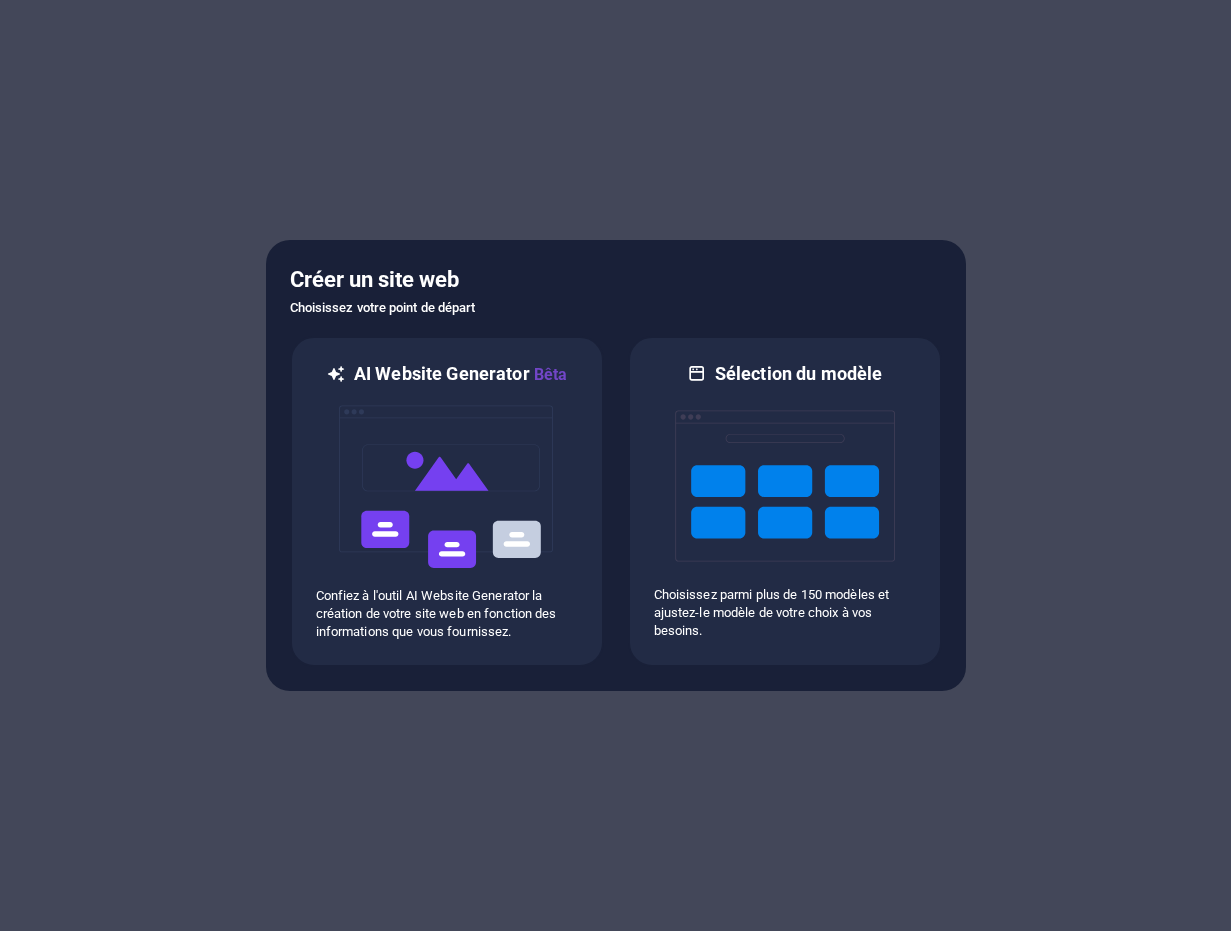 click on "Choisissez votre point de départ" at bounding box center [616, 308] 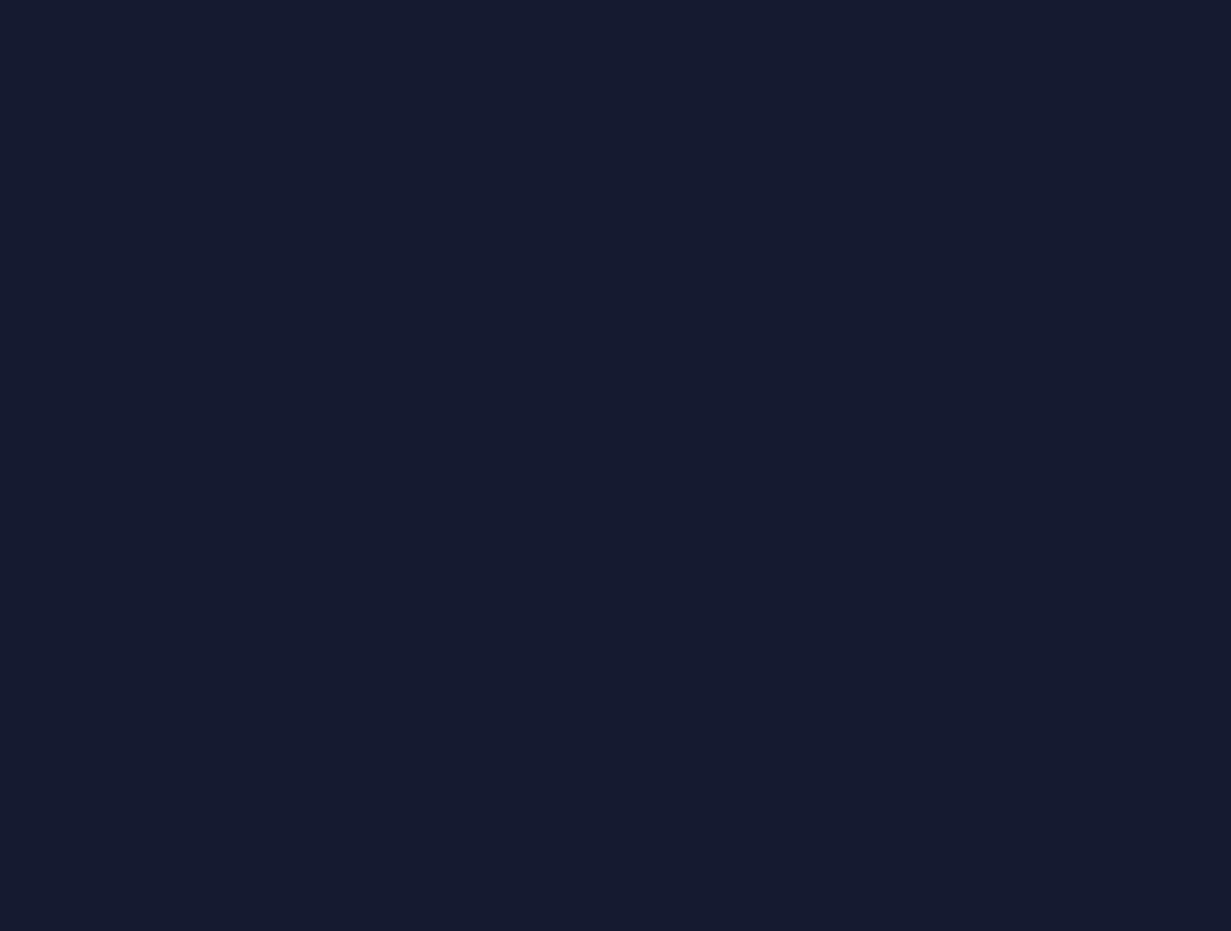 scroll, scrollTop: 0, scrollLeft: 0, axis: both 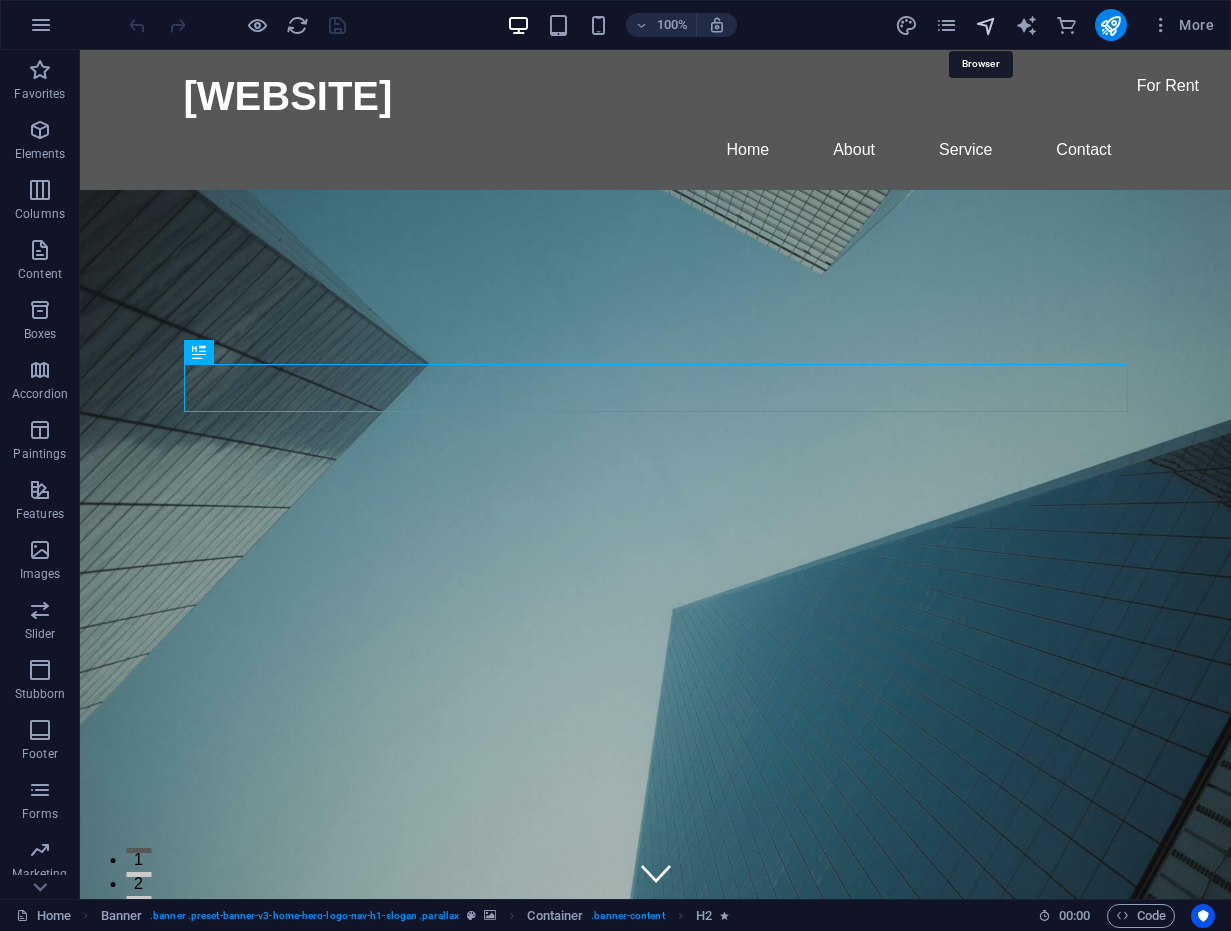 click at bounding box center [986, 25] 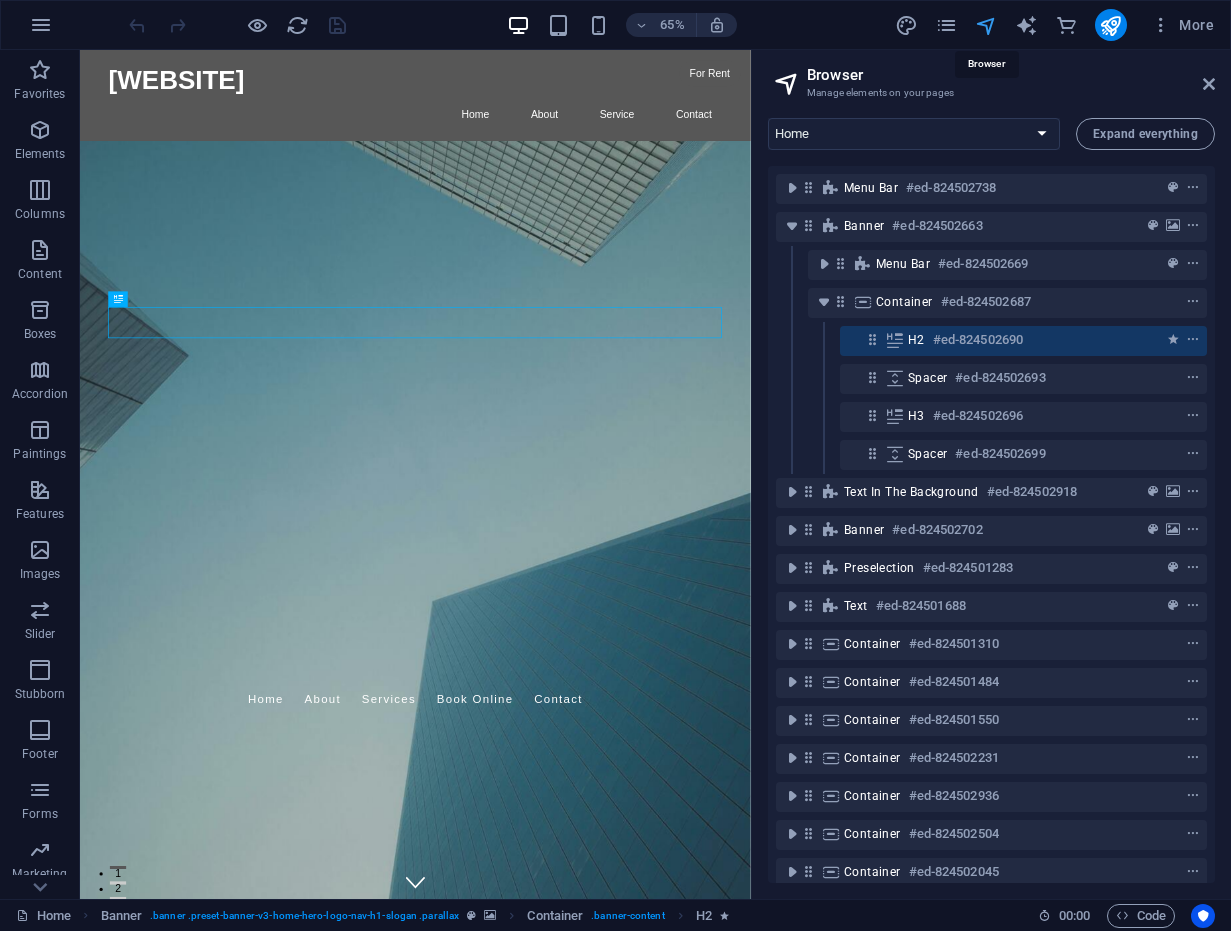 click at bounding box center (986, 25) 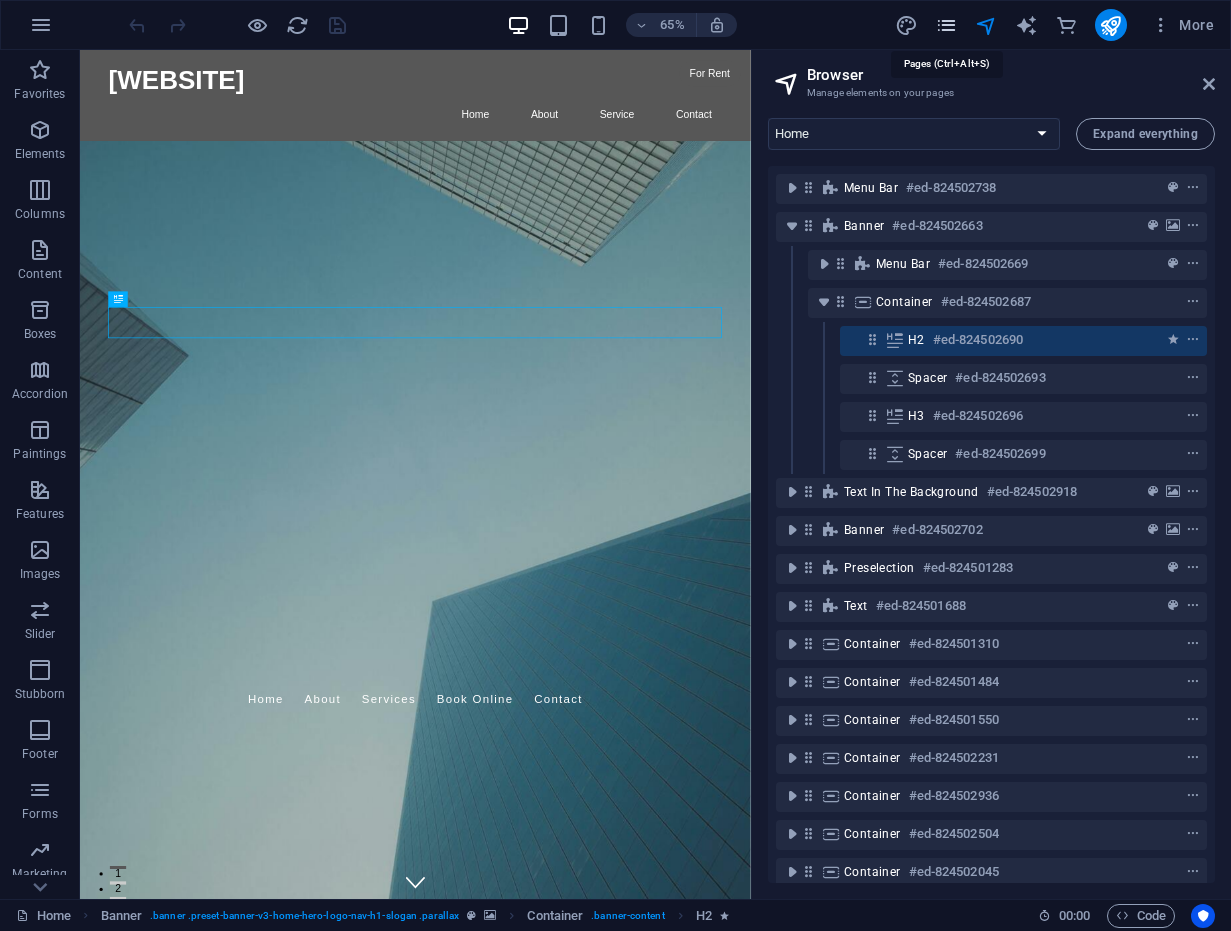 click at bounding box center (946, 25) 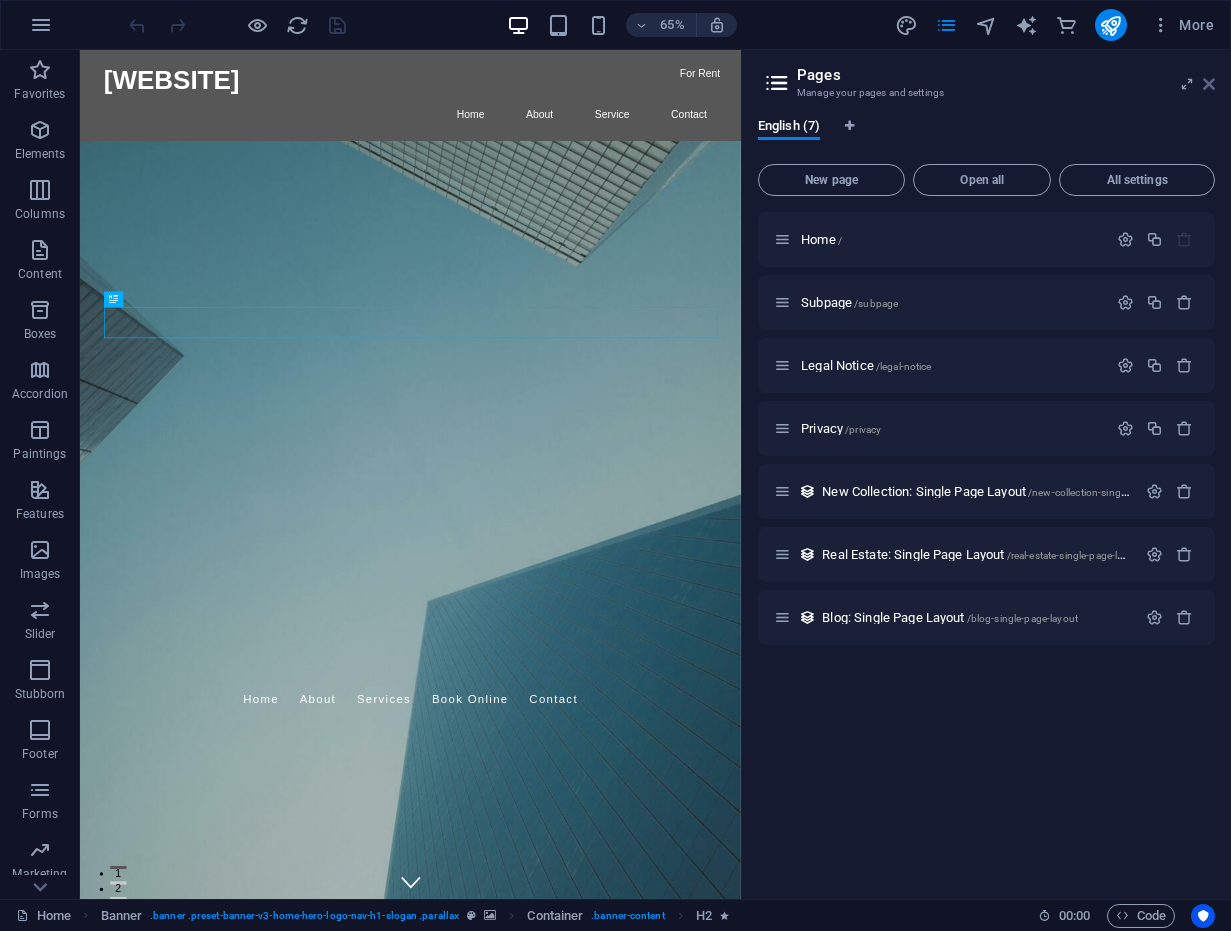 click at bounding box center [1209, 84] 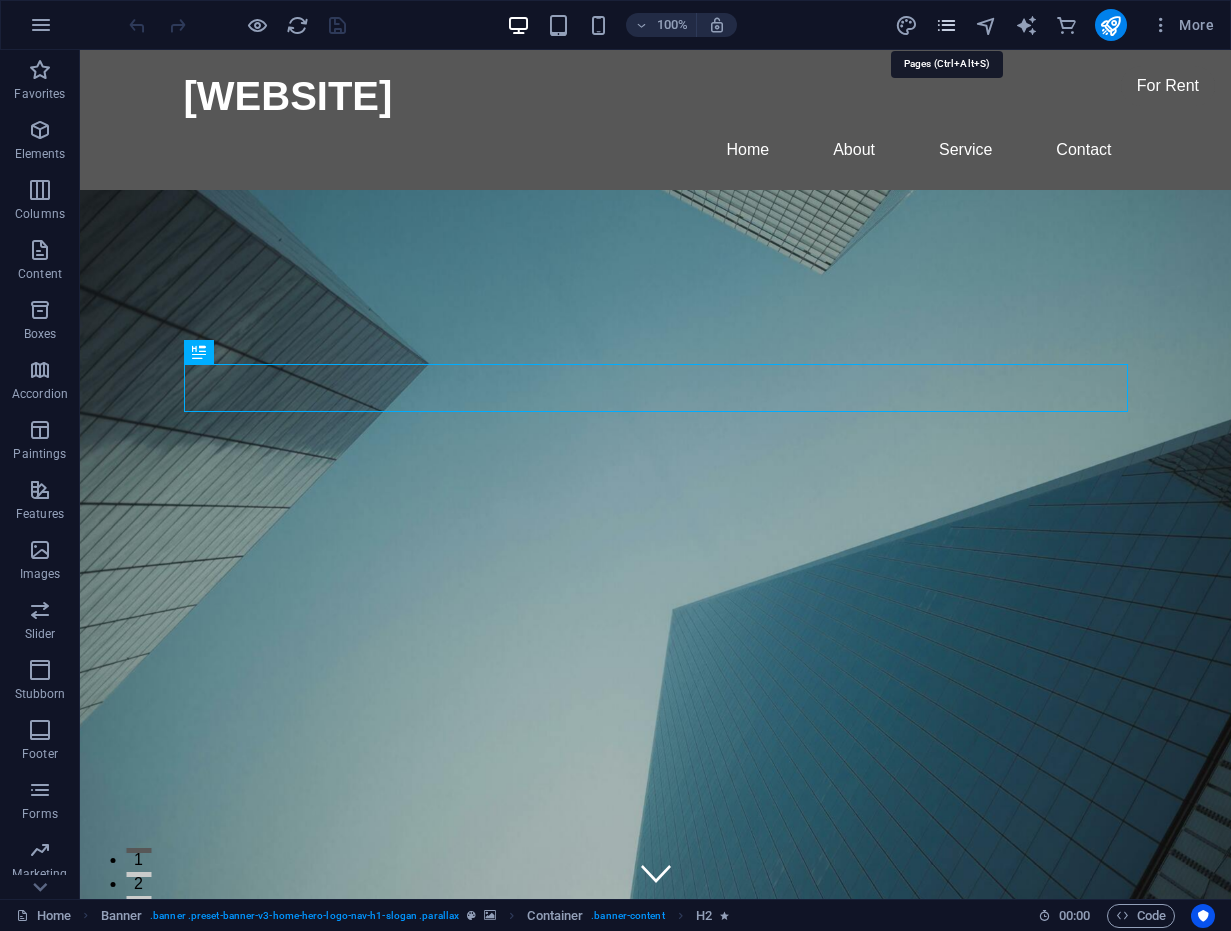 click at bounding box center (946, 25) 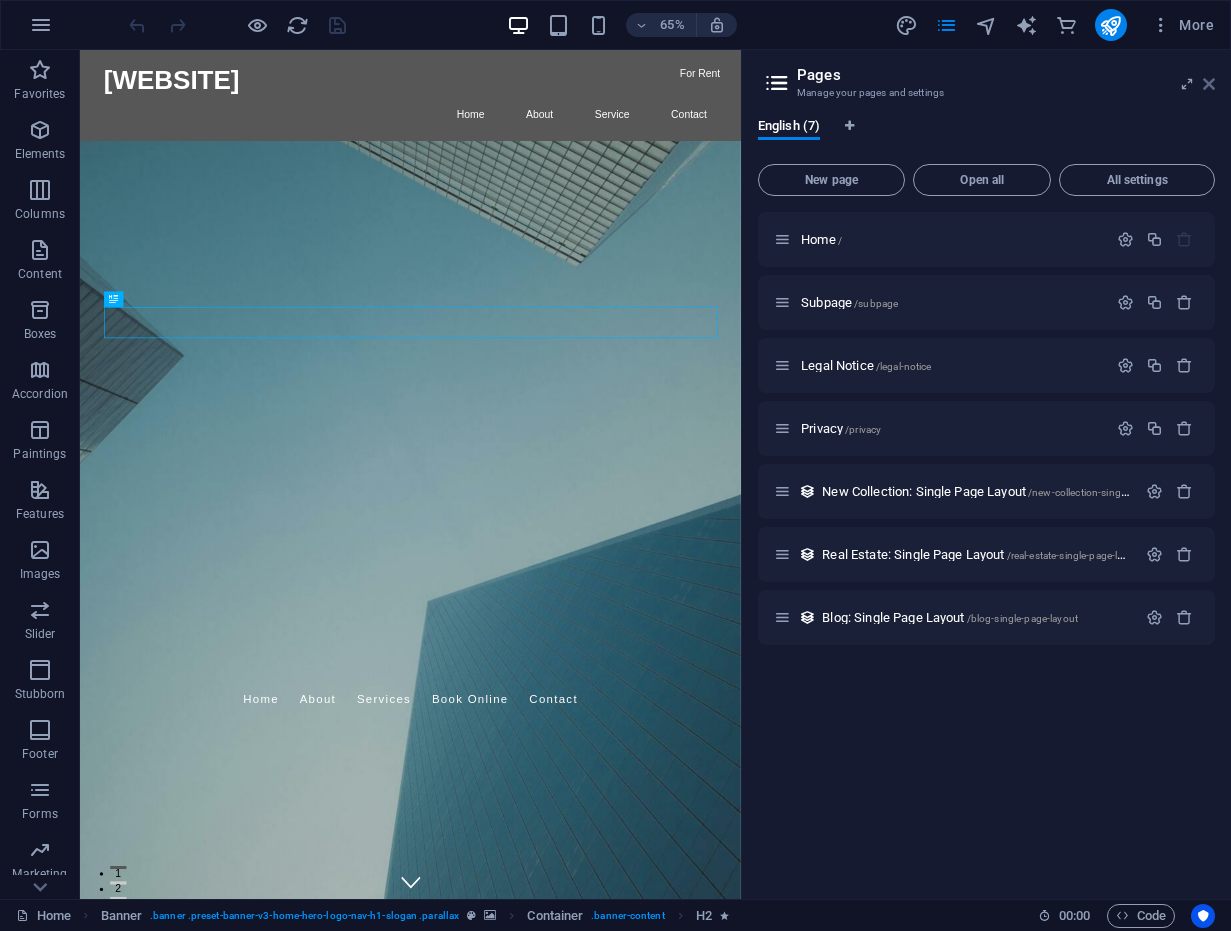 click at bounding box center (1209, 84) 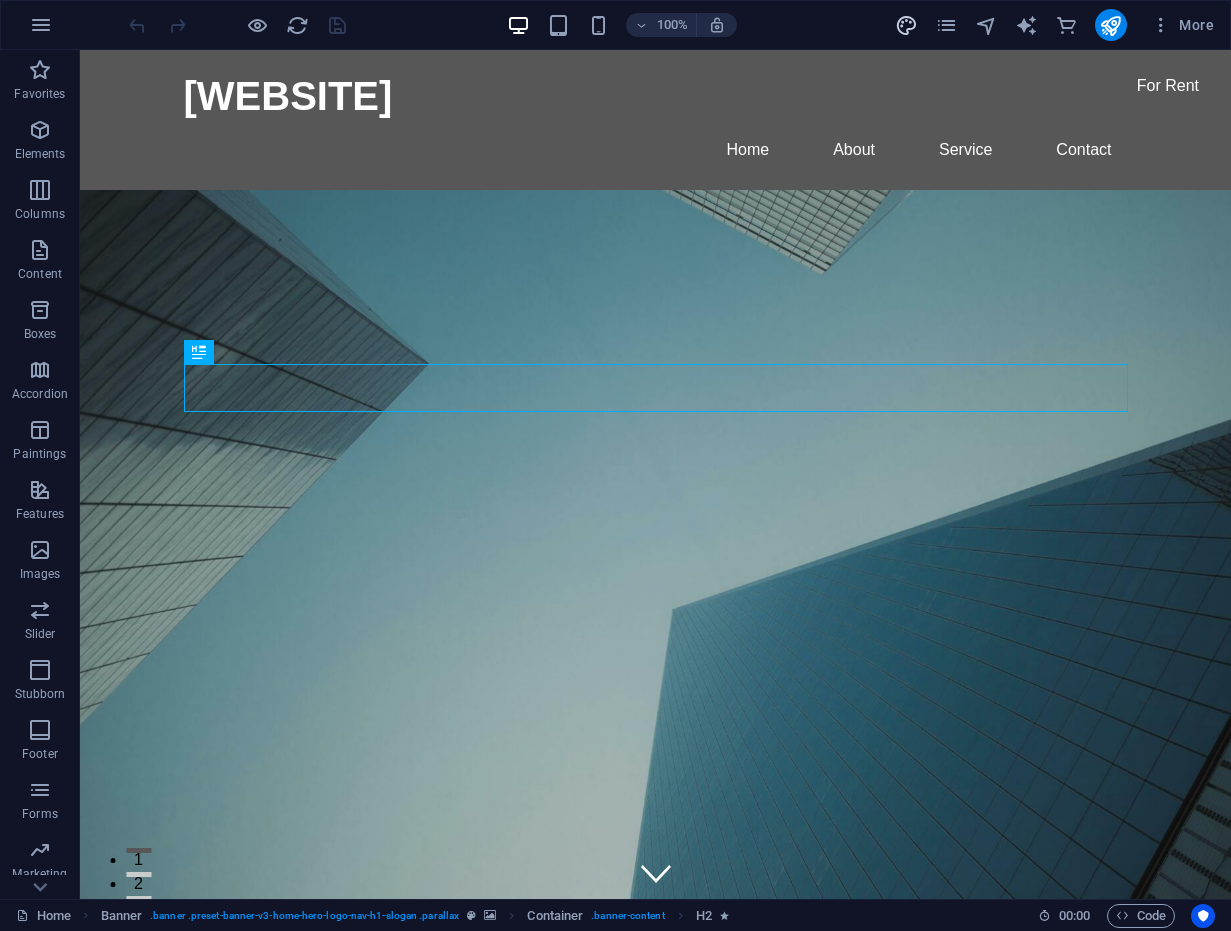 click at bounding box center [906, 25] 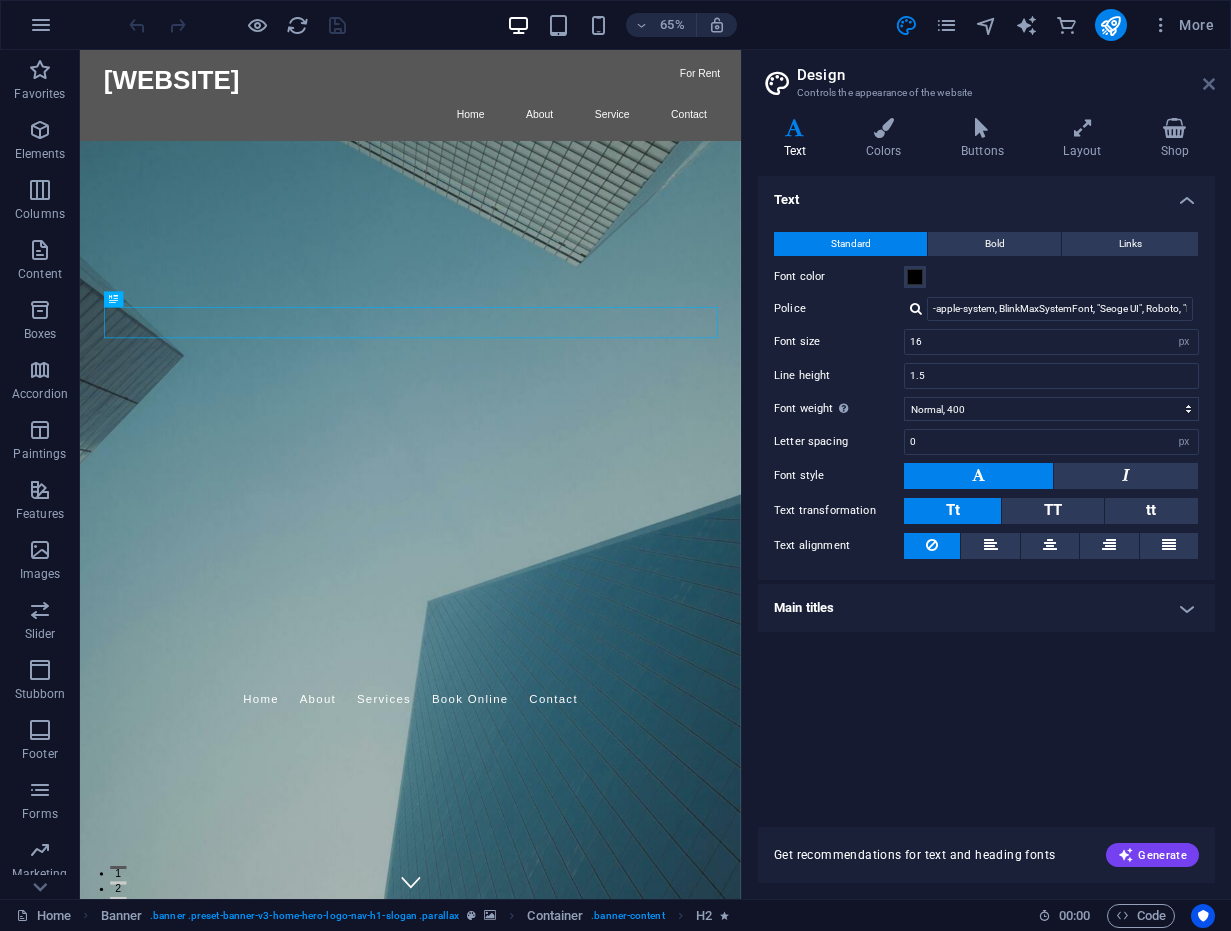 click at bounding box center (1209, 84) 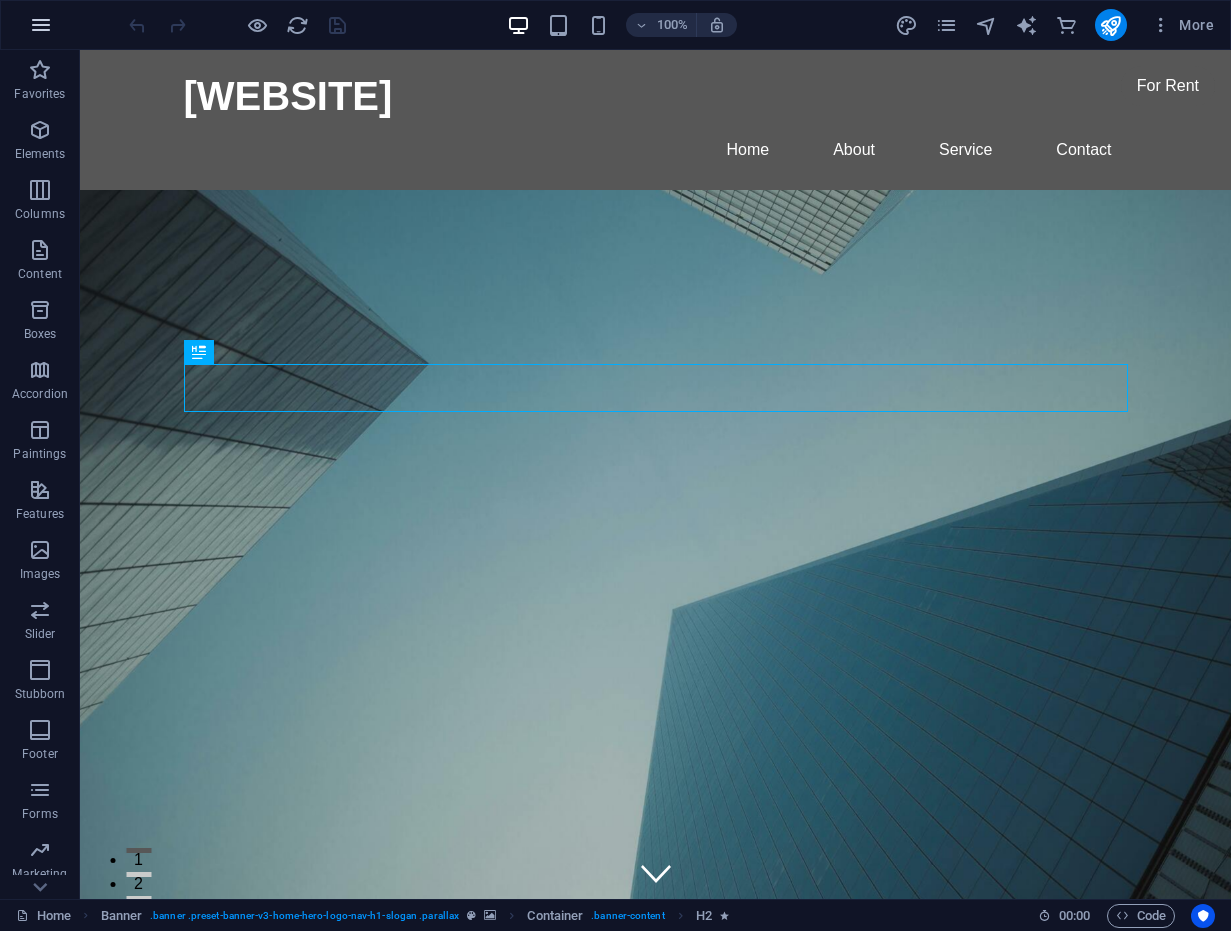 click at bounding box center [41, 25] 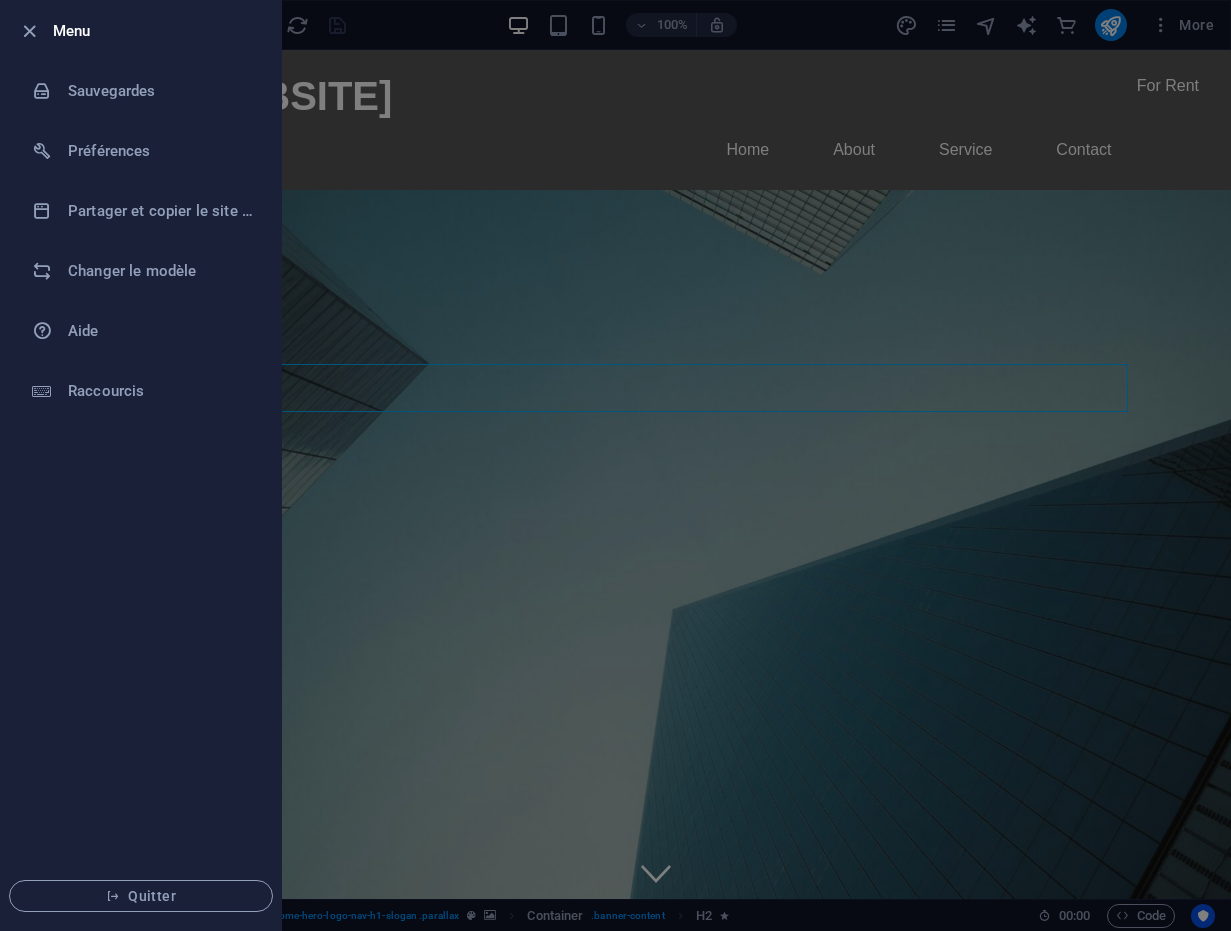 click at bounding box center [615, 465] 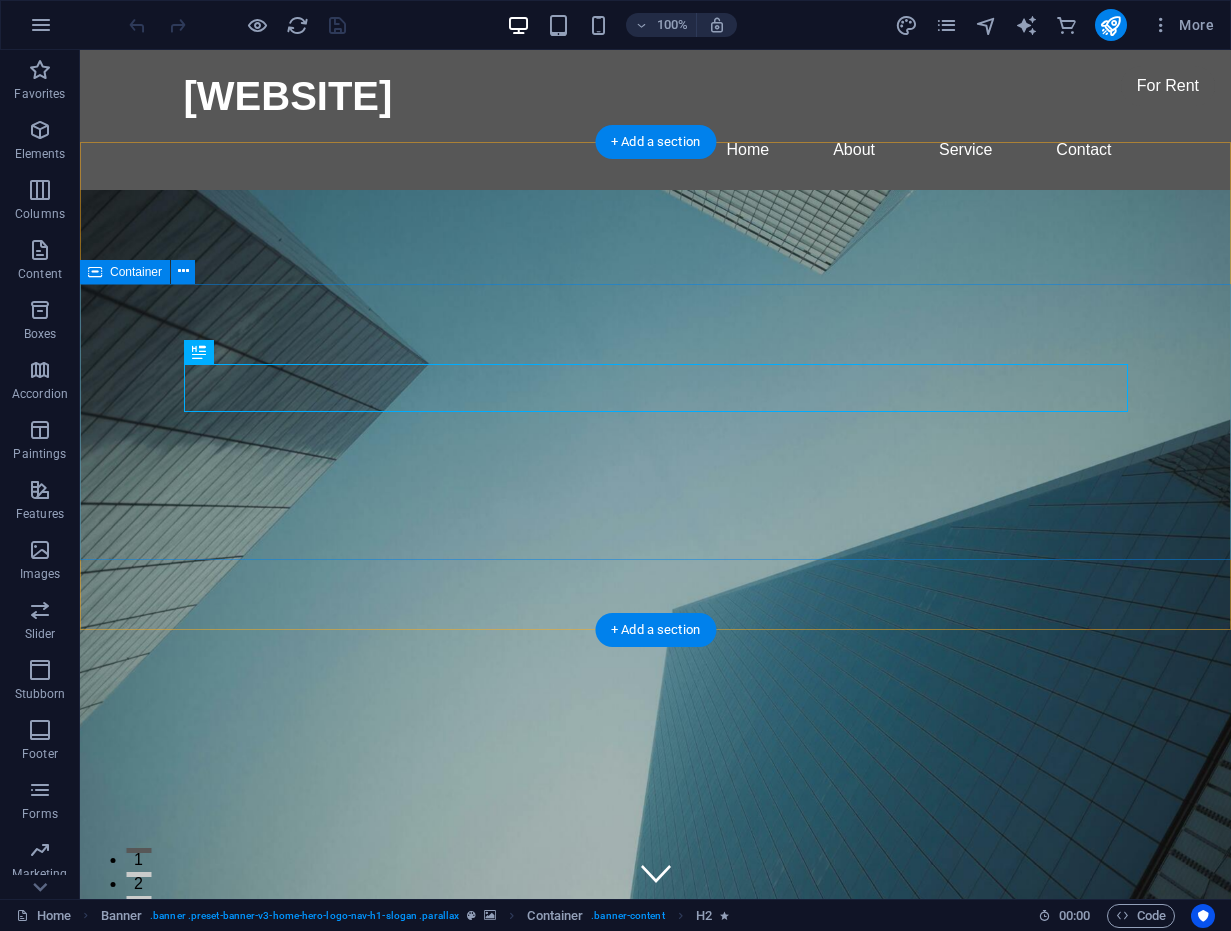 type 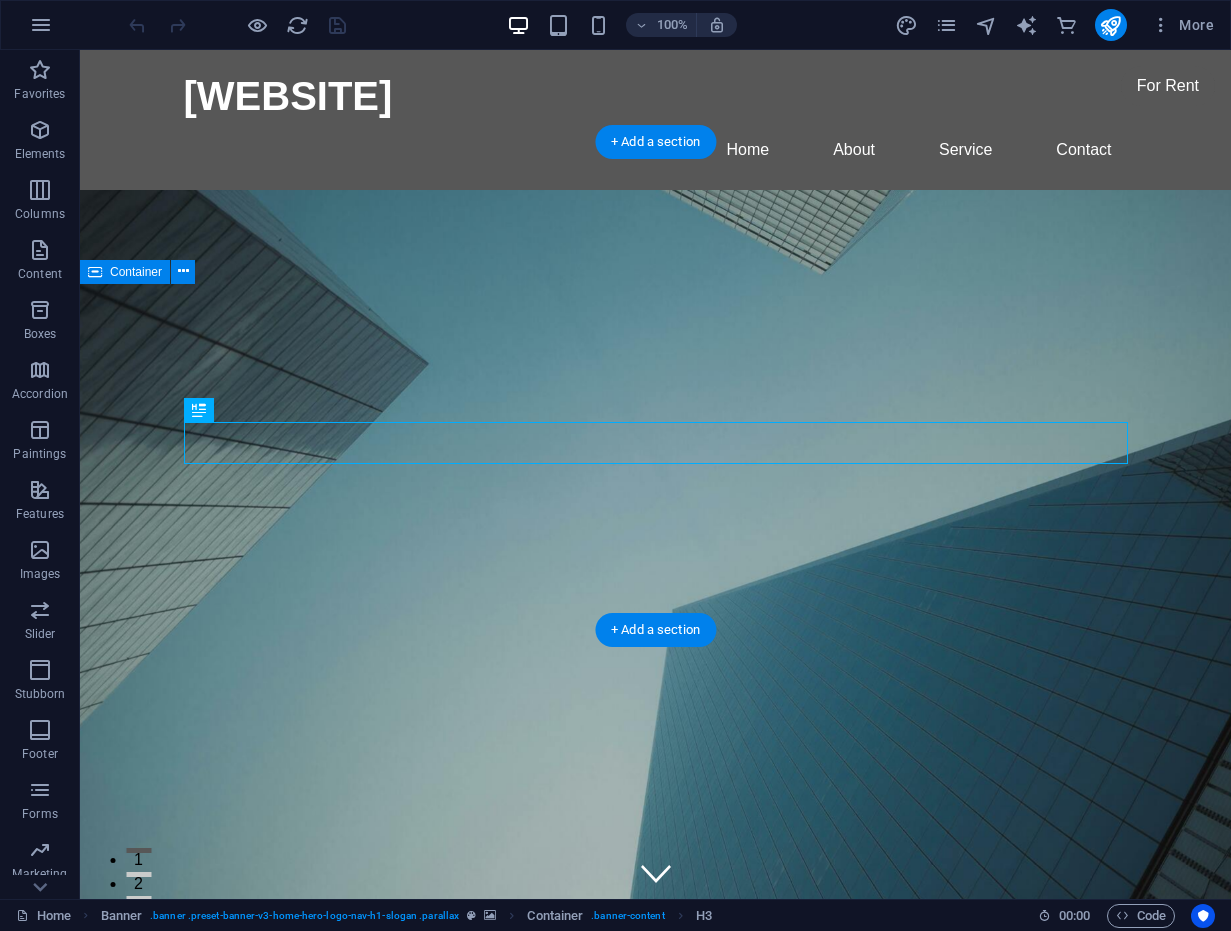 click on "This is a very cool headline This is a very appealing slogan" at bounding box center (655, 1229) 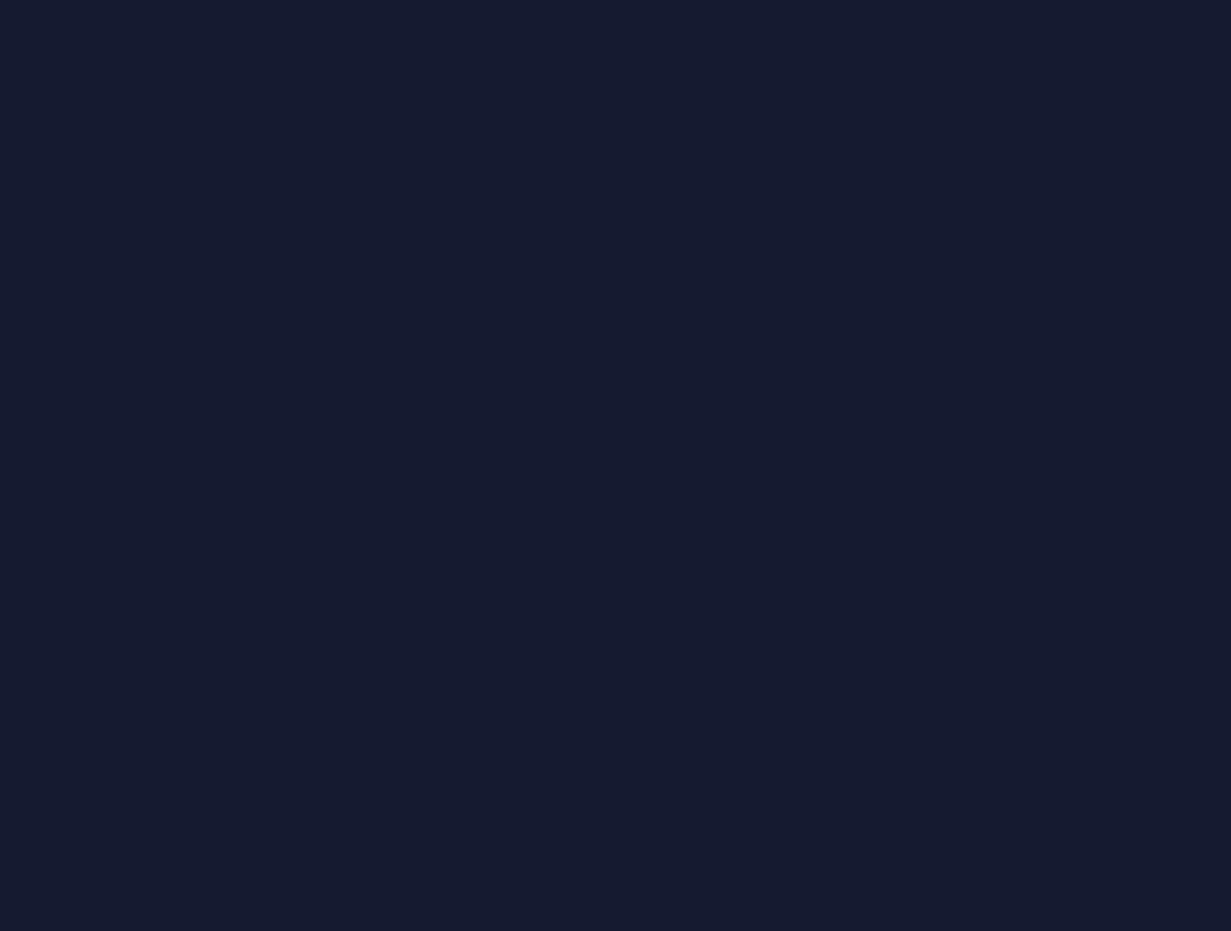 scroll, scrollTop: 0, scrollLeft: 0, axis: both 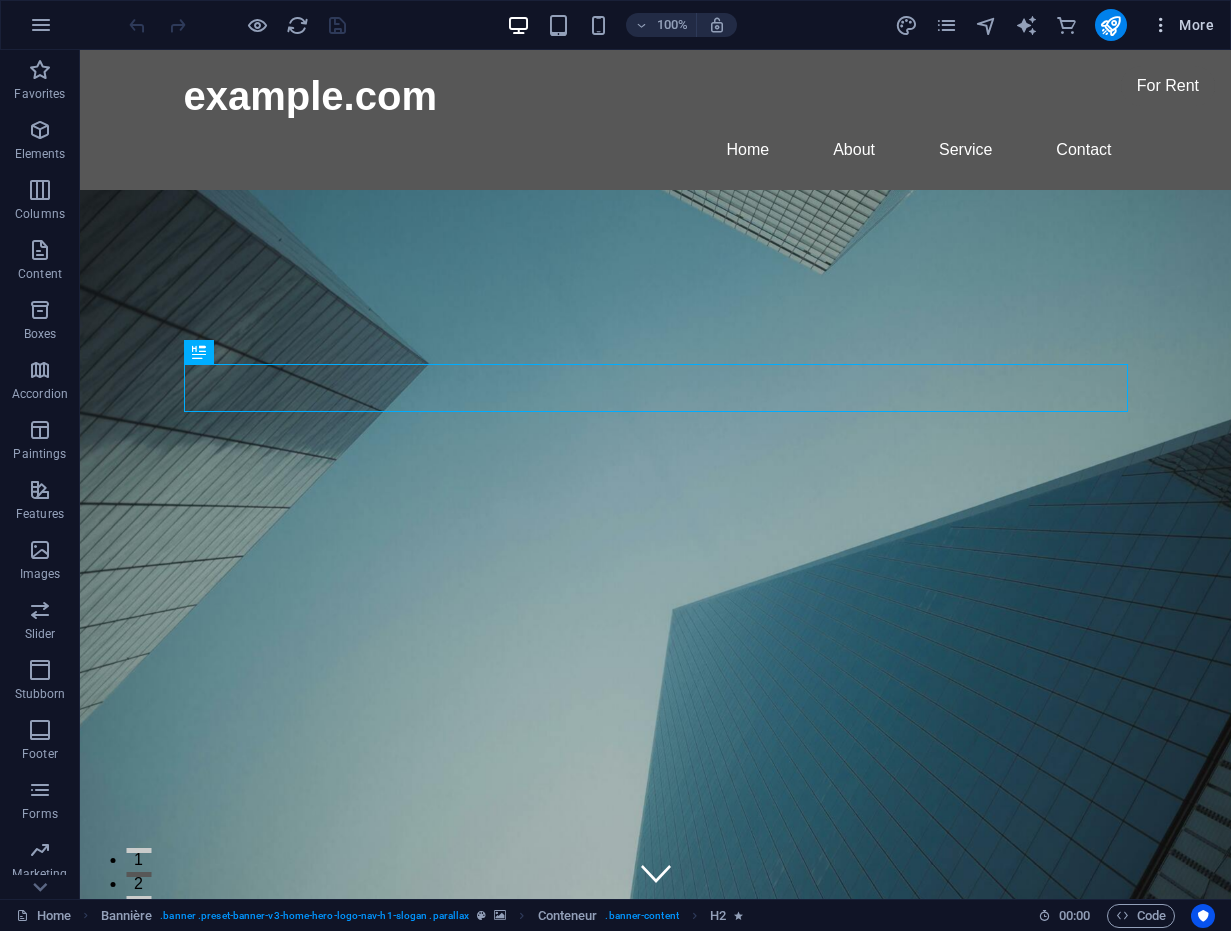 click on "More" at bounding box center [1196, 25] 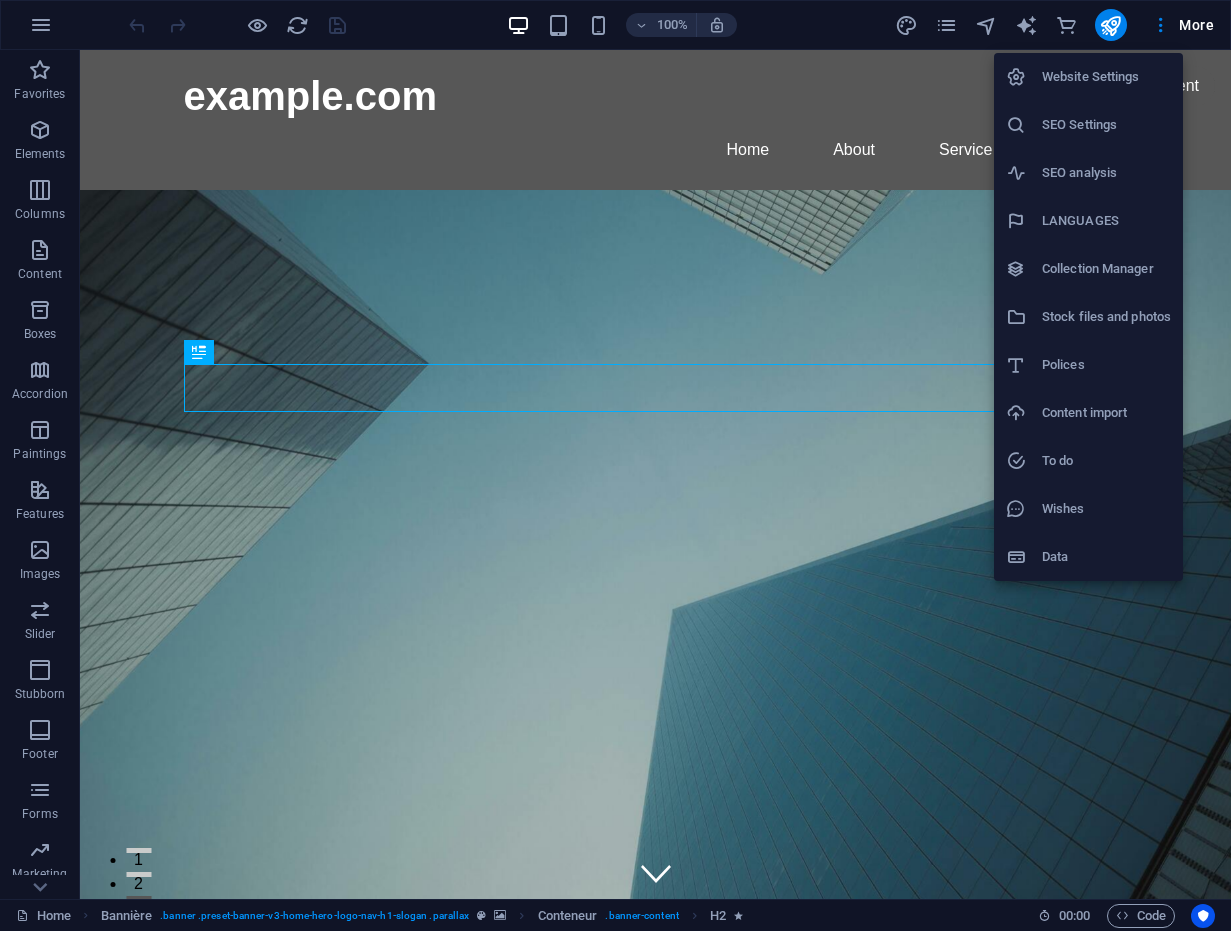 click on "Website Settings" at bounding box center [1091, 76] 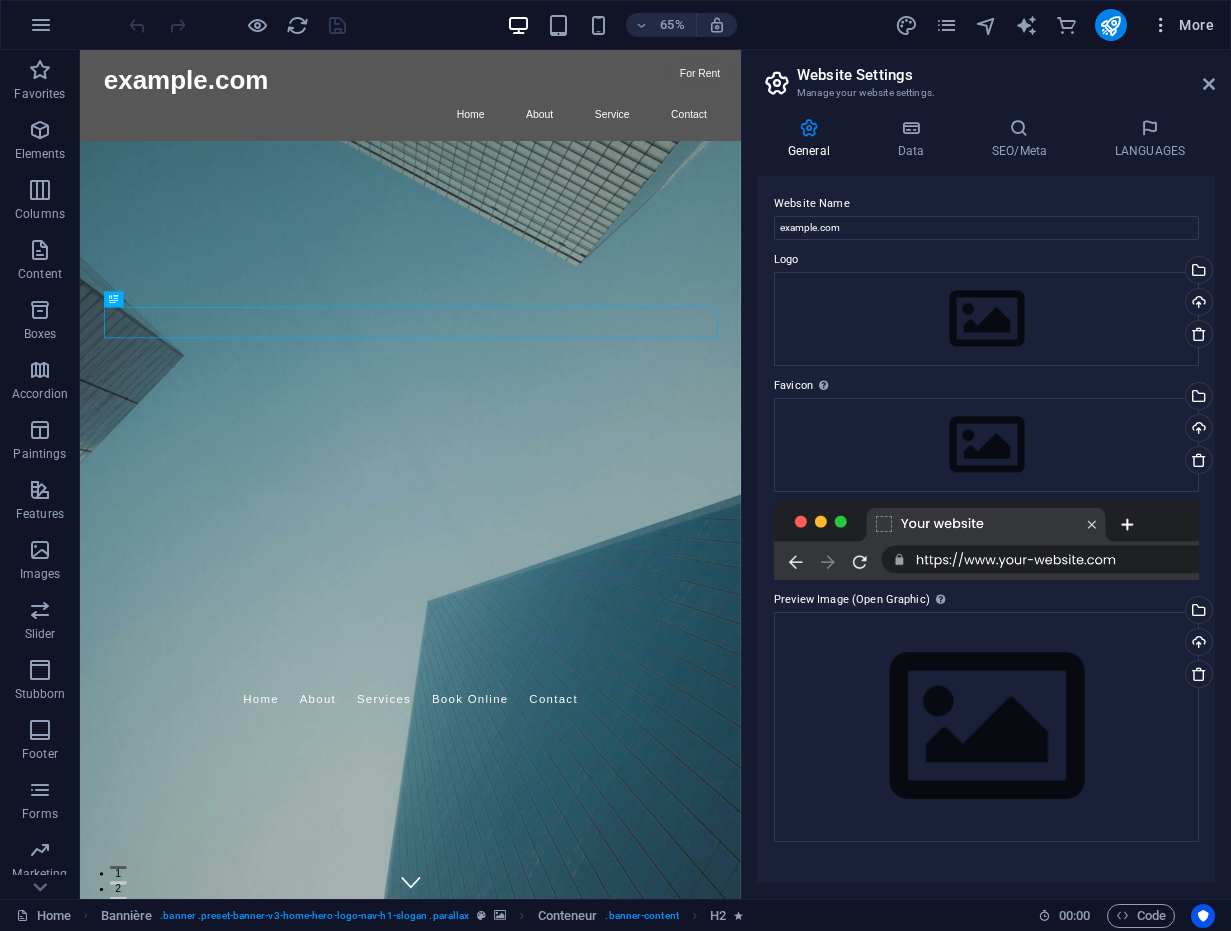 click at bounding box center [1161, 25] 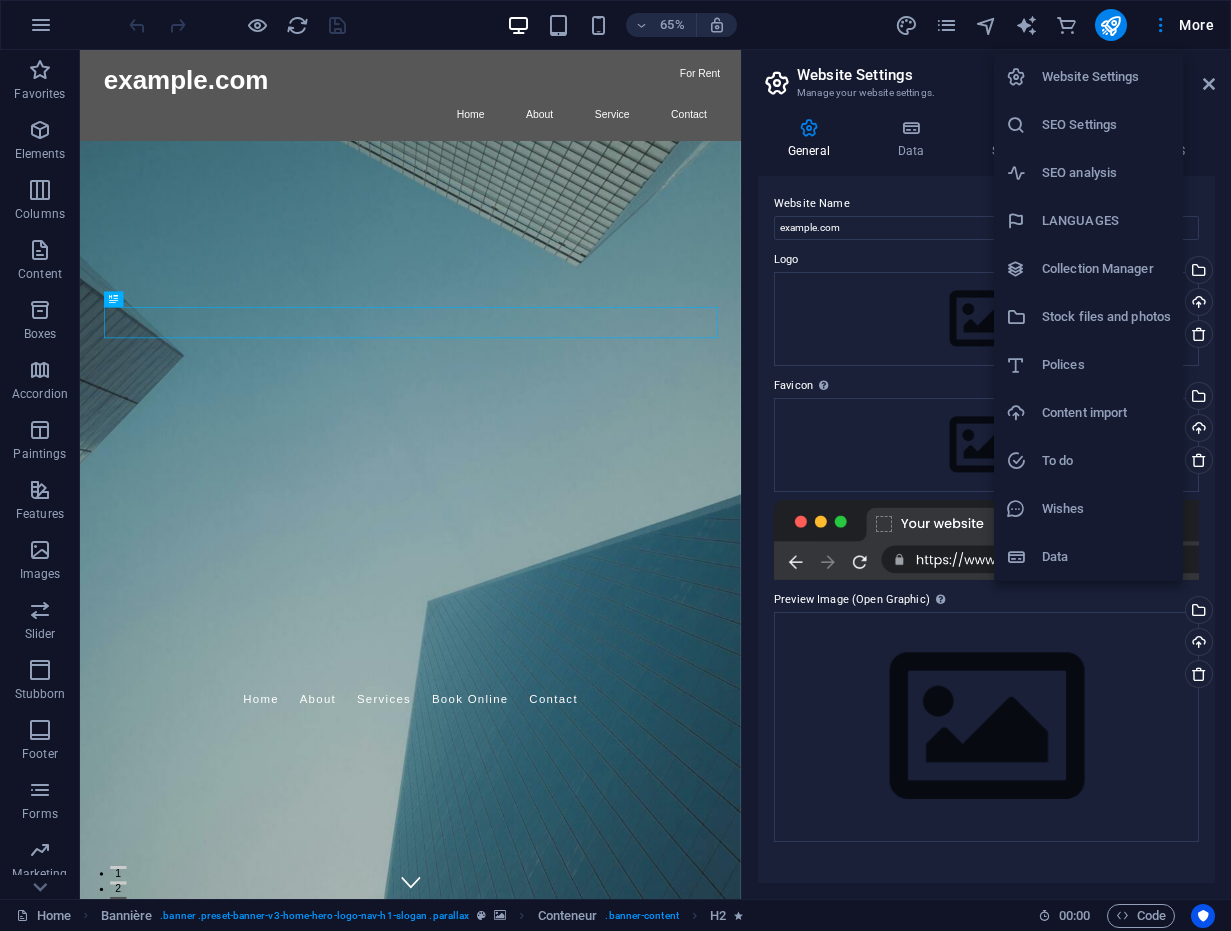 click on "SEO Settings" at bounding box center (1106, 125) 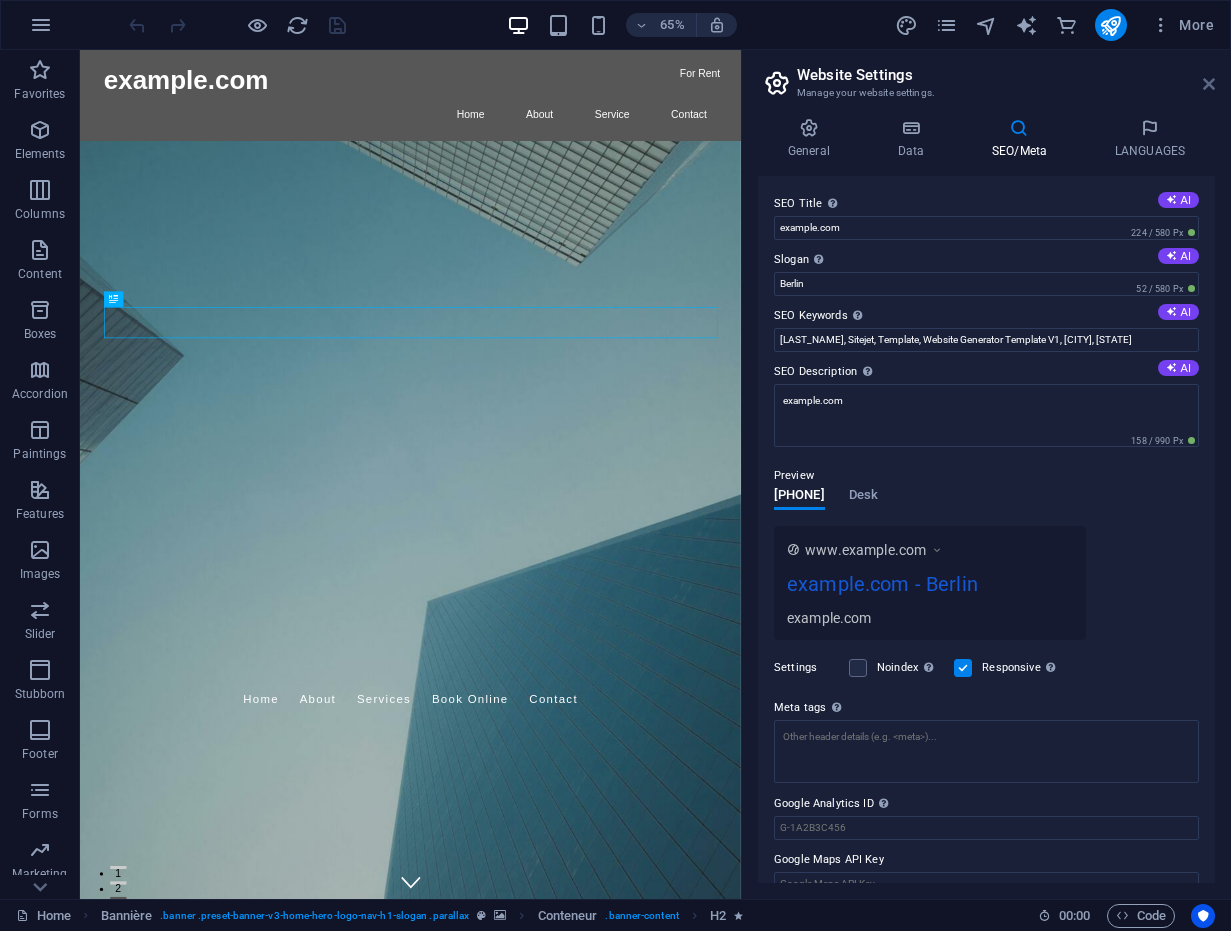 click at bounding box center (1209, 84) 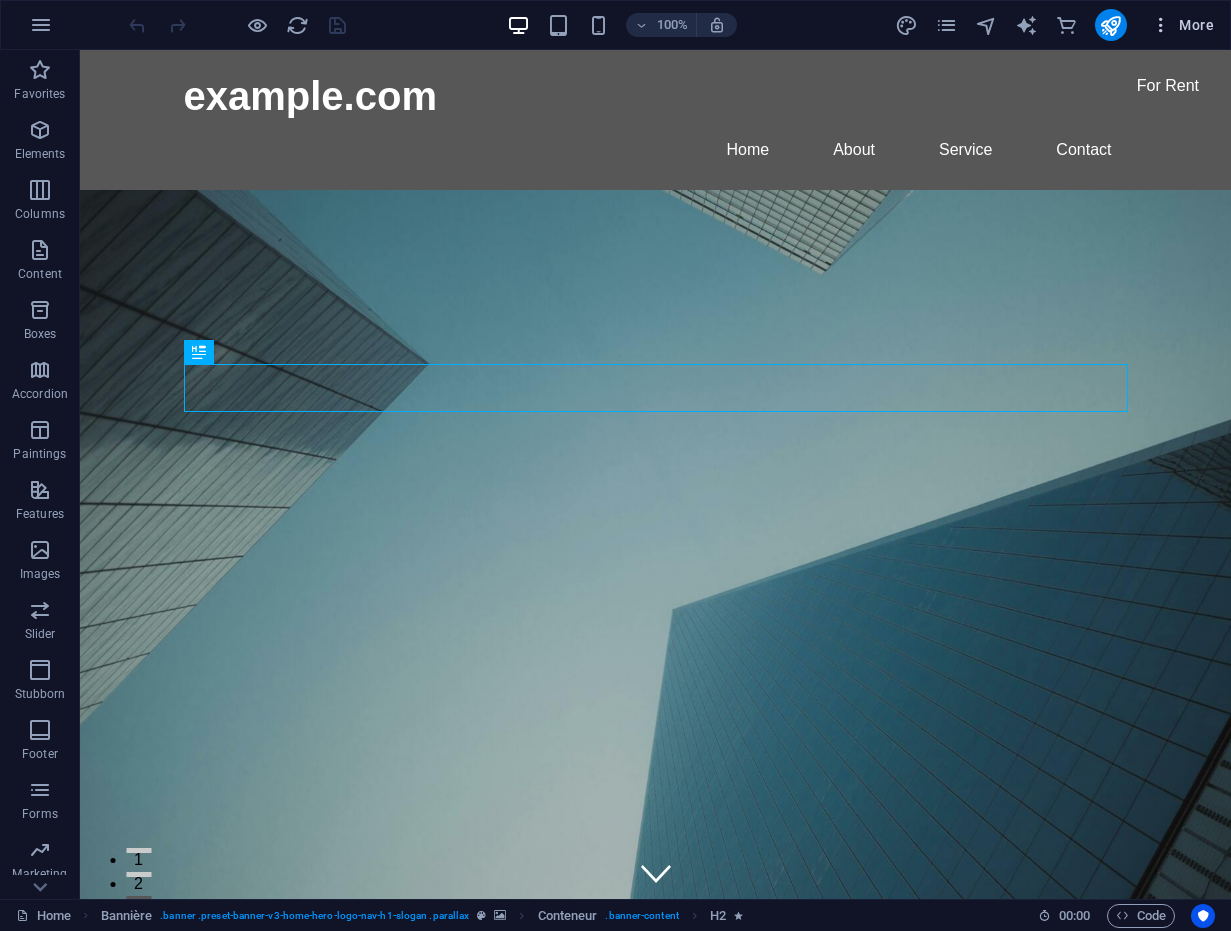 click on "More" at bounding box center (1196, 25) 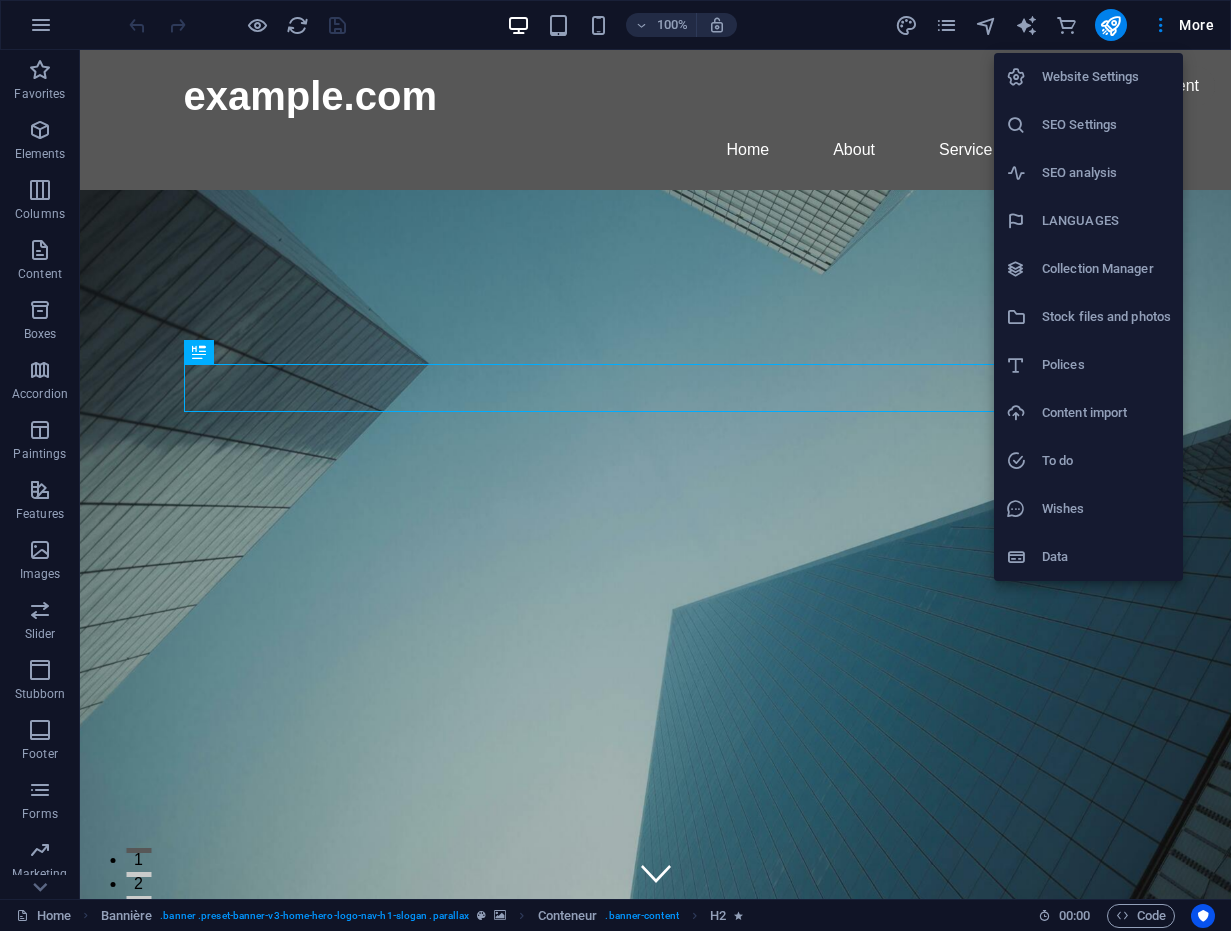 click at bounding box center (615, 465) 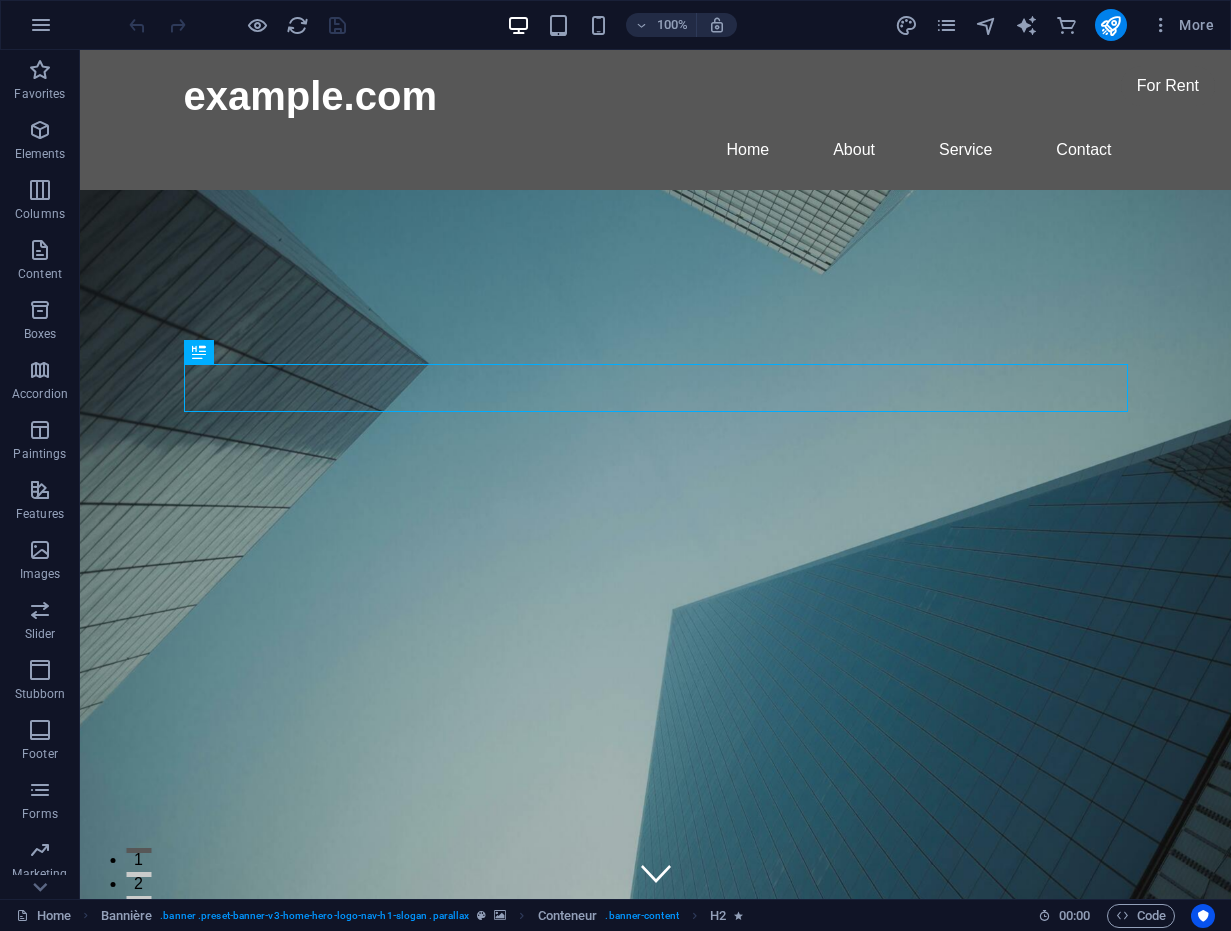 click at bounding box center [655, 1697] 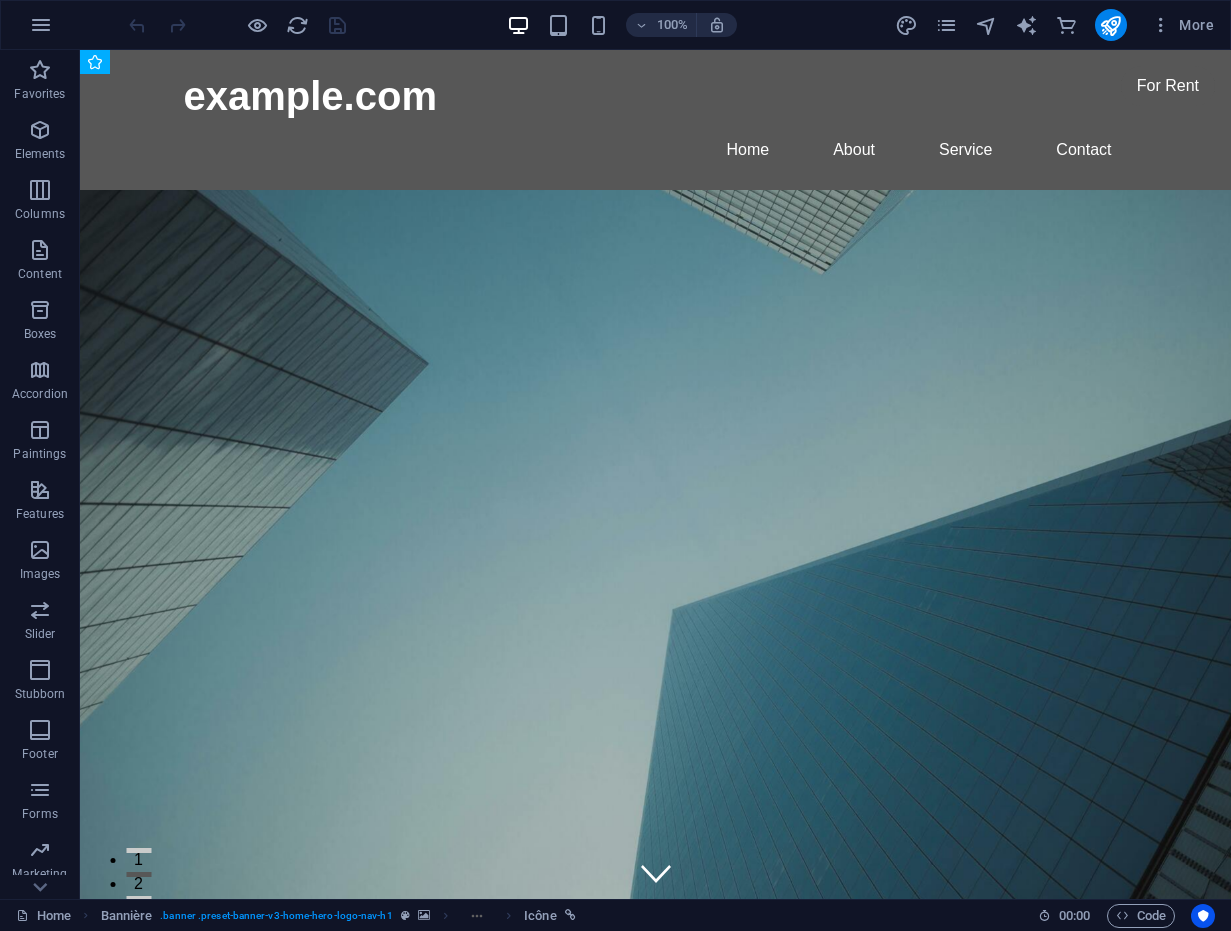 click at bounding box center (655, 1697) 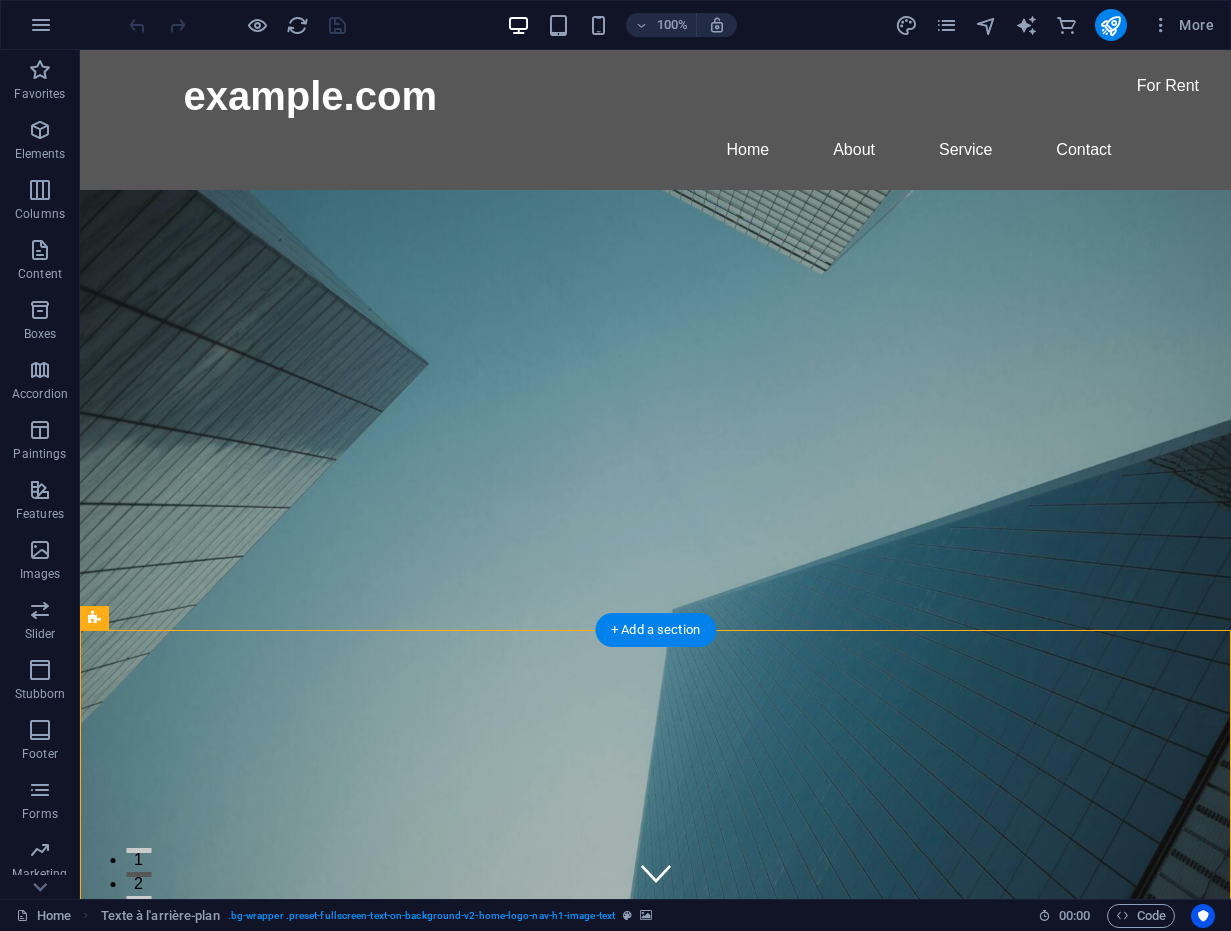click at bounding box center [655, 1697] 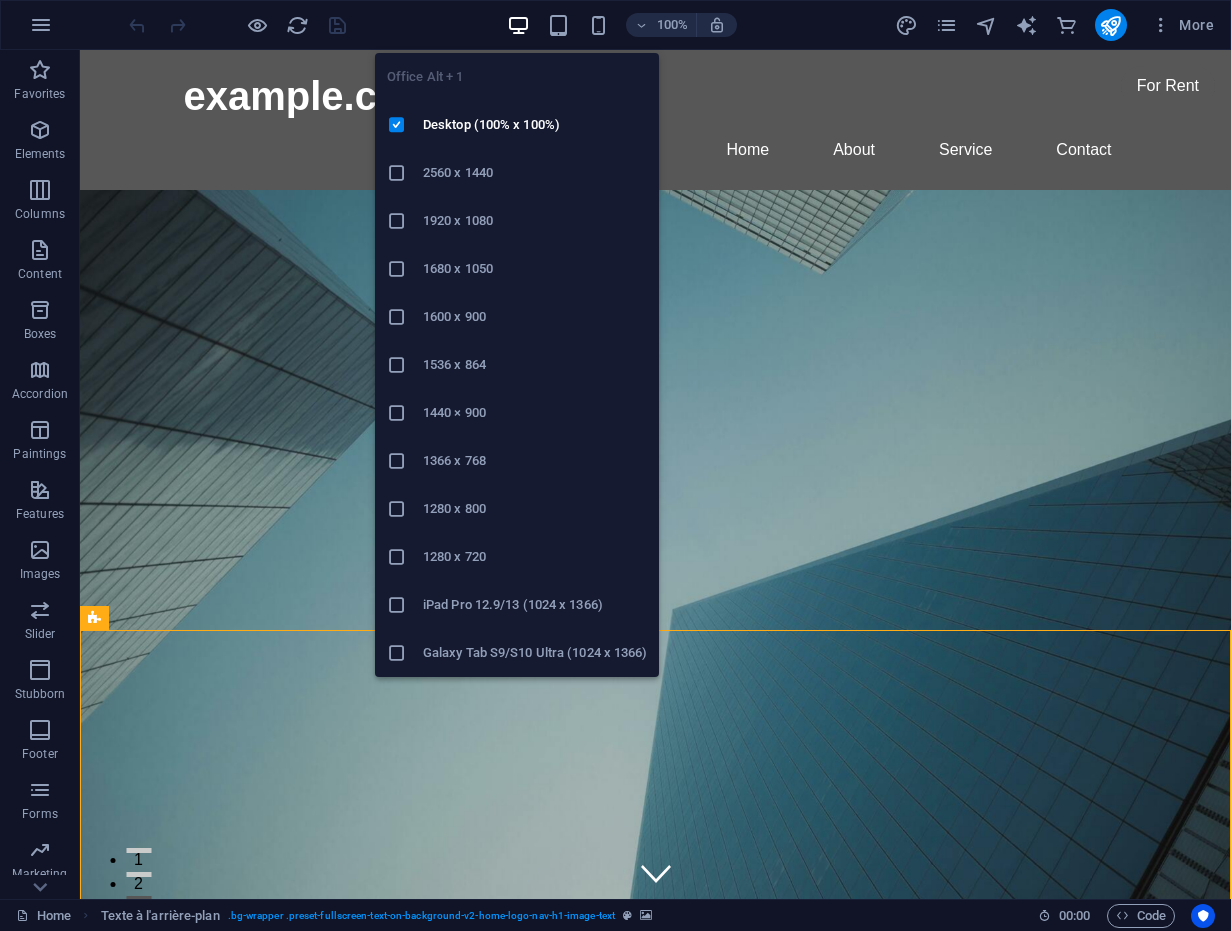click at bounding box center [518, 25] 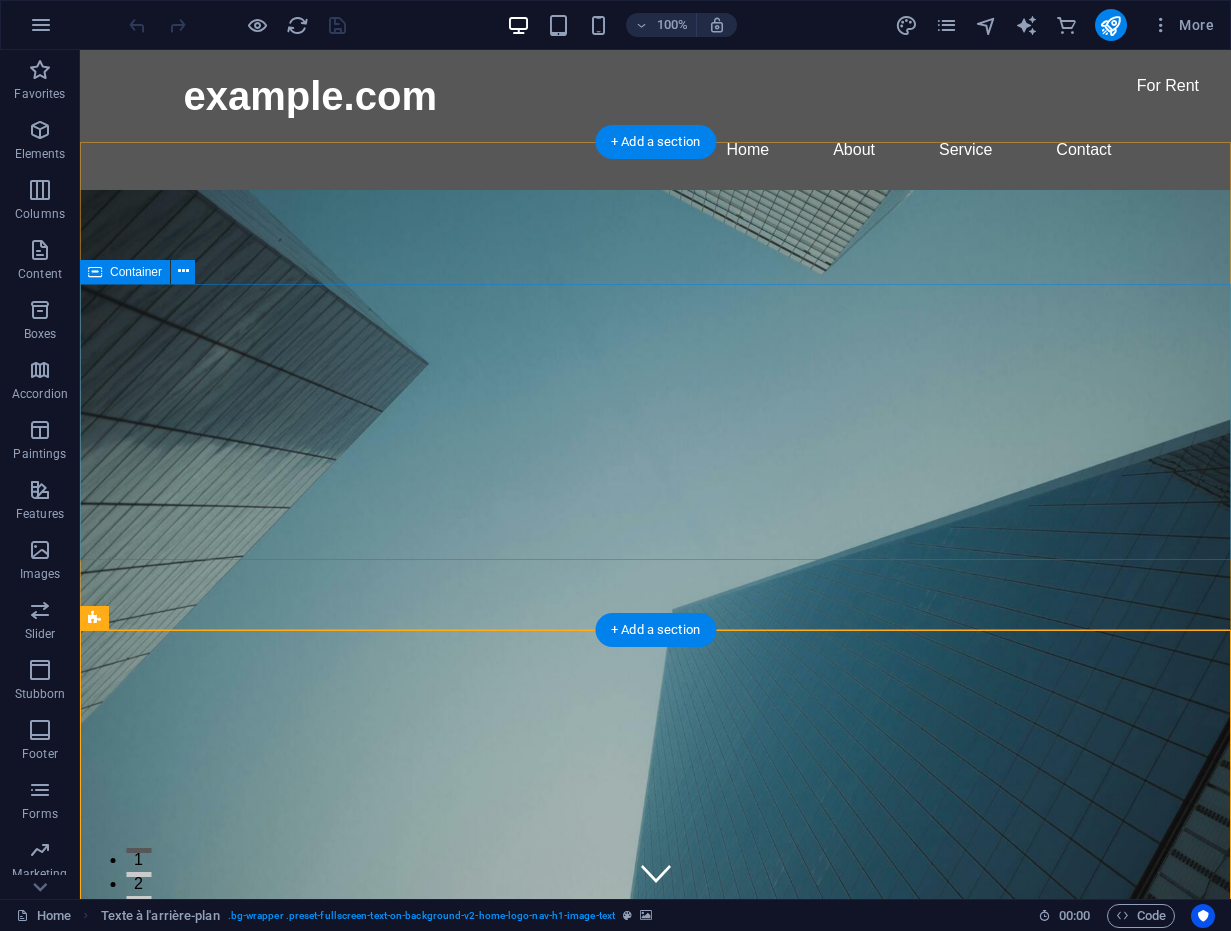 click on "This is a very cool headline This is a very appealing slogan" at bounding box center [655, 1229] 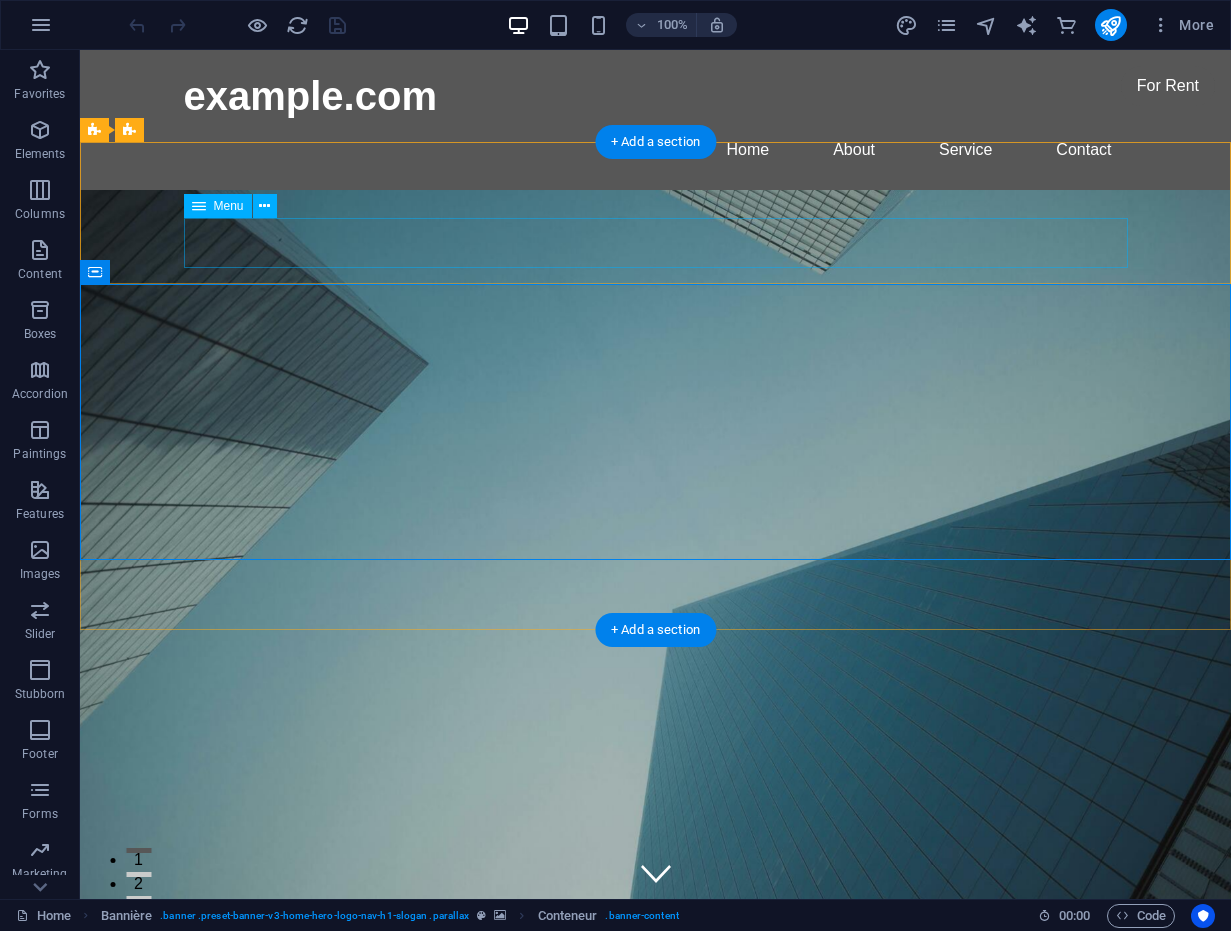click on "Home About Services Book Online Contact" at bounding box center (656, 1050) 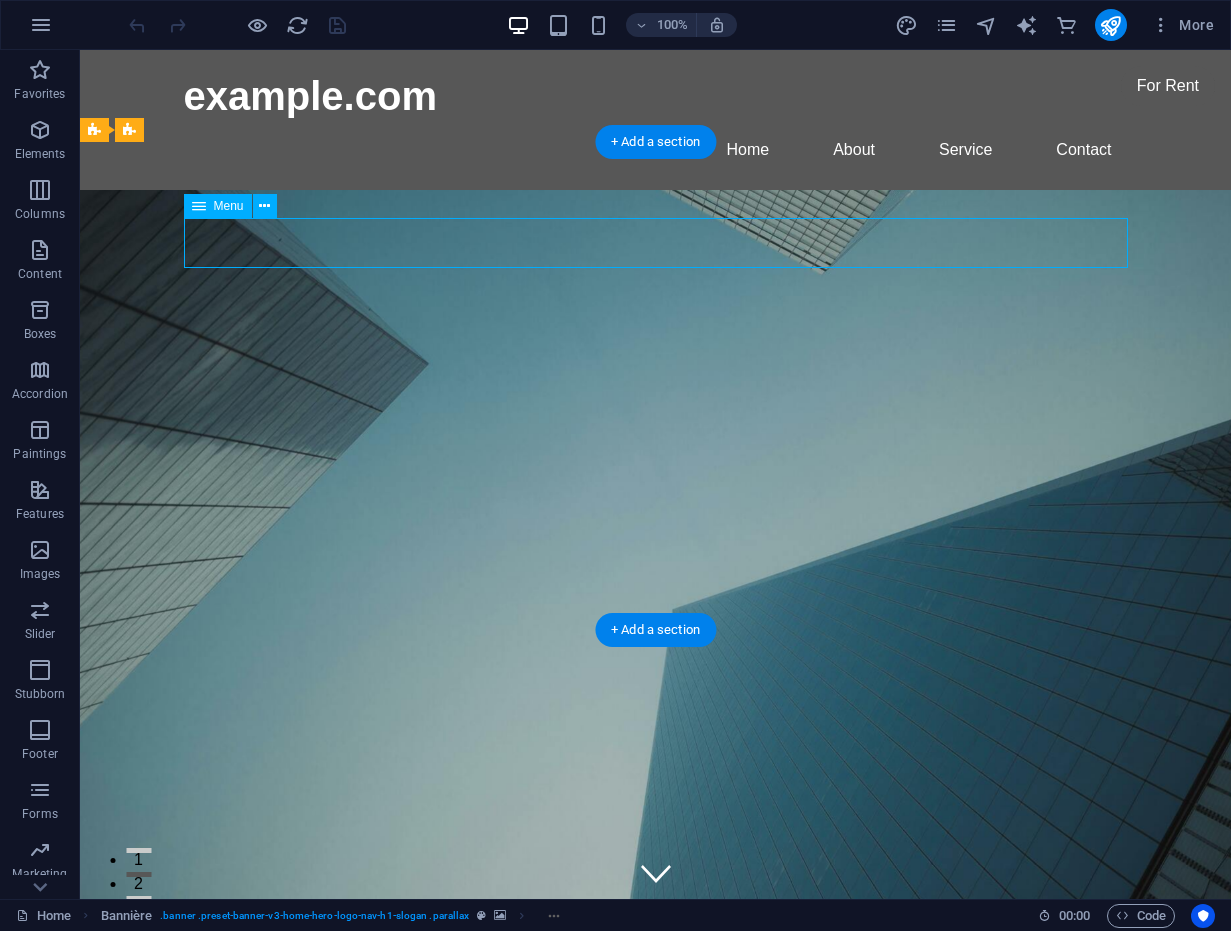 click on "Home About Services Book Online Contact" at bounding box center [656, 1050] 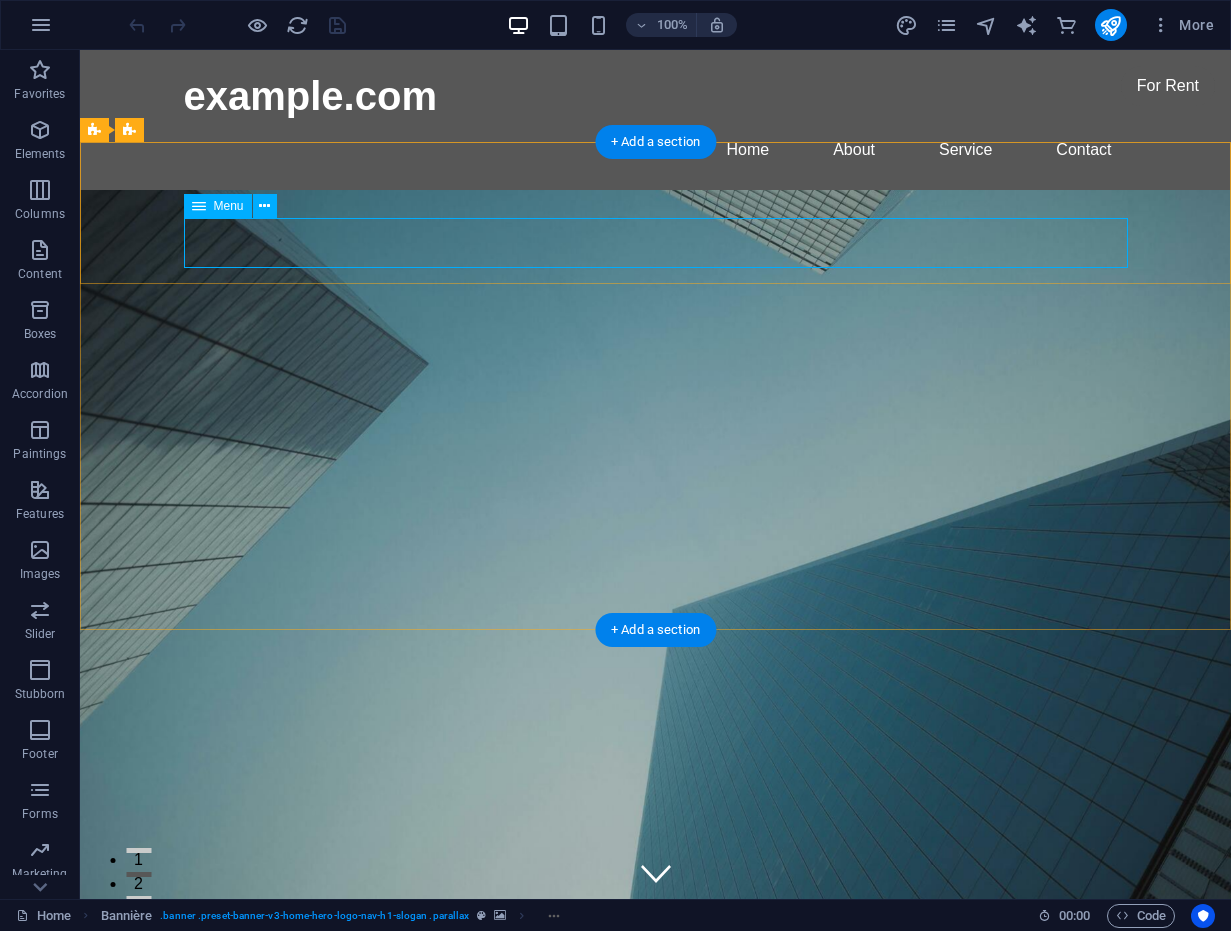 click on "Home About Services Book Online Contact" at bounding box center (656, 1050) 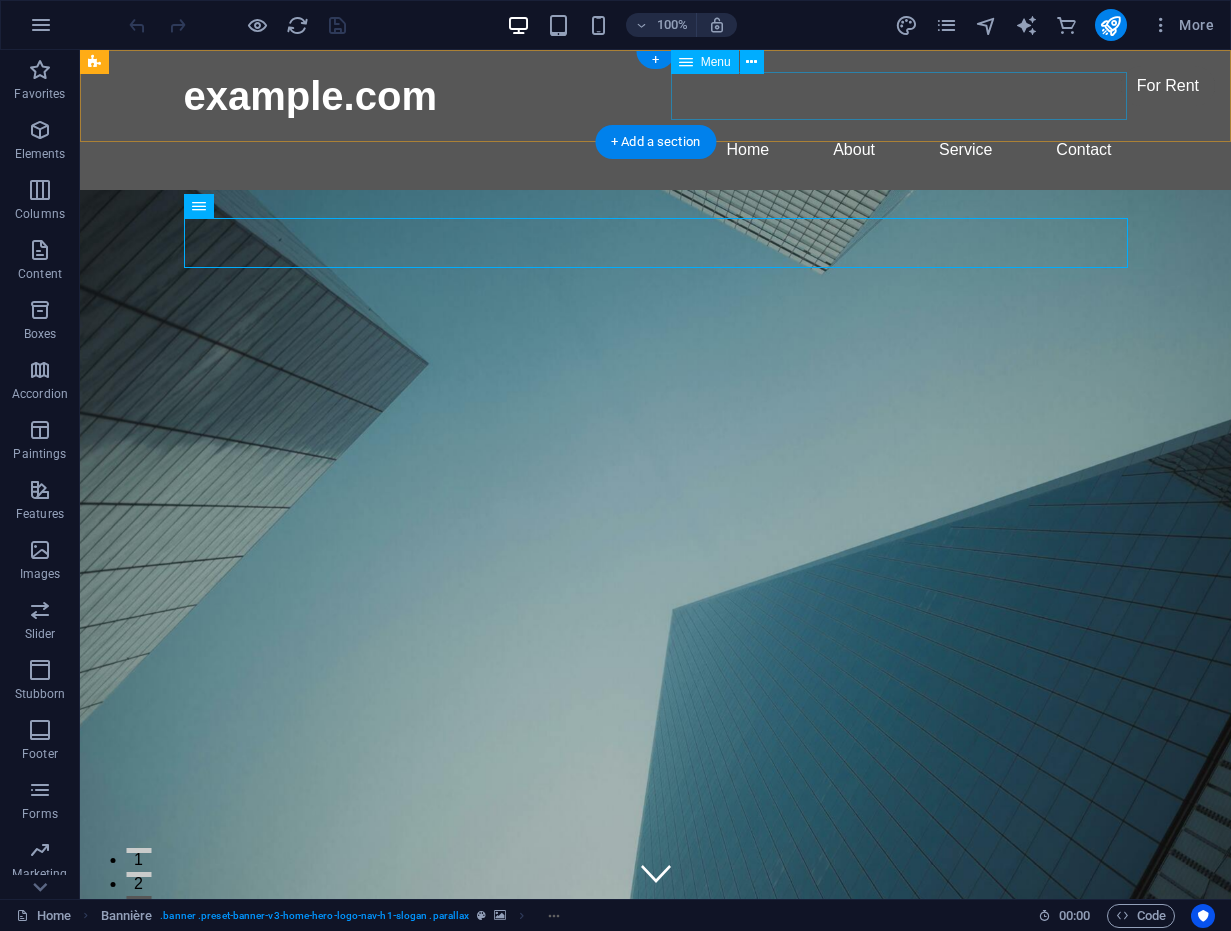 click on "Home About Service Contact" at bounding box center [656, 150] 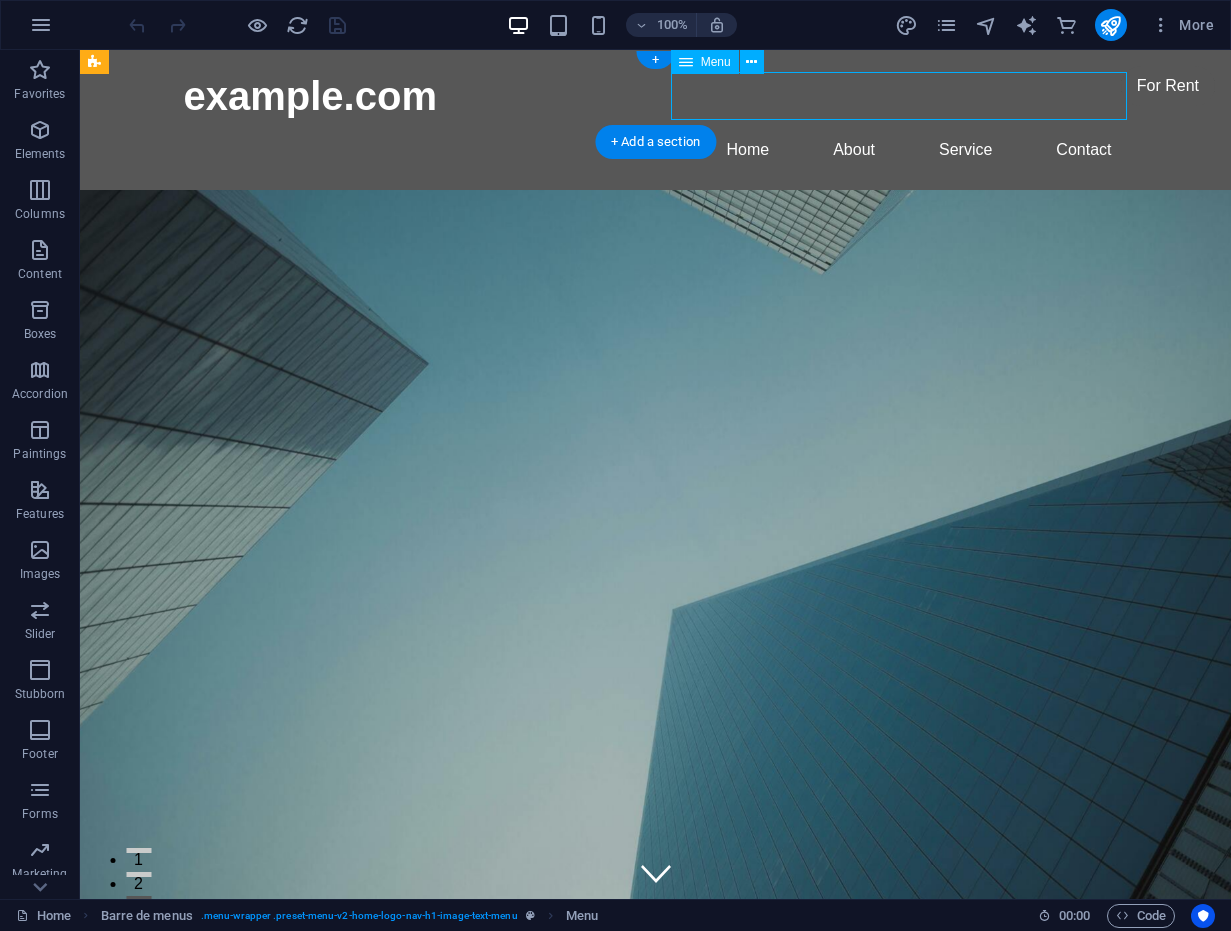 click on "Home About Service Contact" at bounding box center [656, 150] 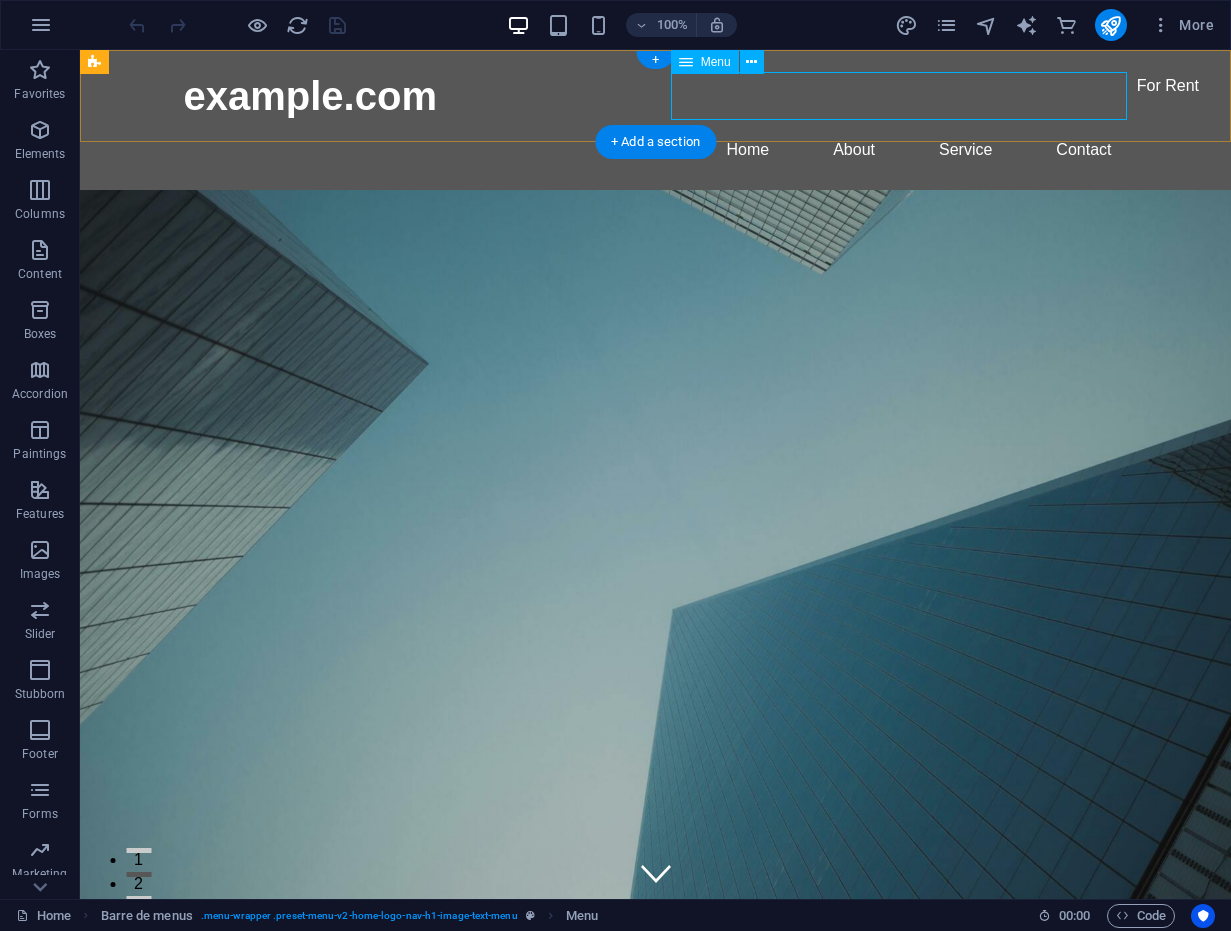 click on "Home About Service Contact" at bounding box center (656, 150) 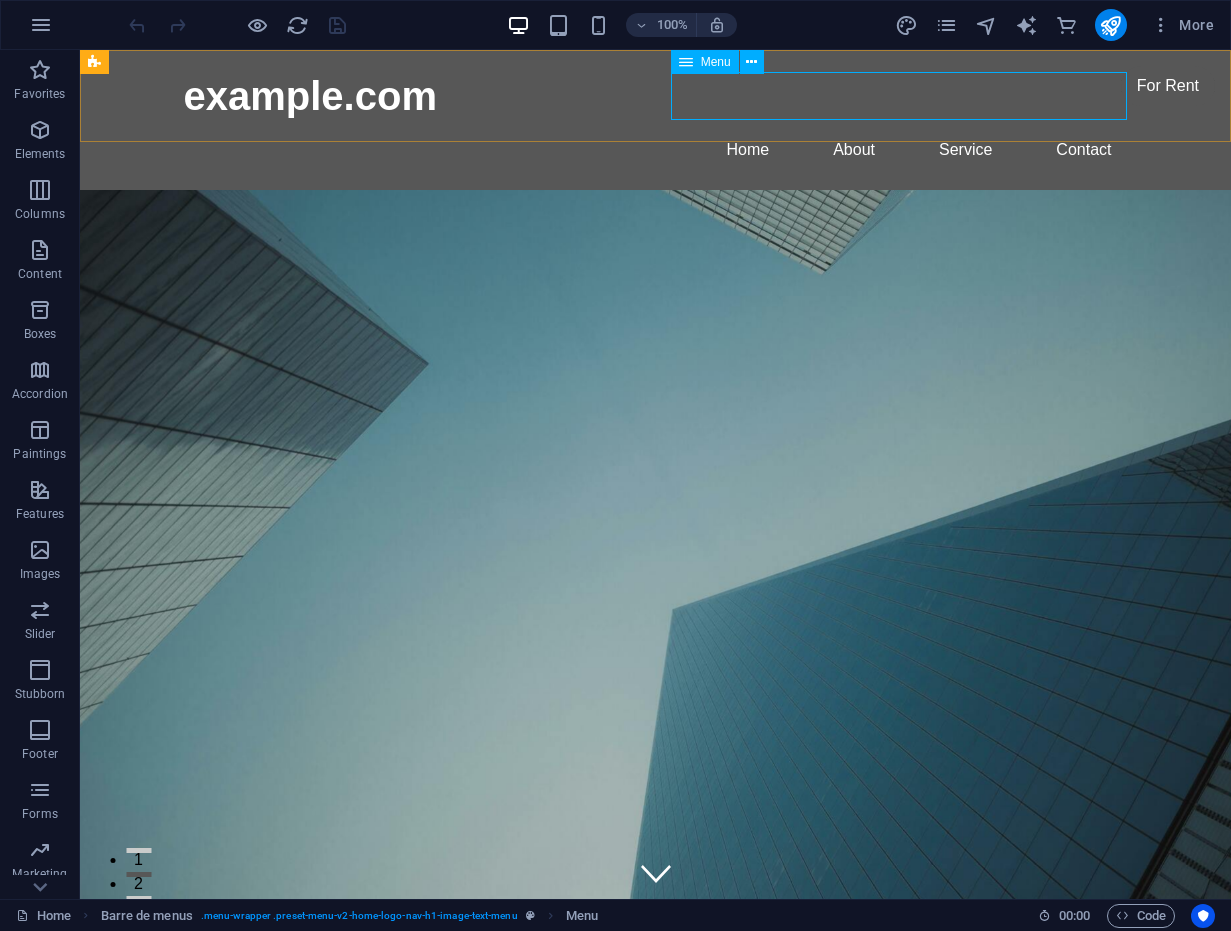 click on "Menu" at bounding box center [705, 62] 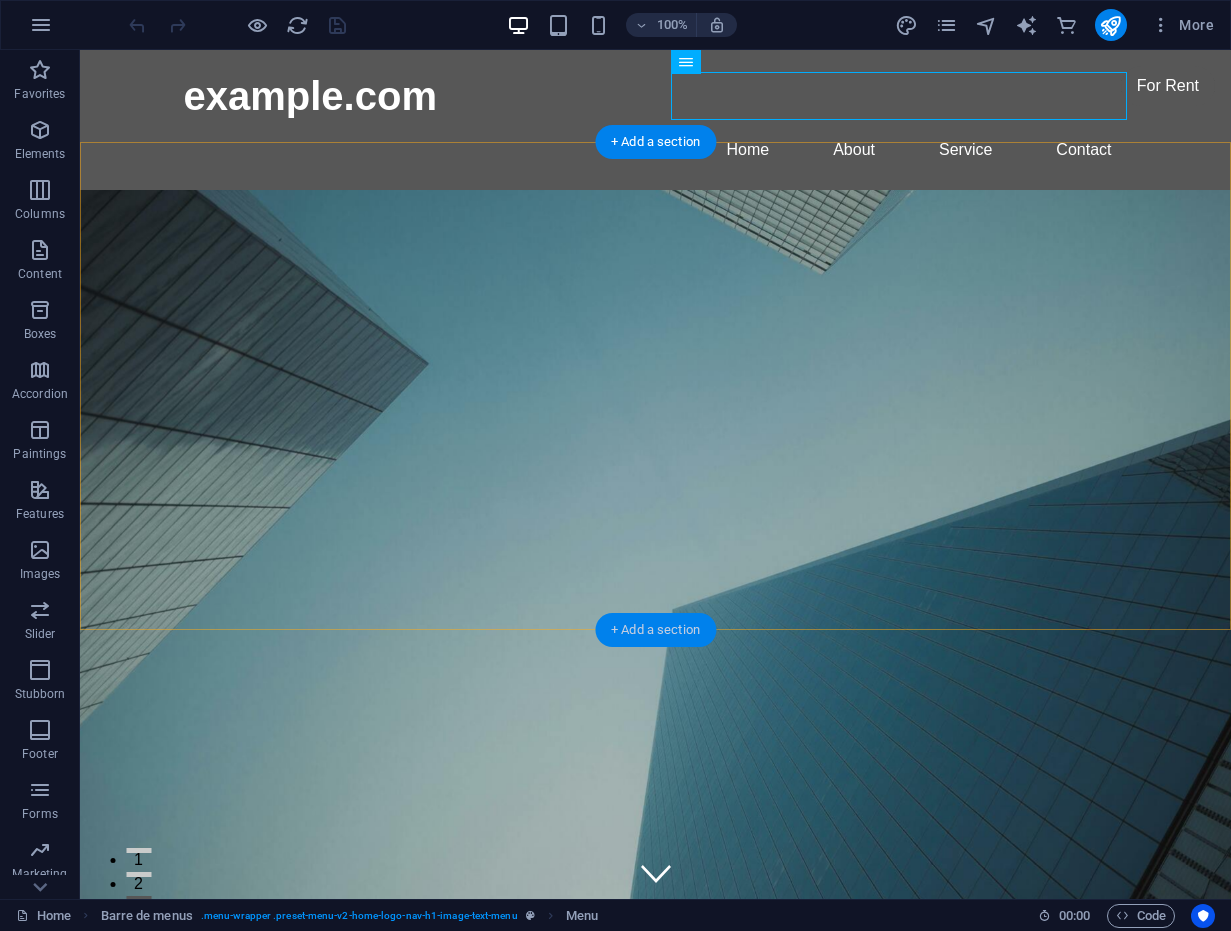 click on "+ Add a section" at bounding box center (655, 629) 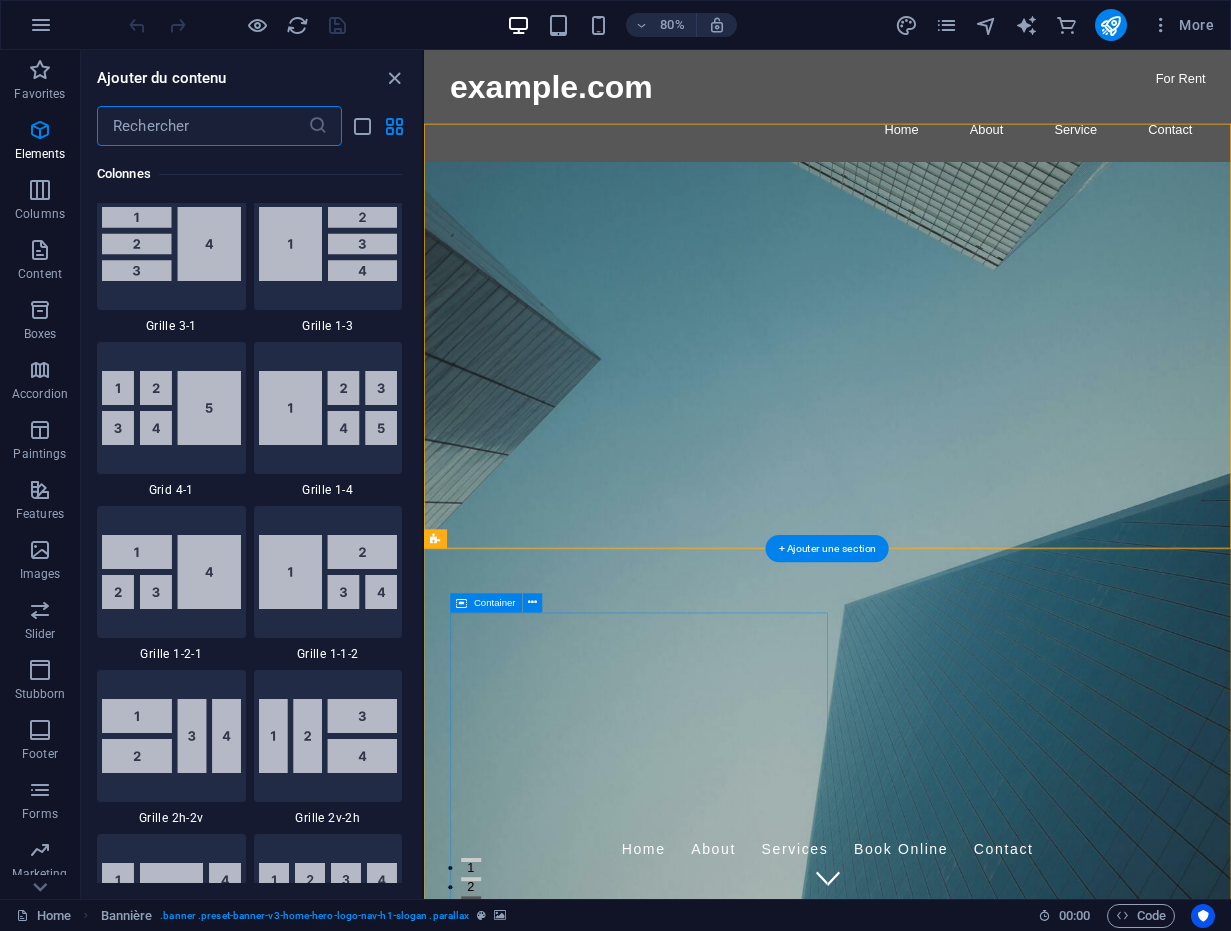 scroll, scrollTop: 3499, scrollLeft: 0, axis: vertical 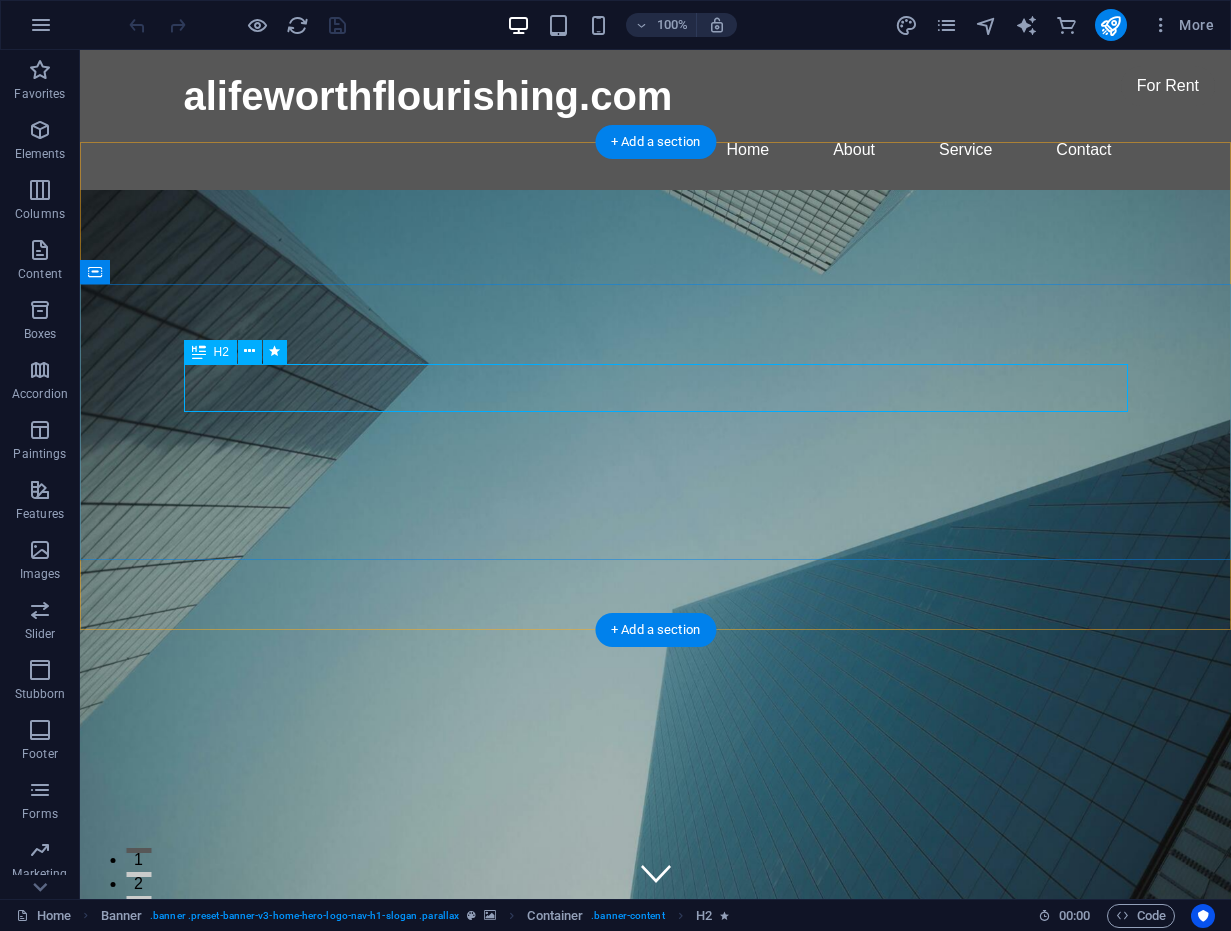 click on "This is a very cool headline" at bounding box center (656, 1195) 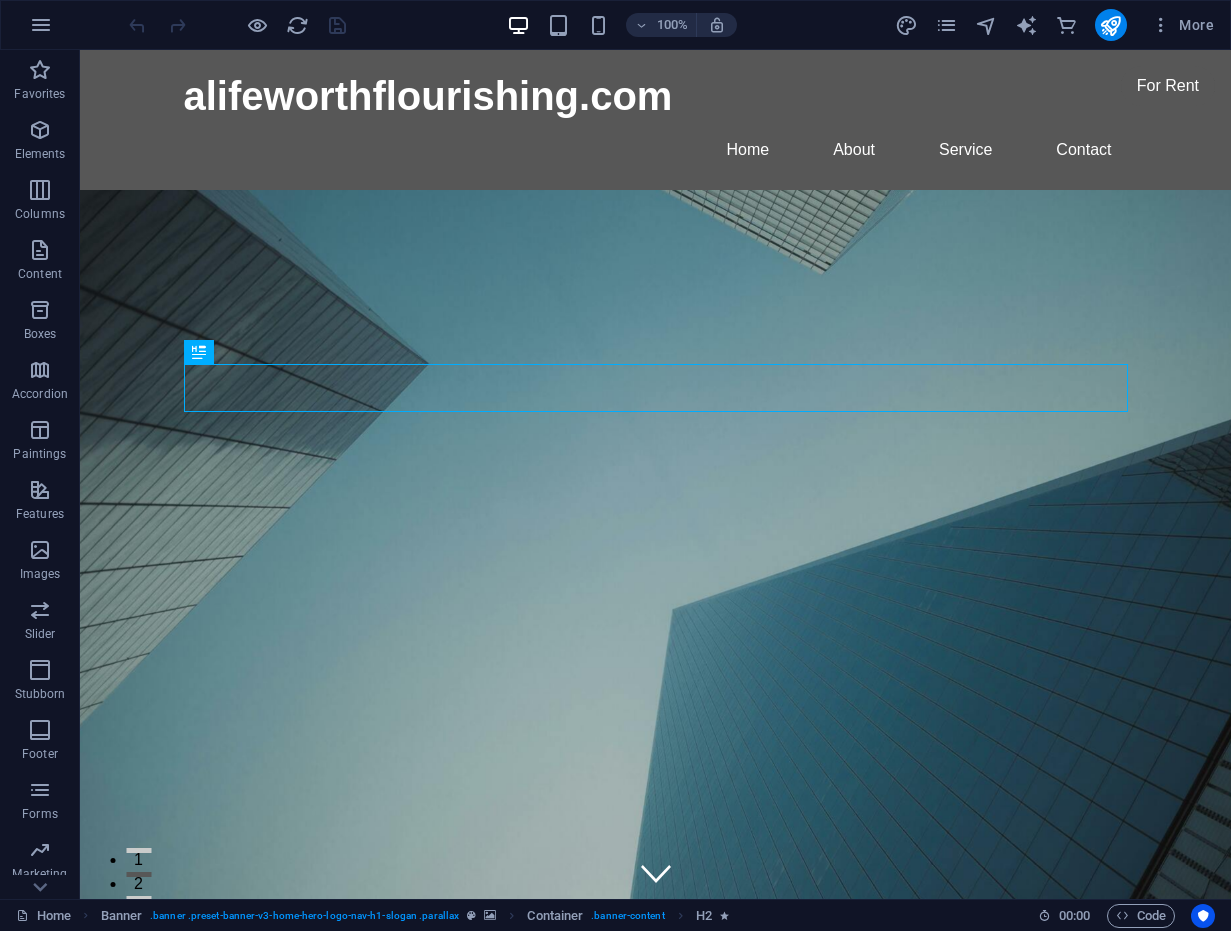 click at bounding box center (655, 1697) 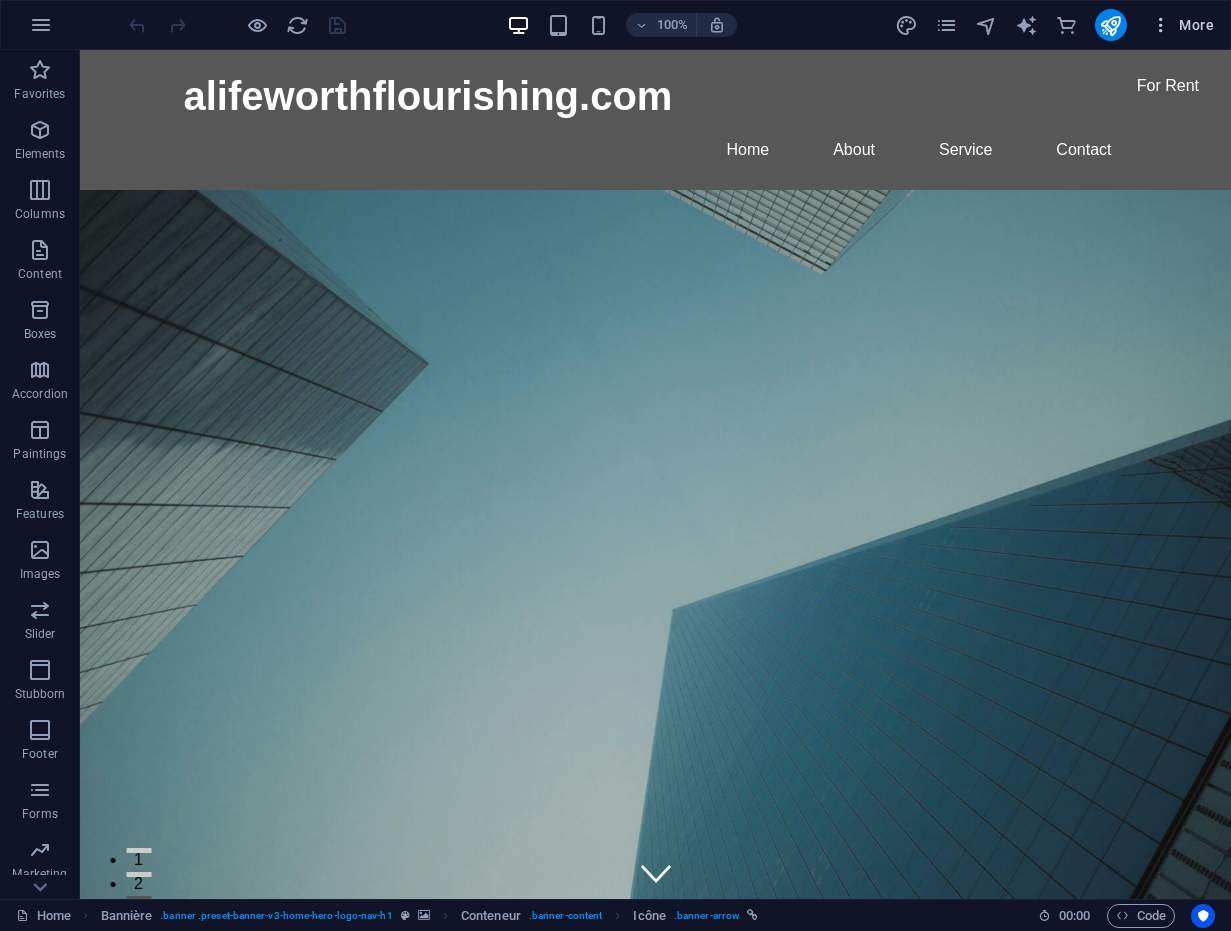 click on "More" at bounding box center [1196, 25] 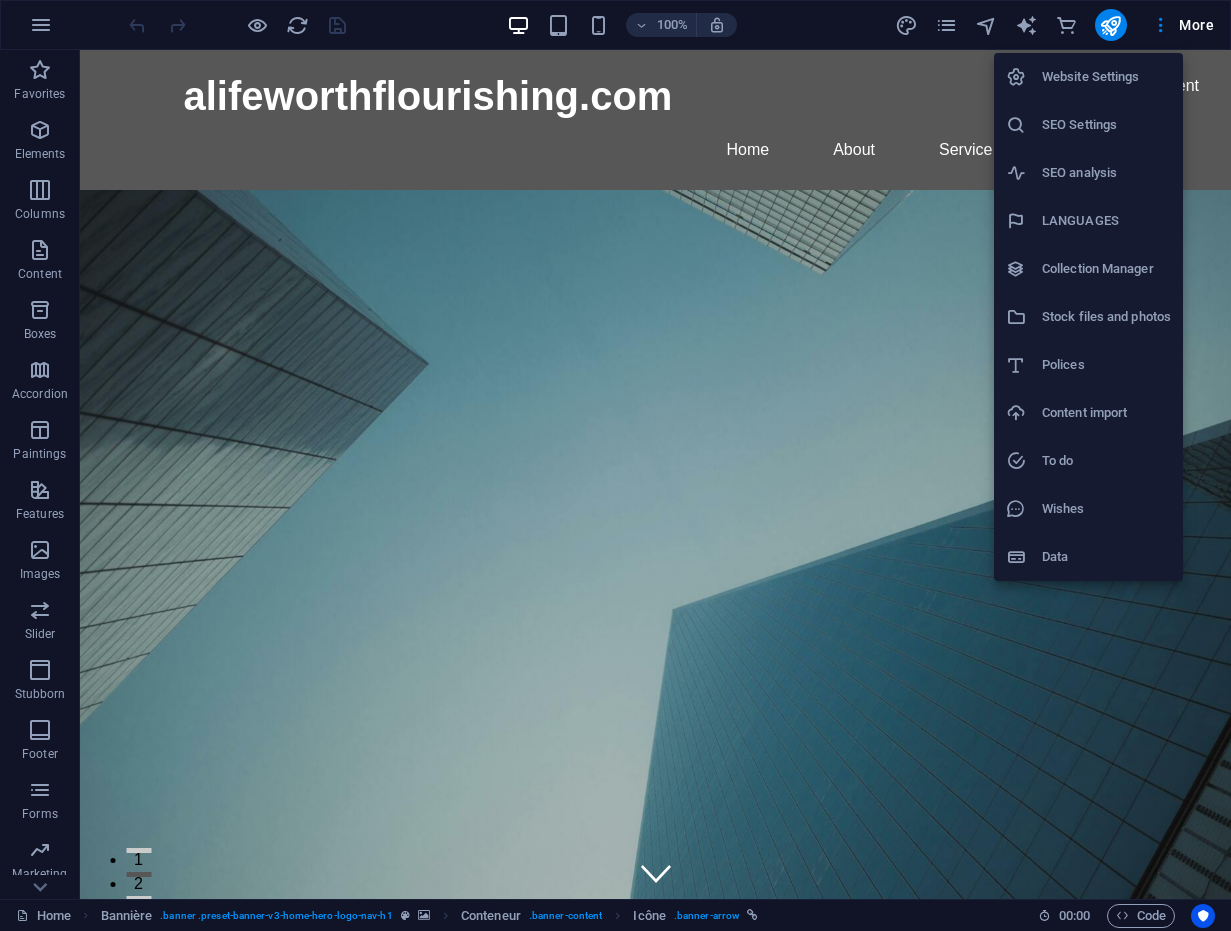 click at bounding box center (615, 465) 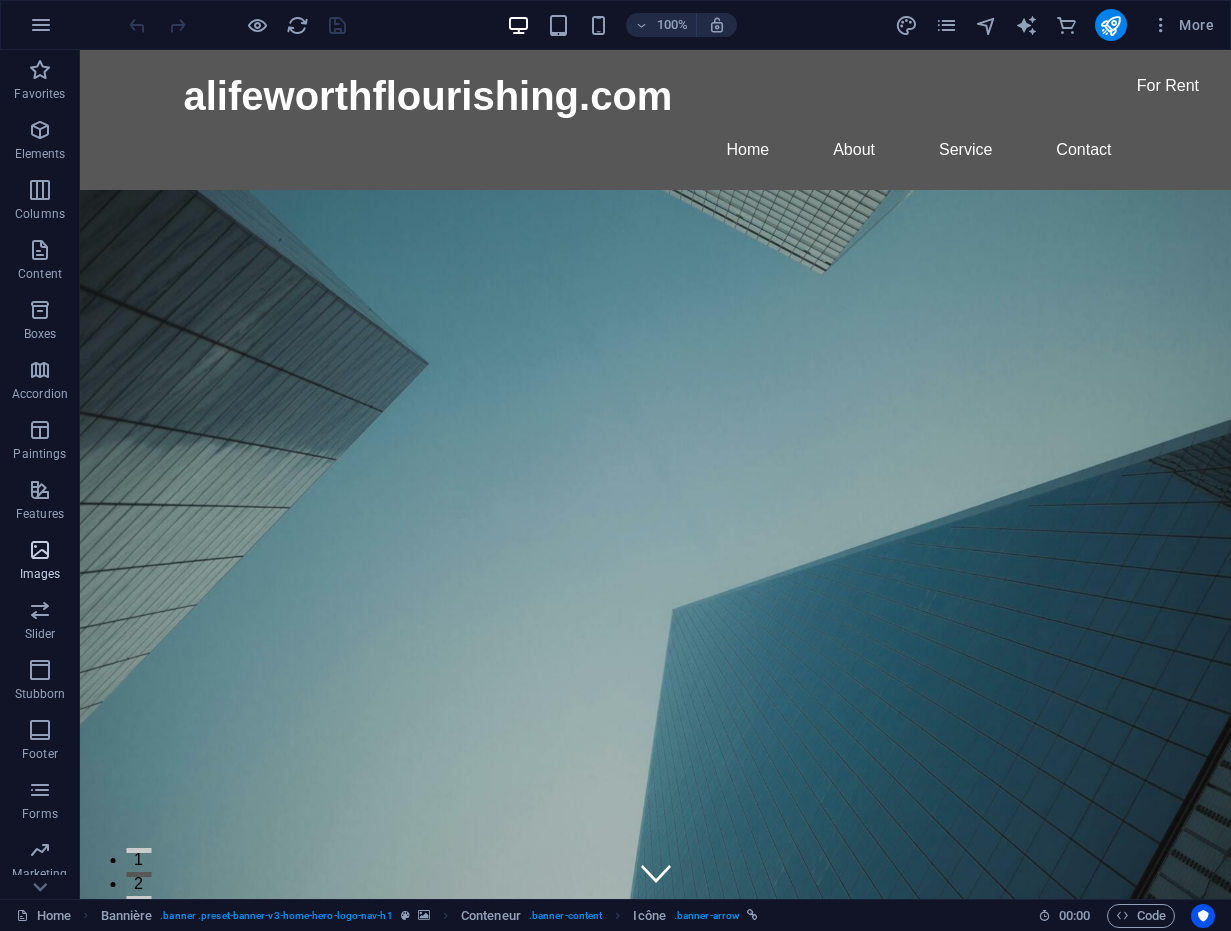 click at bounding box center (40, 550) 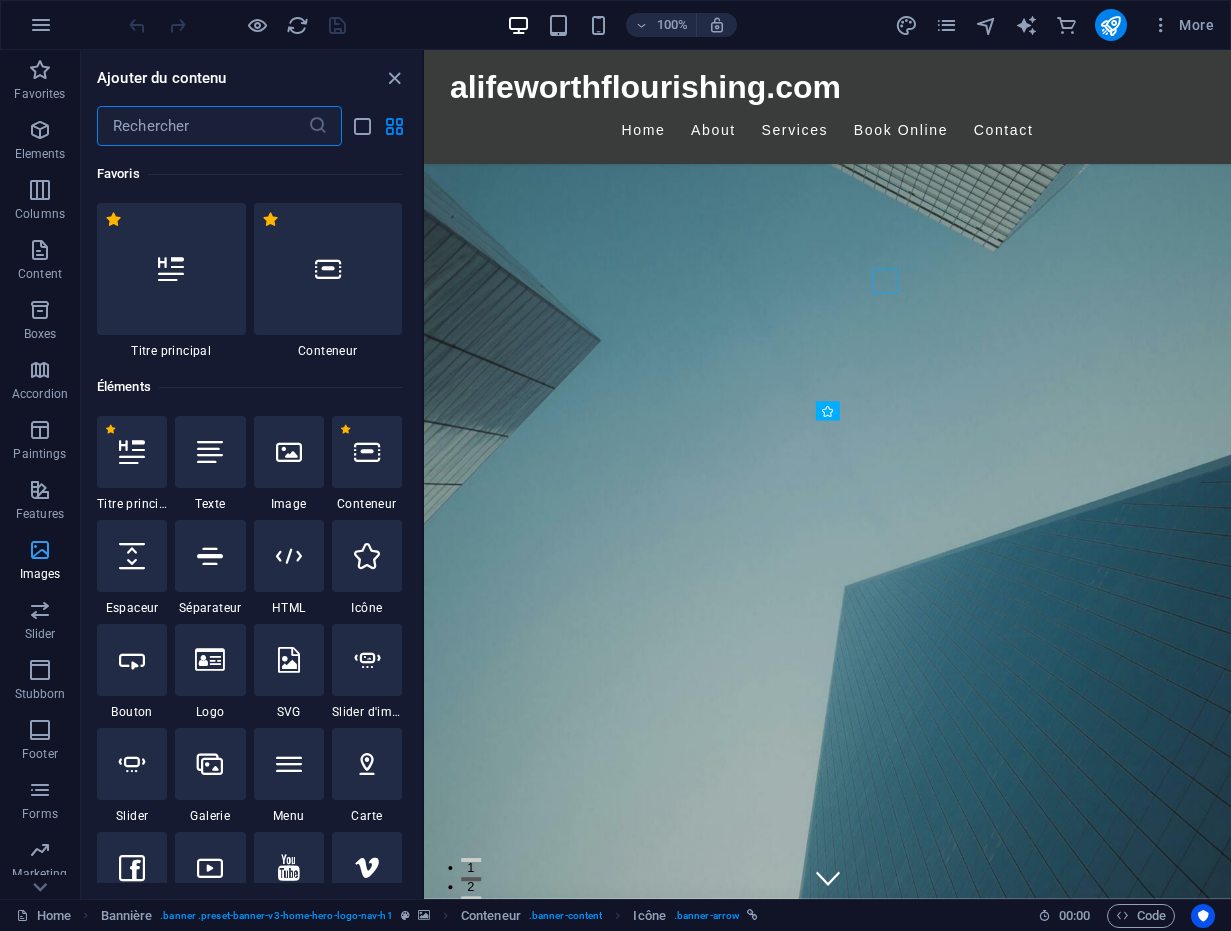 scroll, scrollTop: 1563, scrollLeft: 0, axis: vertical 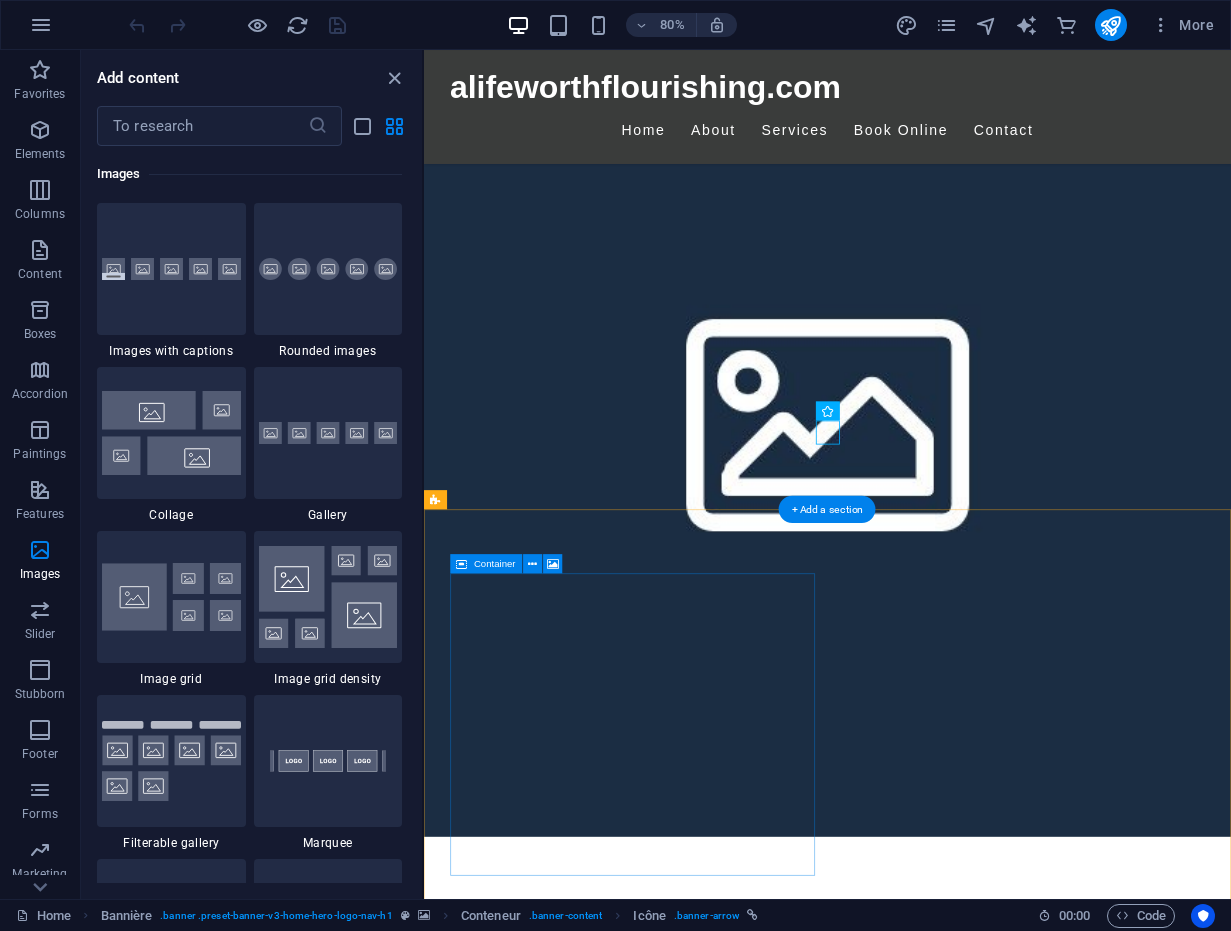 click on "Drop content here Or  Add the elements  Paste the clipboard" at bounding box center [912, 2943] 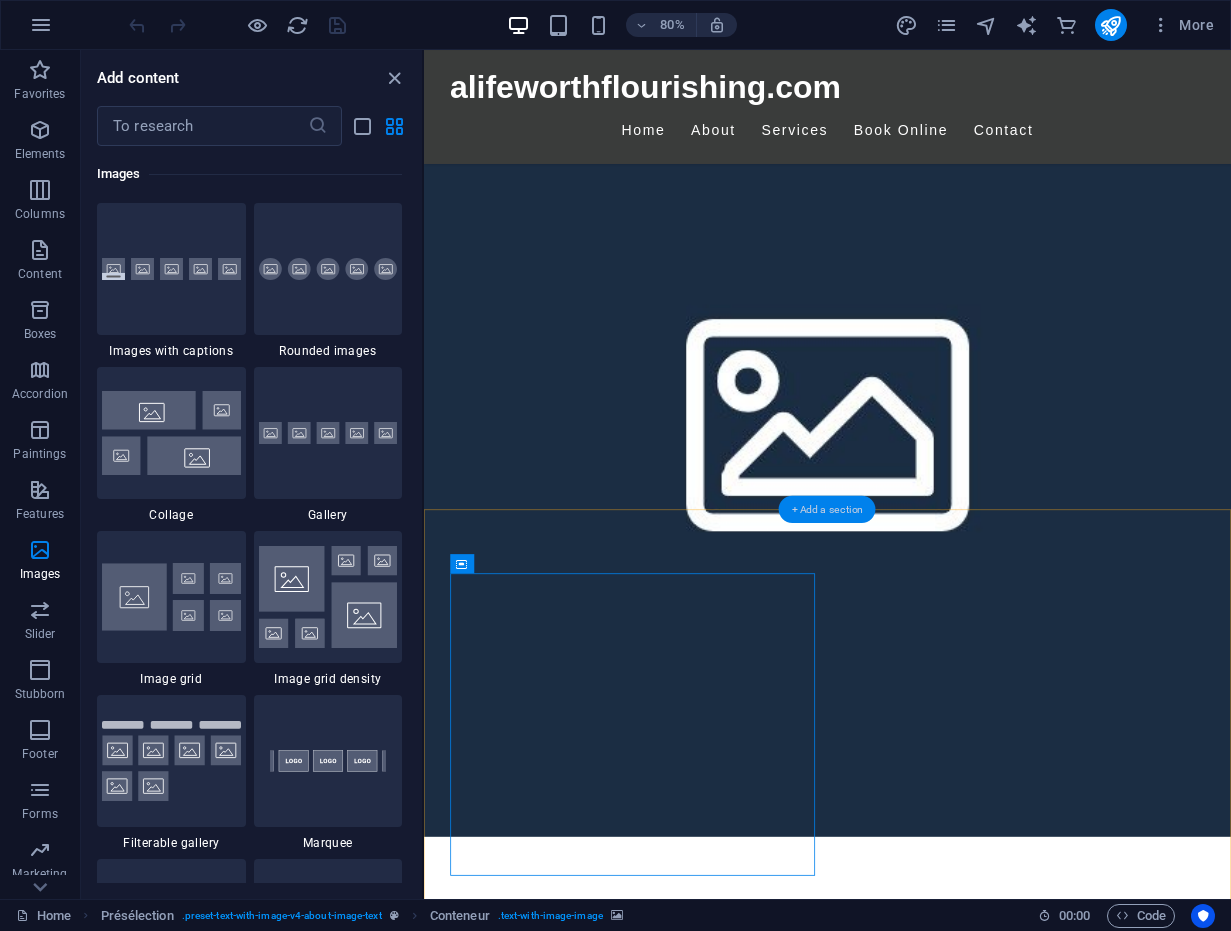 click on "+ Add a section" at bounding box center [827, 509] 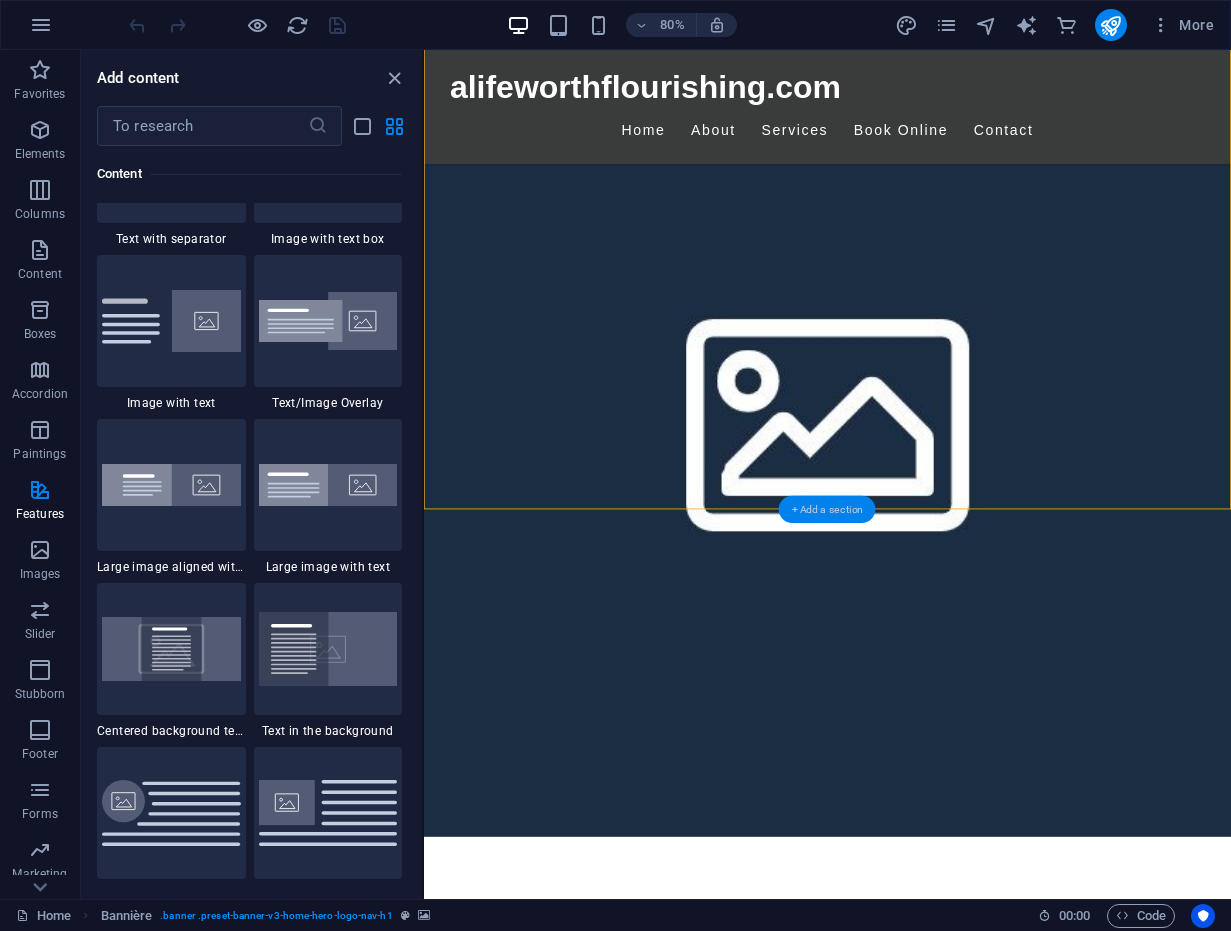 scroll, scrollTop: 3499, scrollLeft: 0, axis: vertical 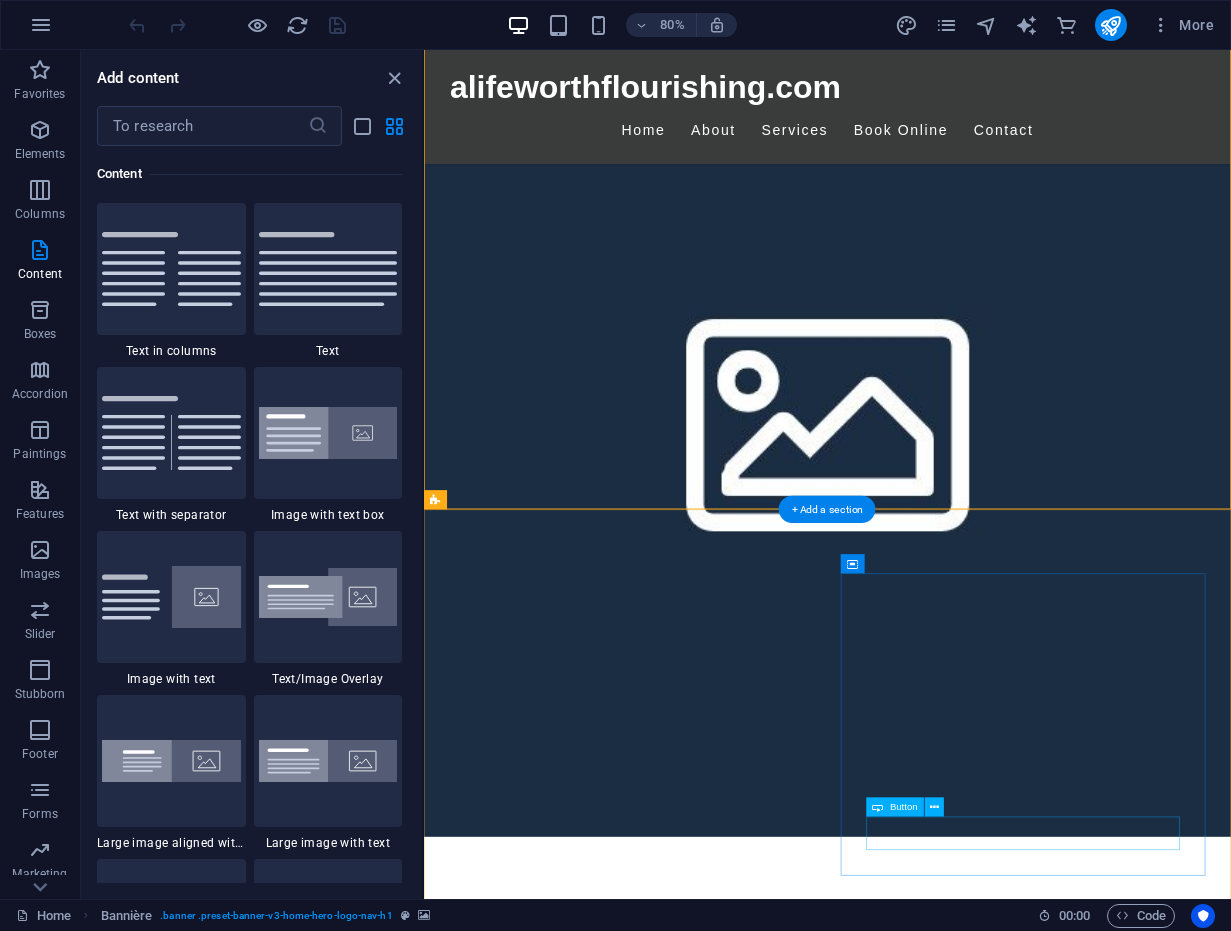 click on "Learn more" at bounding box center (912, 3259) 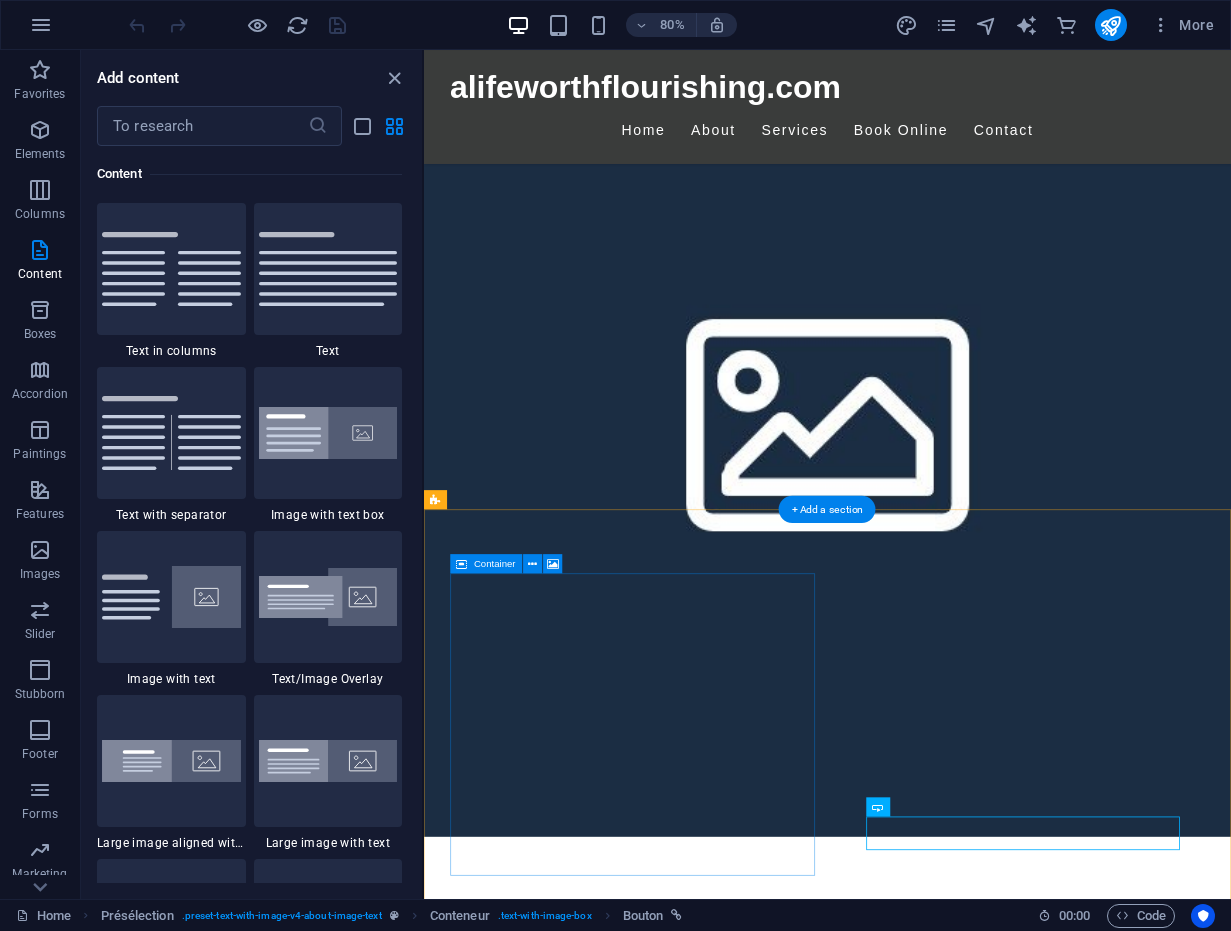 click on "Drop content here Or  Add the elements  Paste the clipboard" at bounding box center (912, 2943) 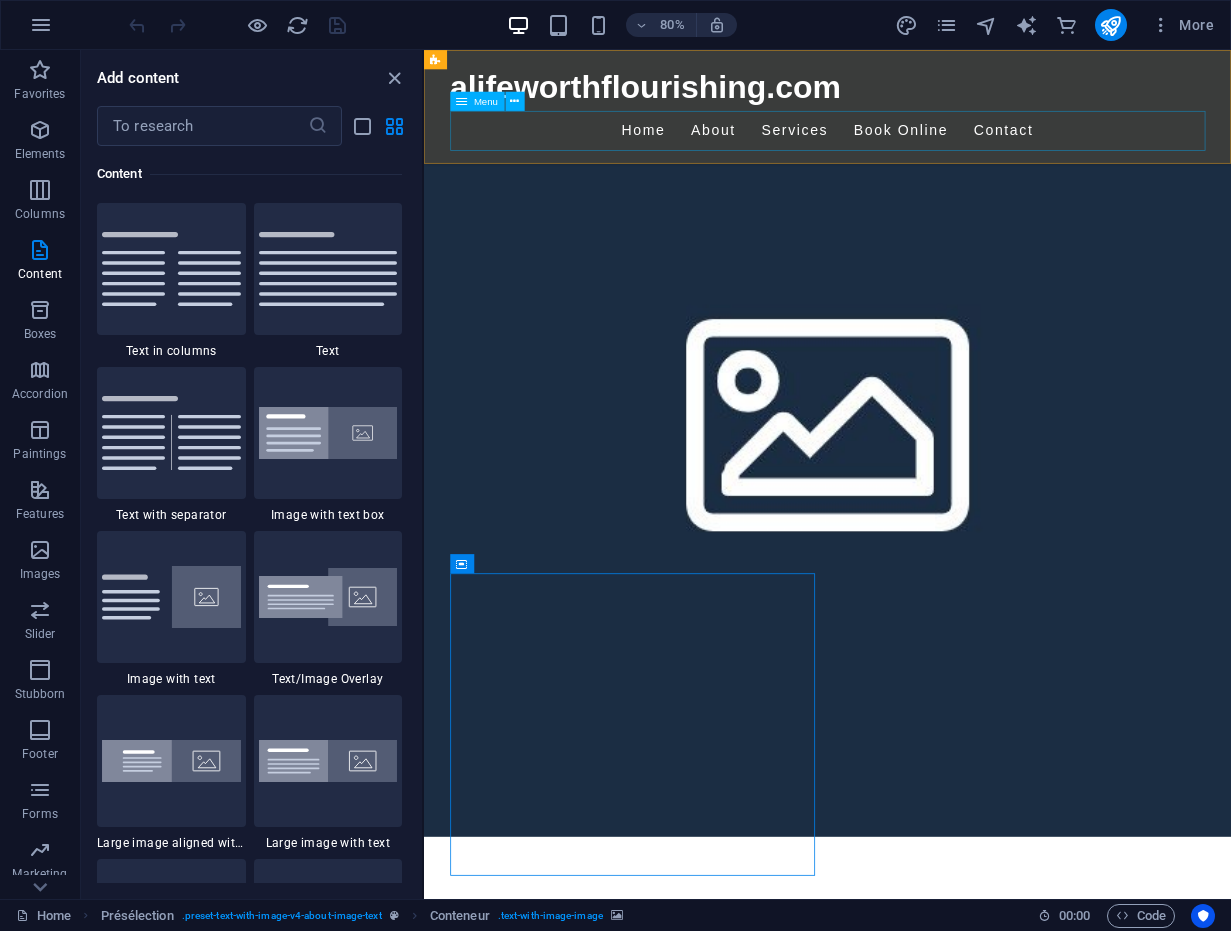 click on "Home About Services Book Online Contact" at bounding box center [929, 151] 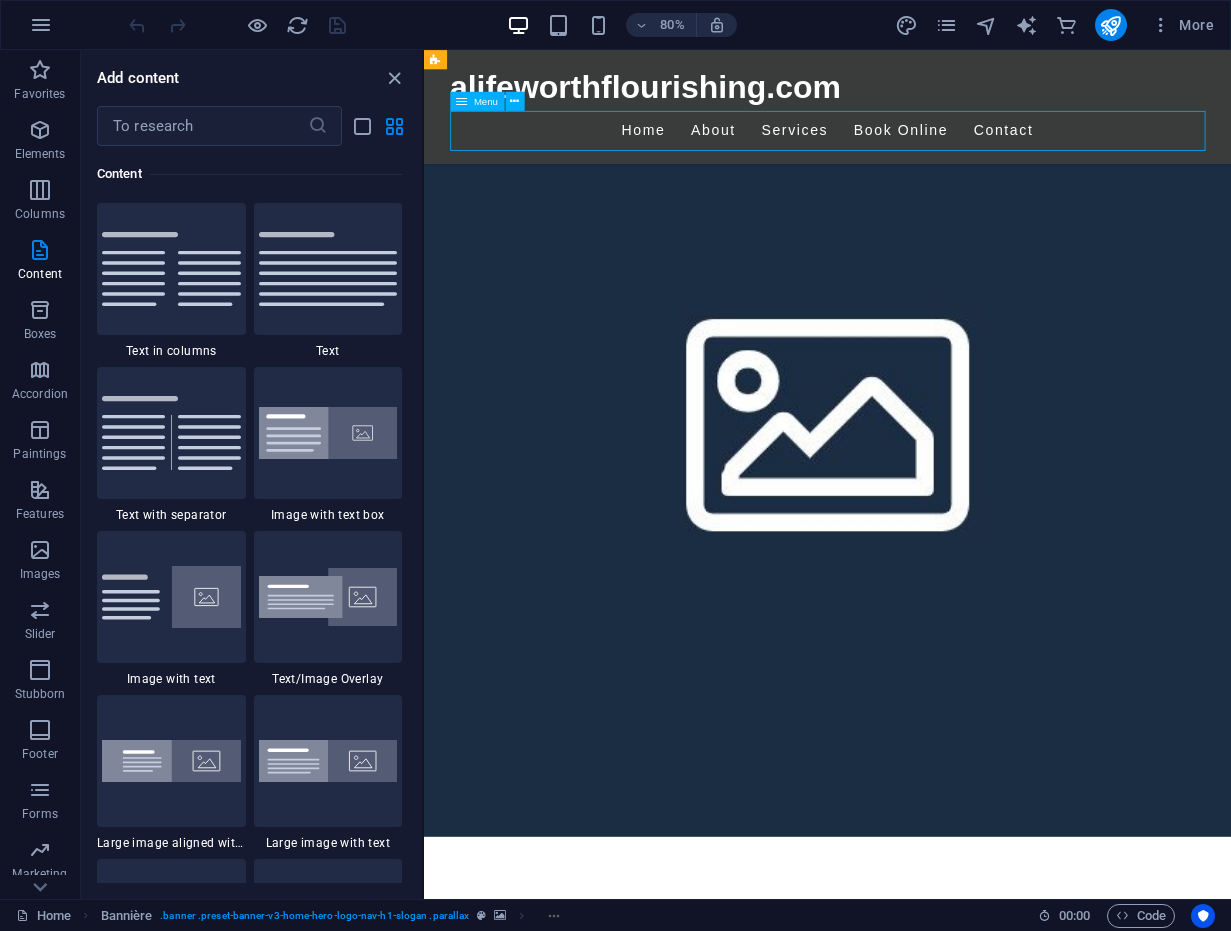 click on "Home About Services Book Online Contact" at bounding box center (929, 151) 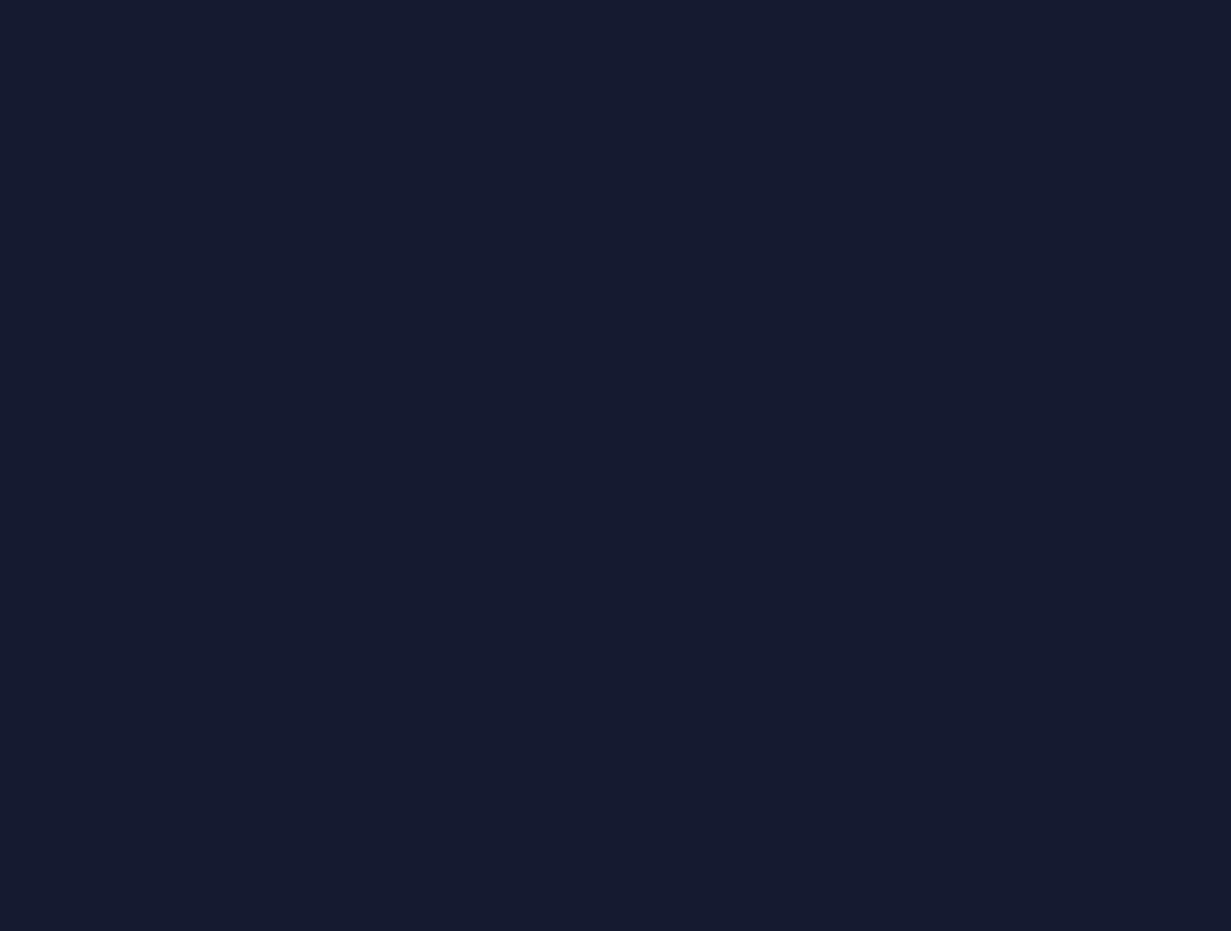 scroll, scrollTop: 0, scrollLeft: 0, axis: both 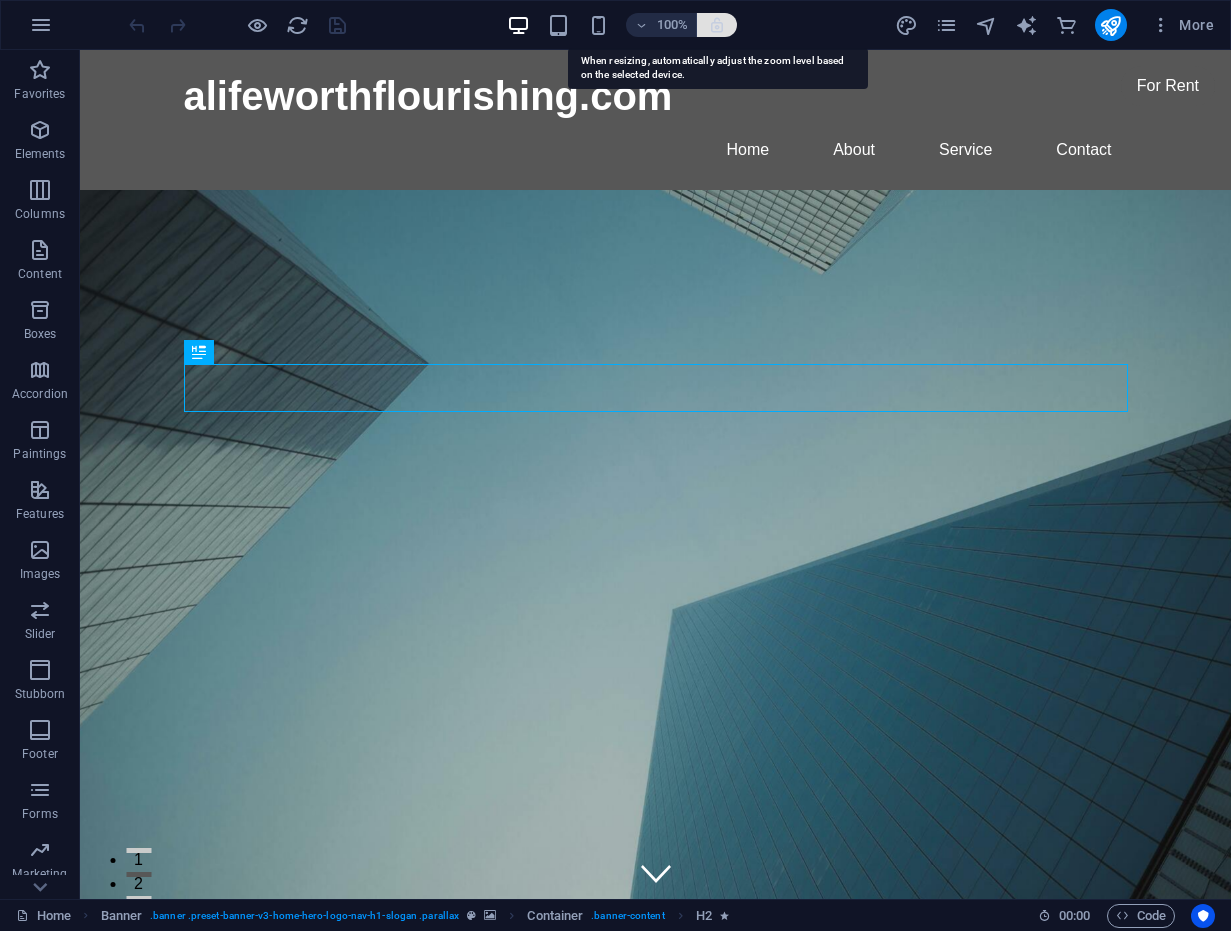 click at bounding box center (717, 25) 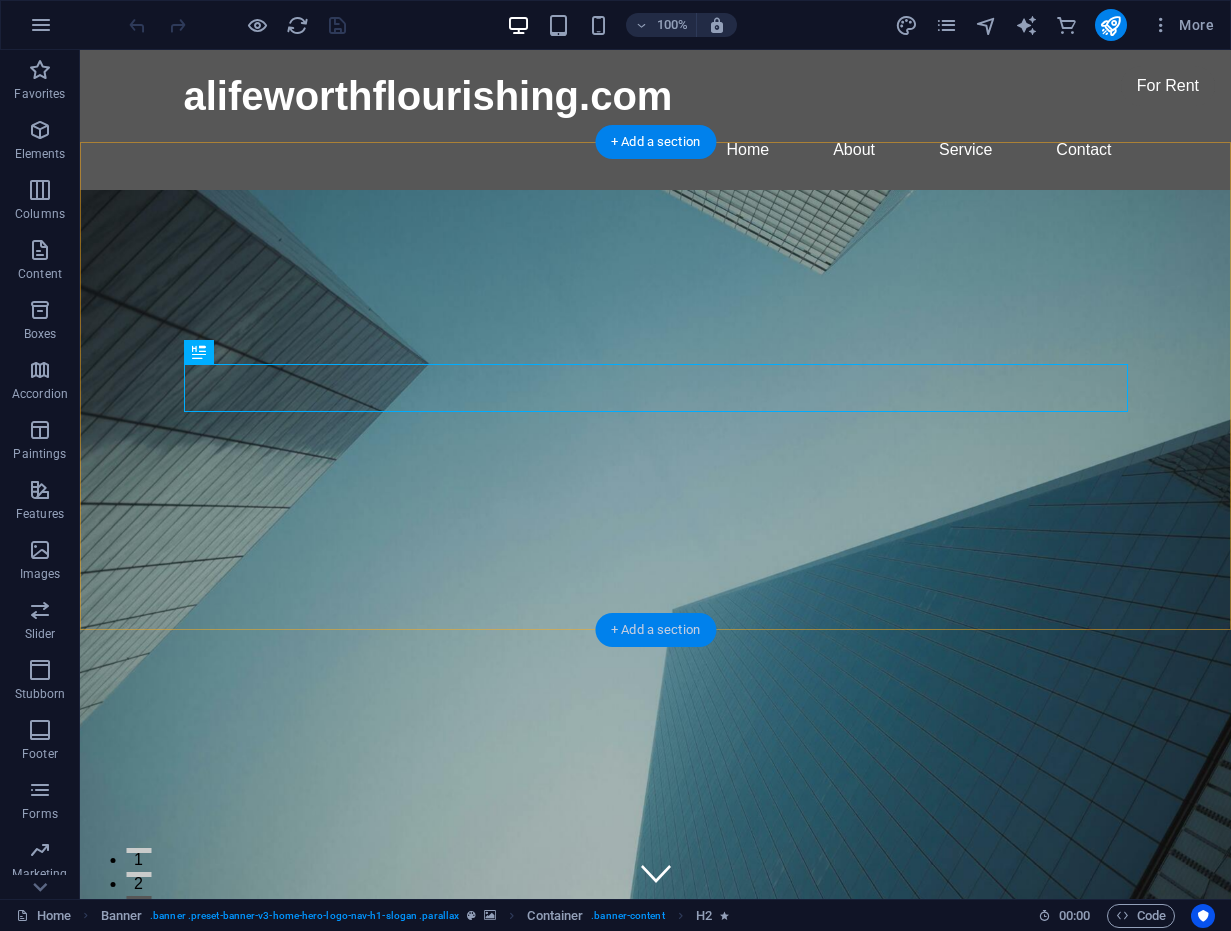 click on "+ Add a section" at bounding box center [655, 629] 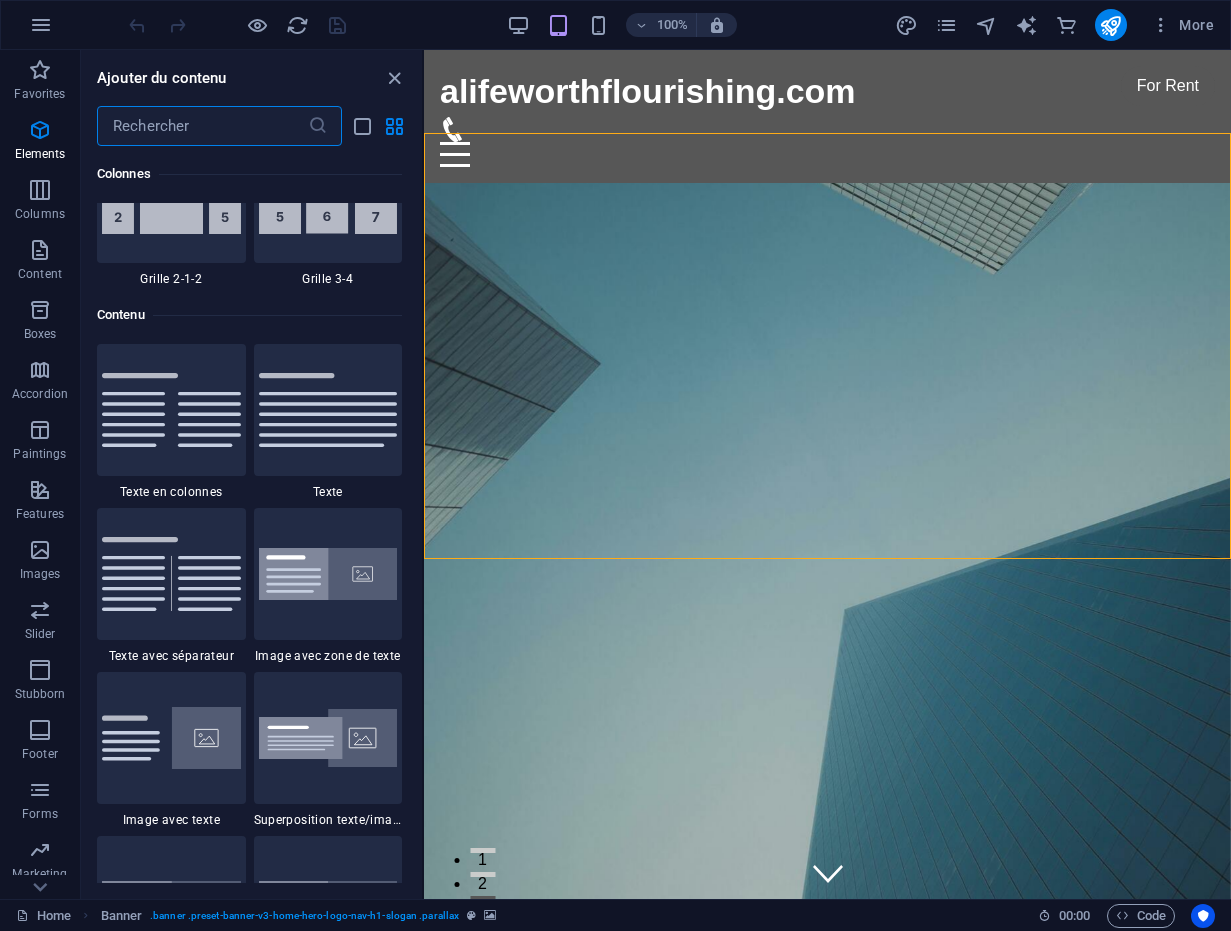 scroll, scrollTop: 3499, scrollLeft: 0, axis: vertical 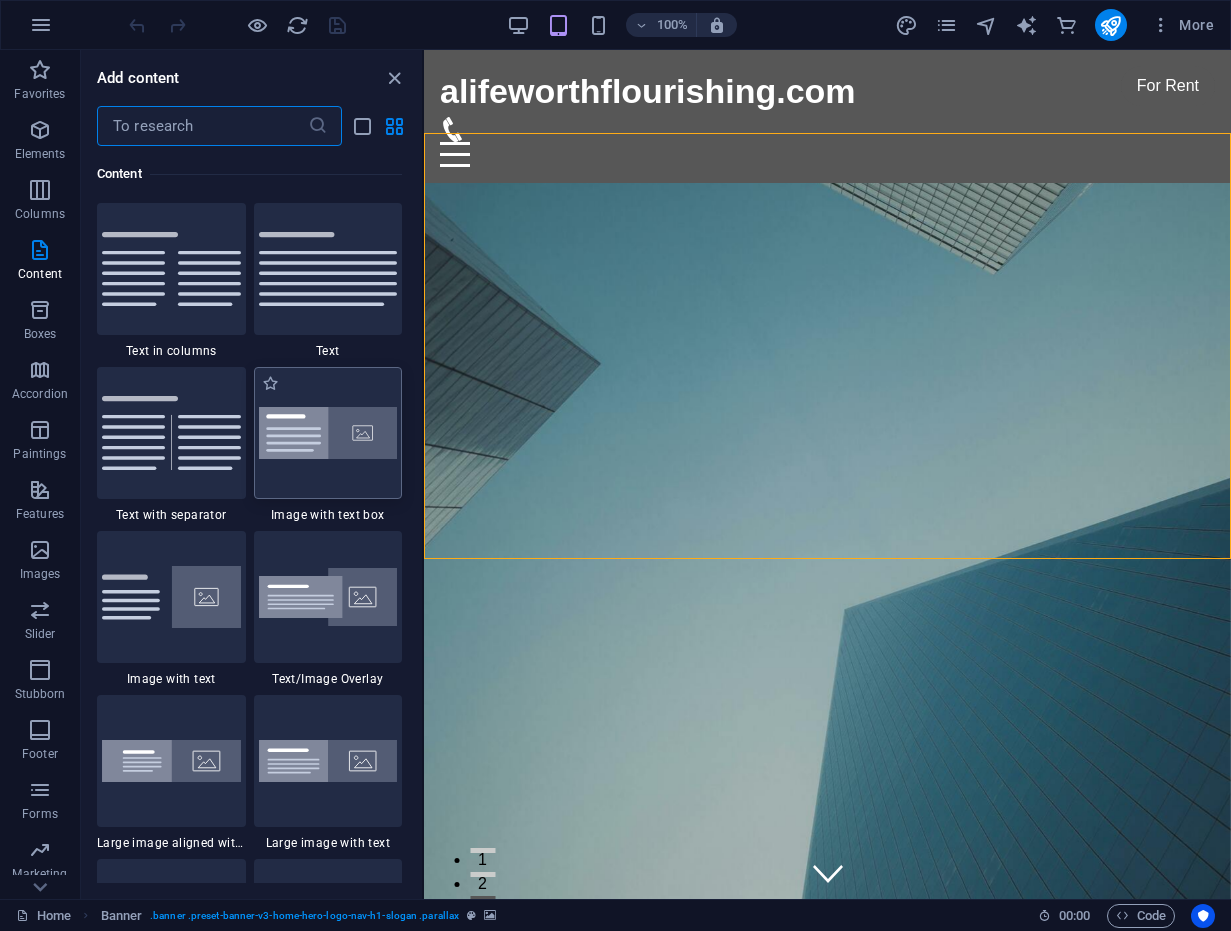 click at bounding box center (328, 433) 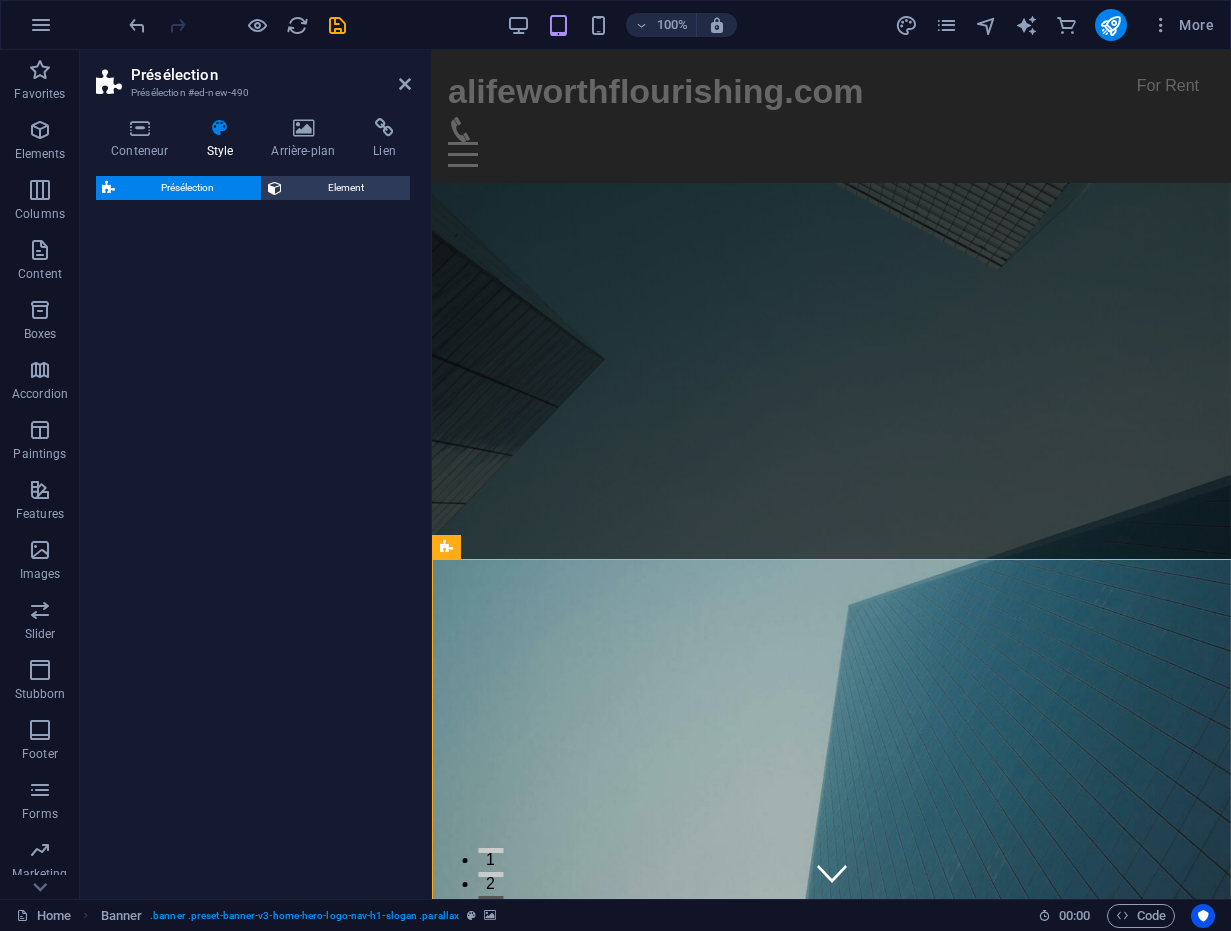 select on "rem" 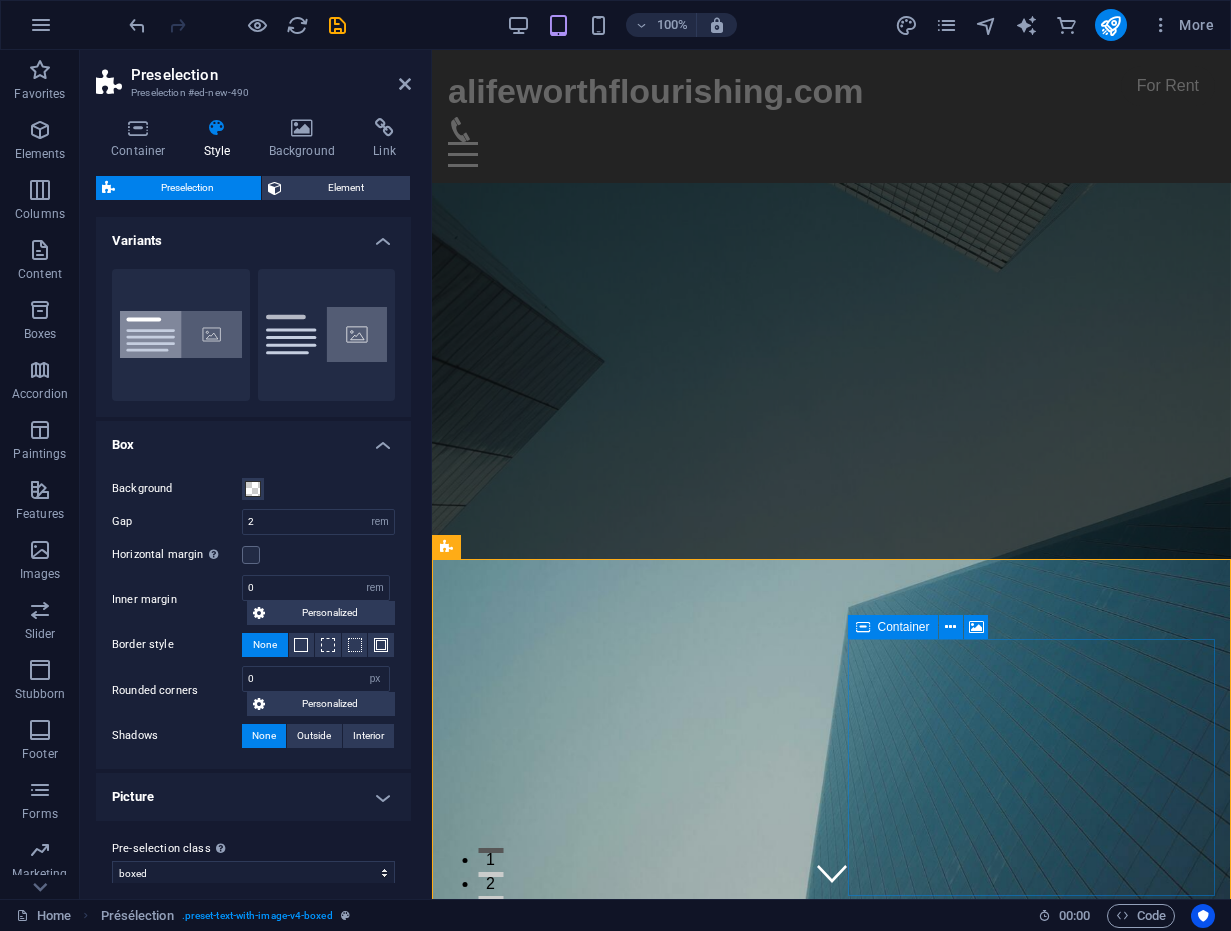 click on "Add the elements" at bounding box center (761, 2020) 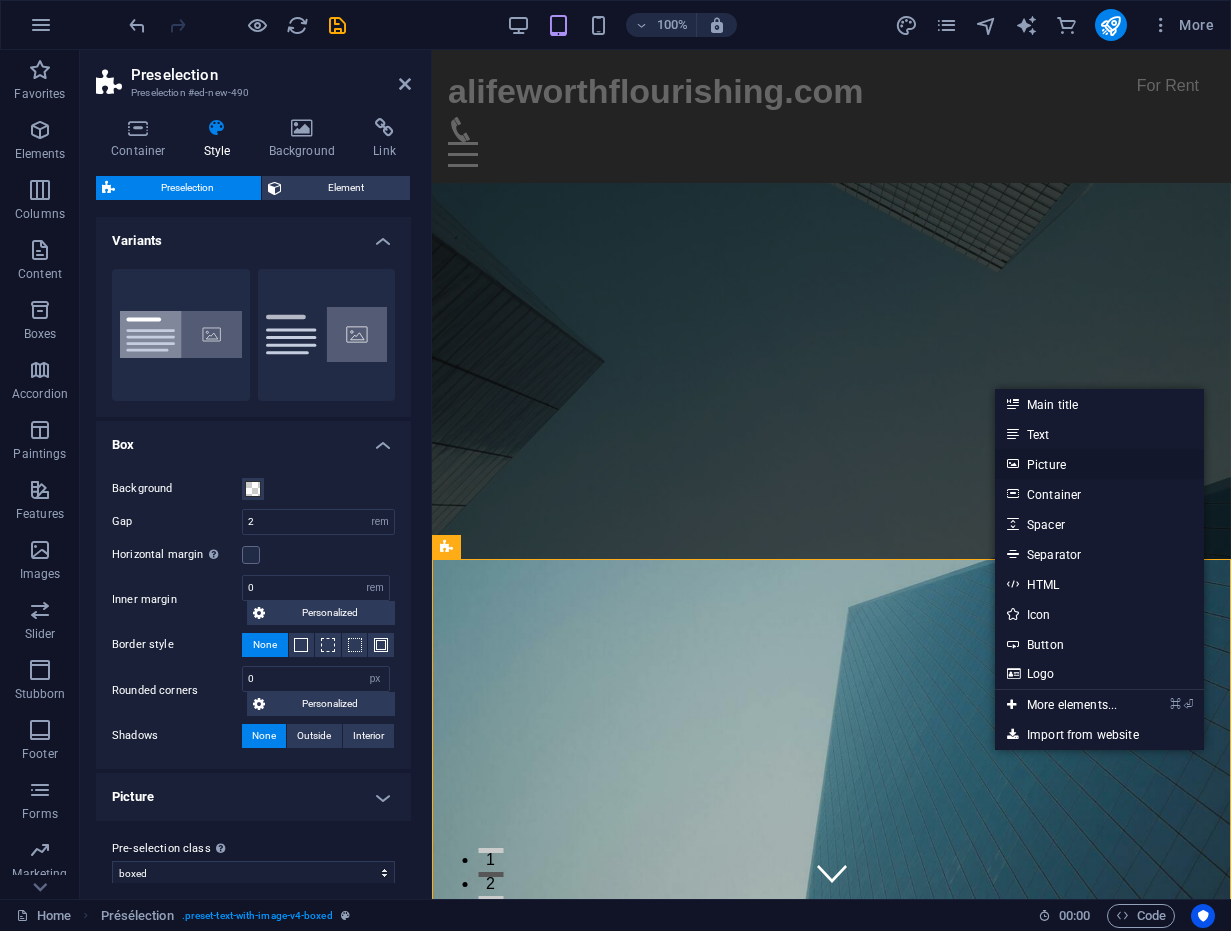 click on "Picture" at bounding box center [1046, 465] 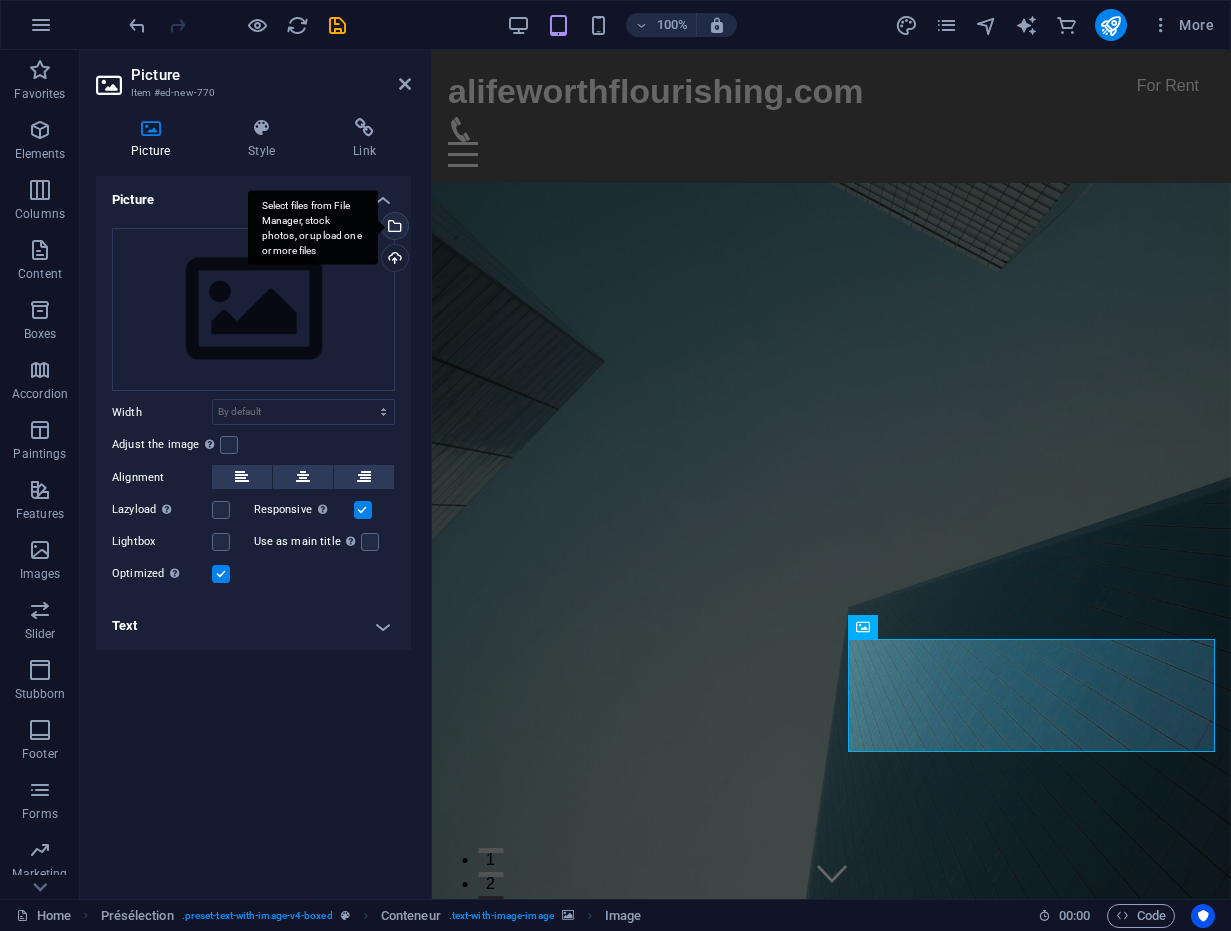 click on "Select files from File Manager, stock photos, or upload one or more files" at bounding box center [393, 228] 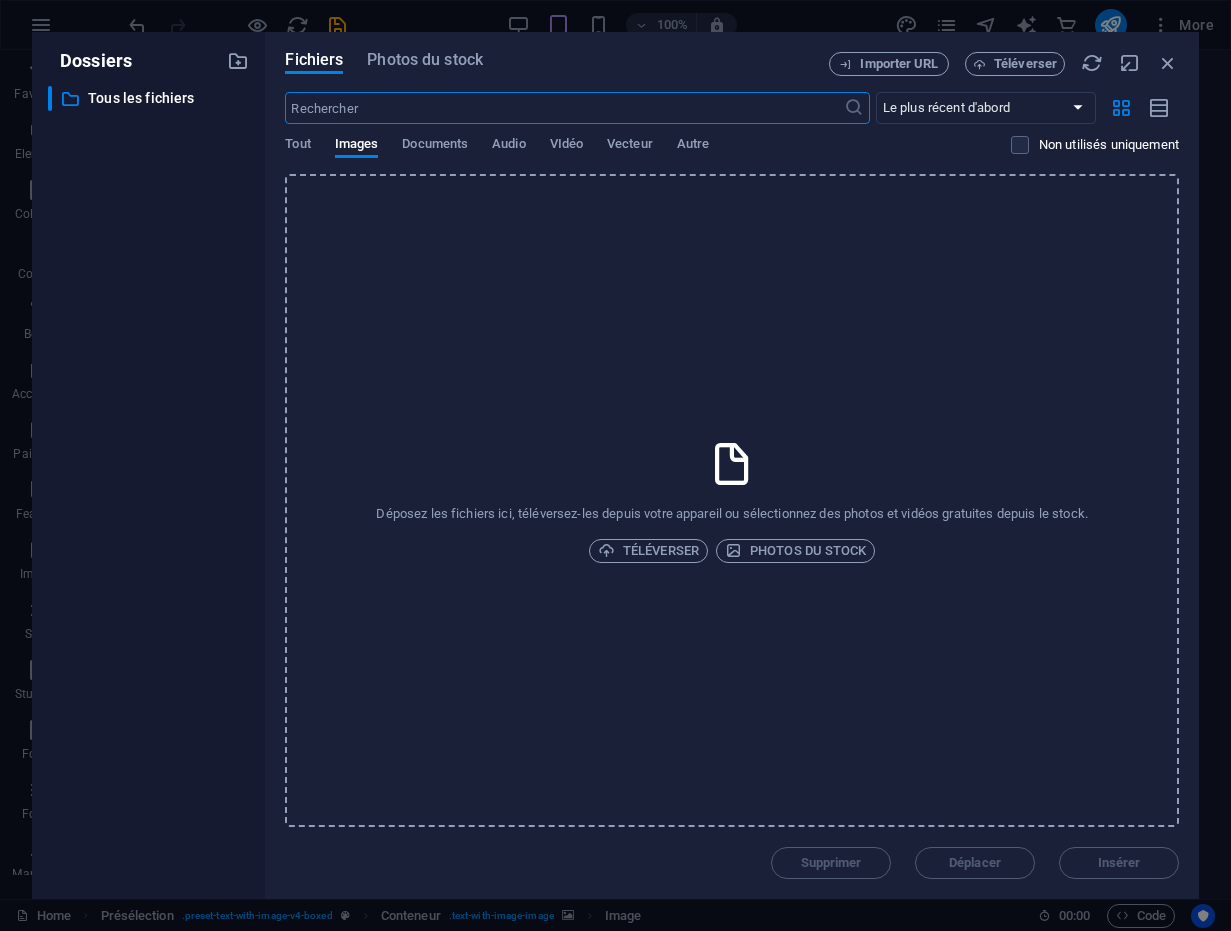 scroll, scrollTop: 579, scrollLeft: 0, axis: vertical 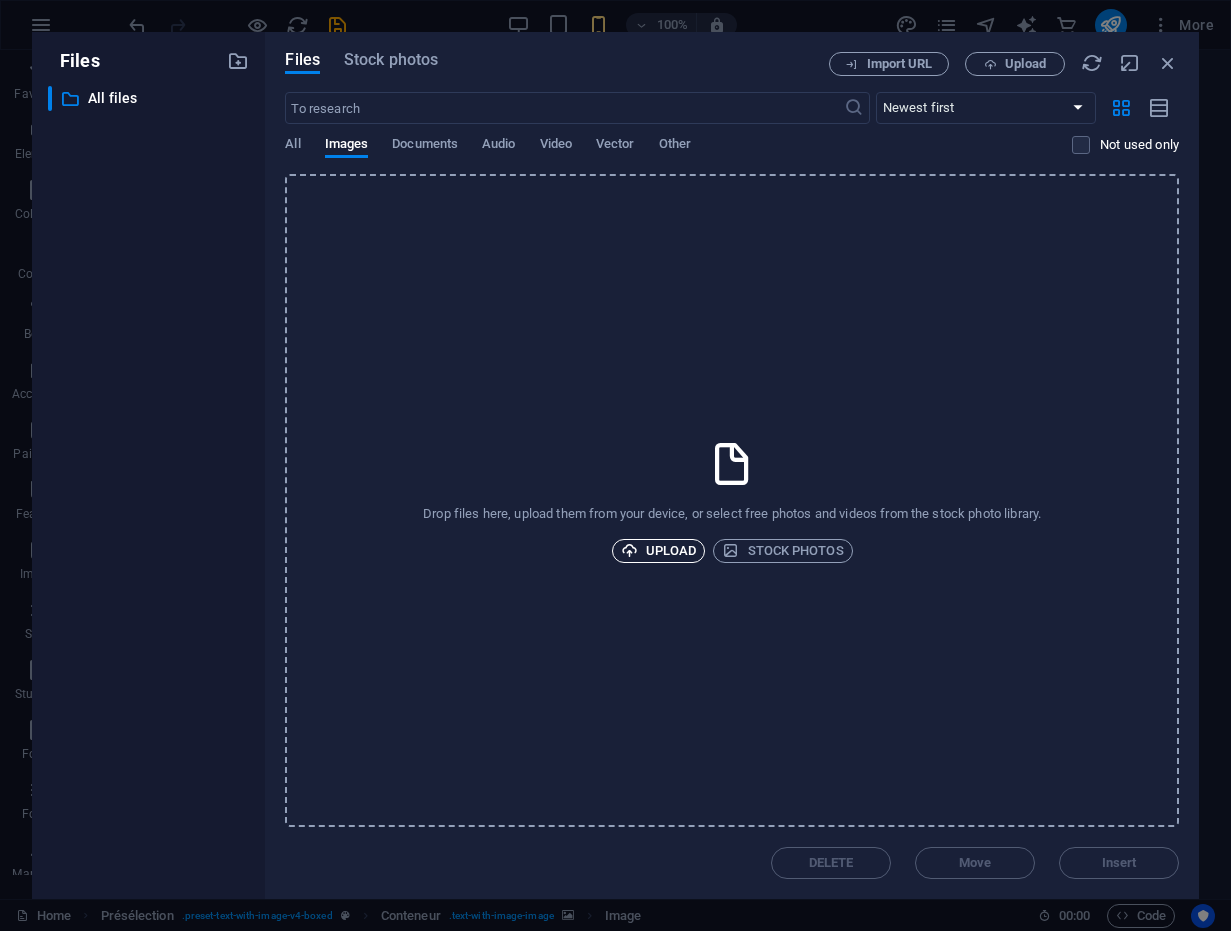 click on "Upload" at bounding box center [671, 550] 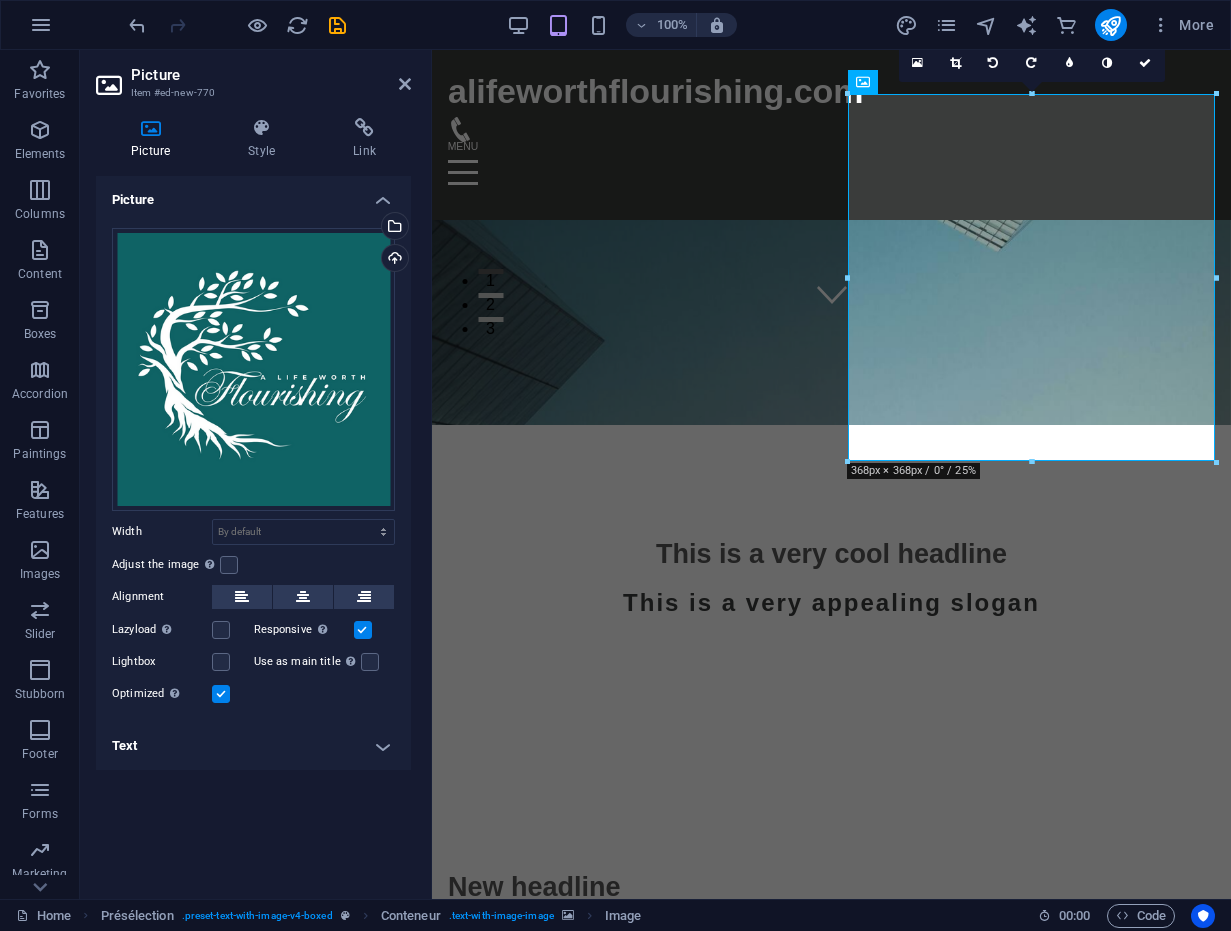 click at bounding box center (831, 2558) 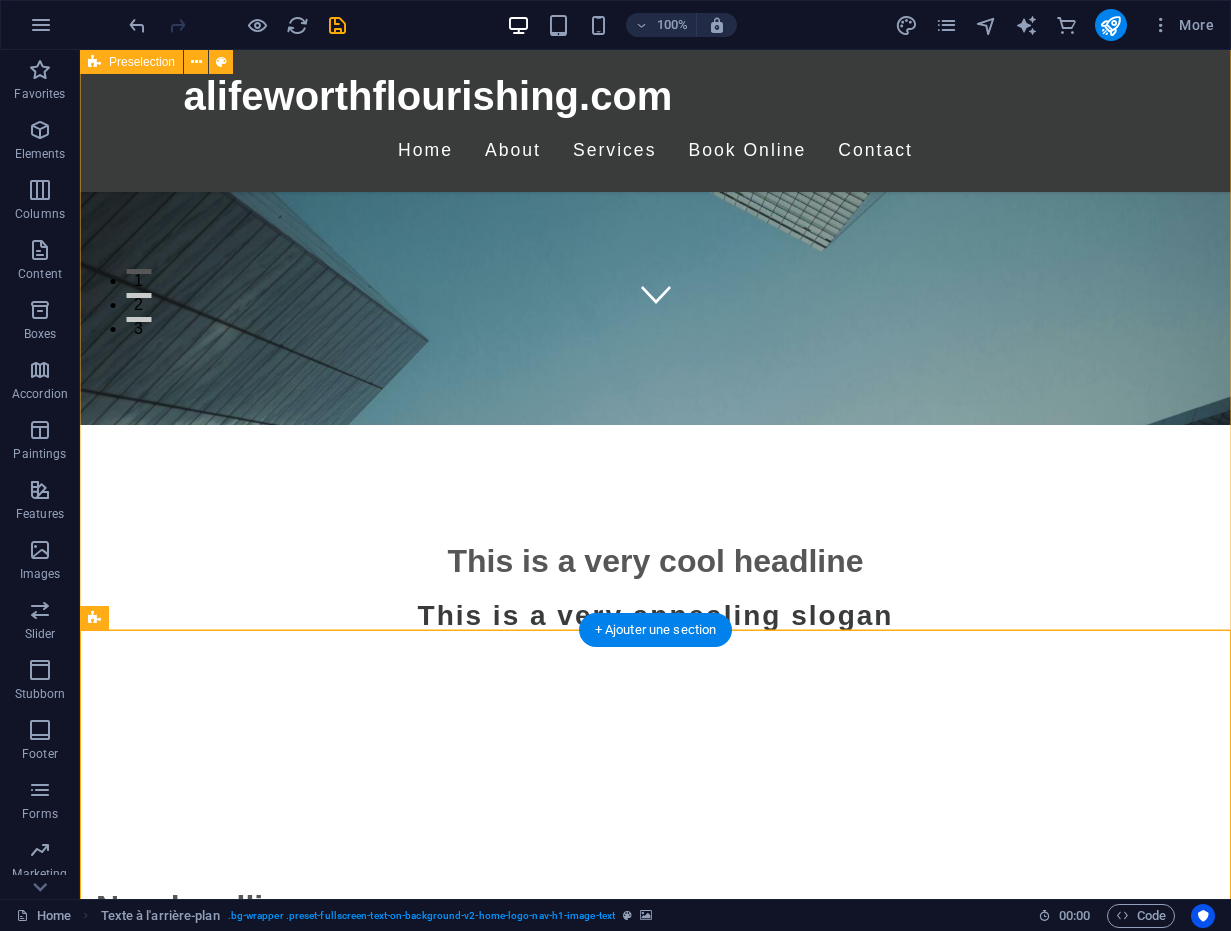scroll, scrollTop: 592, scrollLeft: 0, axis: vertical 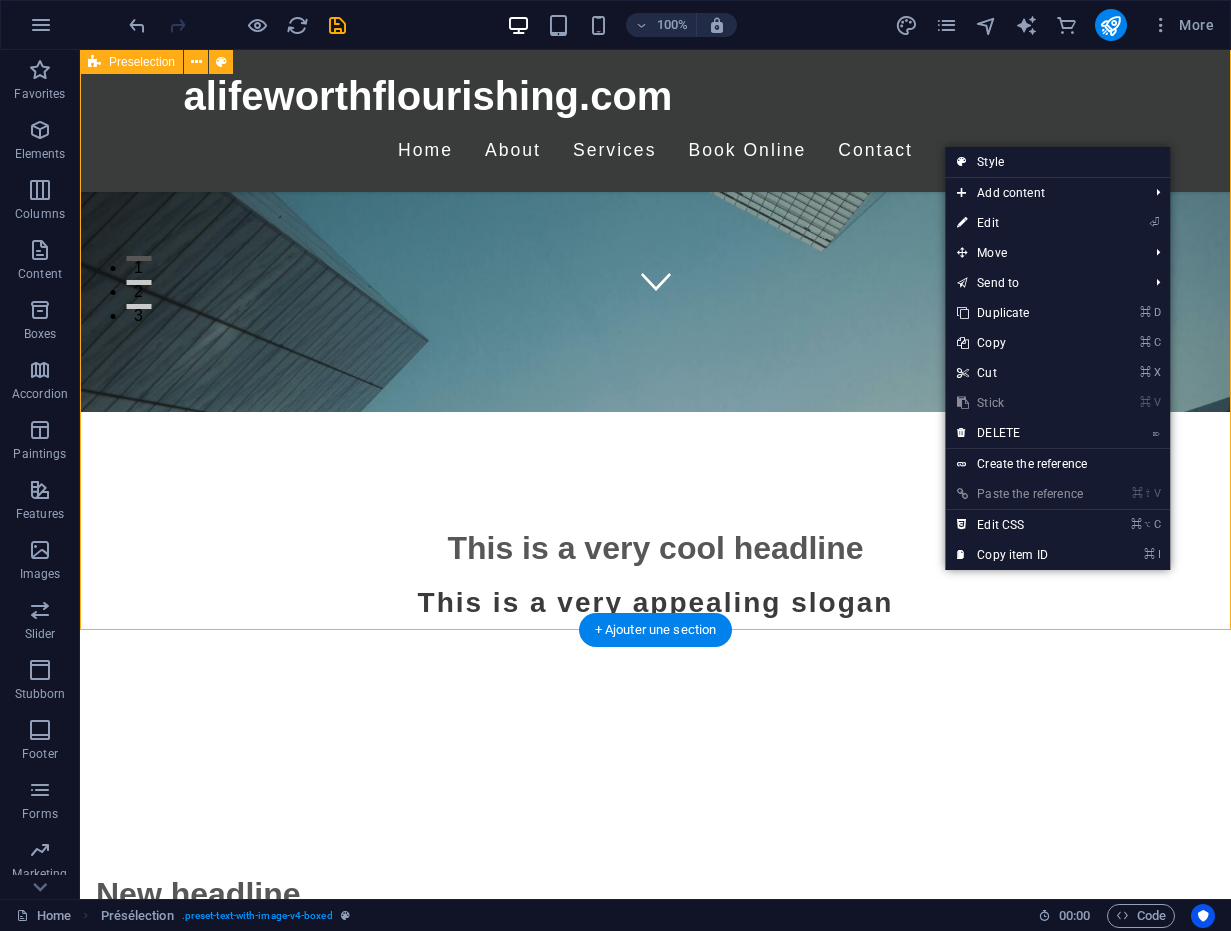 click on "New headline Lorem ipsum dolor sit amet, consectetuer adipiscing elit. Aenean commodo ligula eget dolor. Lorem ipsum dolor sit amet, consectetuer adipiscing elit leget dolor. Lorem ipsum dolor sit amet, consectetuer adipiscing elit. Aenean commodo ligula eget dolor. Lorem ipsum dolor sit amet, consectetuer adipiscing elit dolor consectetuer adipiscing elit leget dolor. Lorem elit saget ipsum dolor sit amet, consectetuer." at bounding box center (655, 1753) 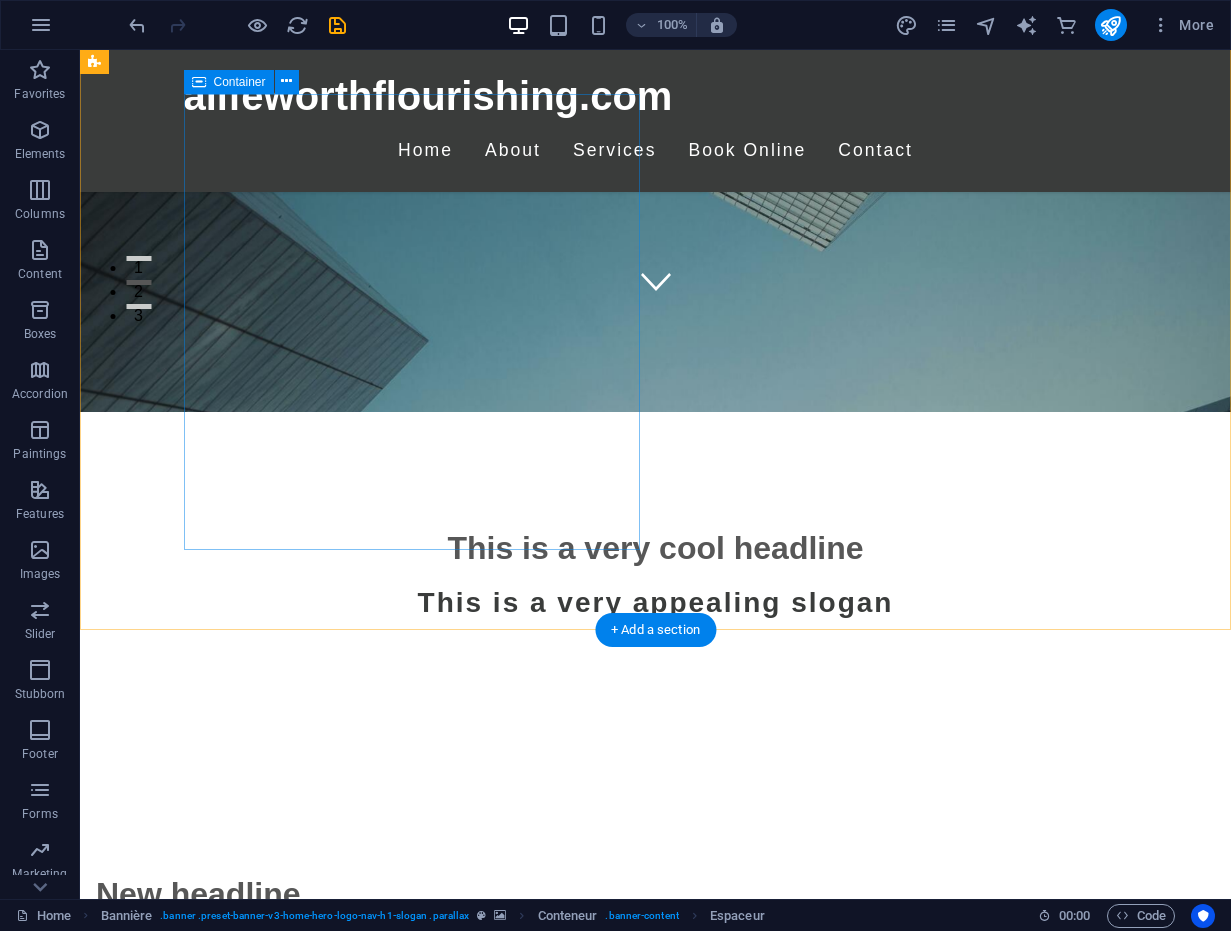click on "New headline Lorem ipsum dolor sit amet, consectetuer adipiscing elit. Aenean commodo ligula eget dolor. Lorem ipsum dolor sit amet, consectetuer adipiscing elit leget dolor. Lorem ipsum dolor sit amet, consectetuer adipiscing elit. Aenean commodo ligula eget dolor. Lorem ipsum dolor sit amet, consectetuer adipiscing elit dolor consectetuer adipiscing elit leget dolor. Lorem elit saget ipsum dolor sit amet, consectetuer." at bounding box center [568, 942] 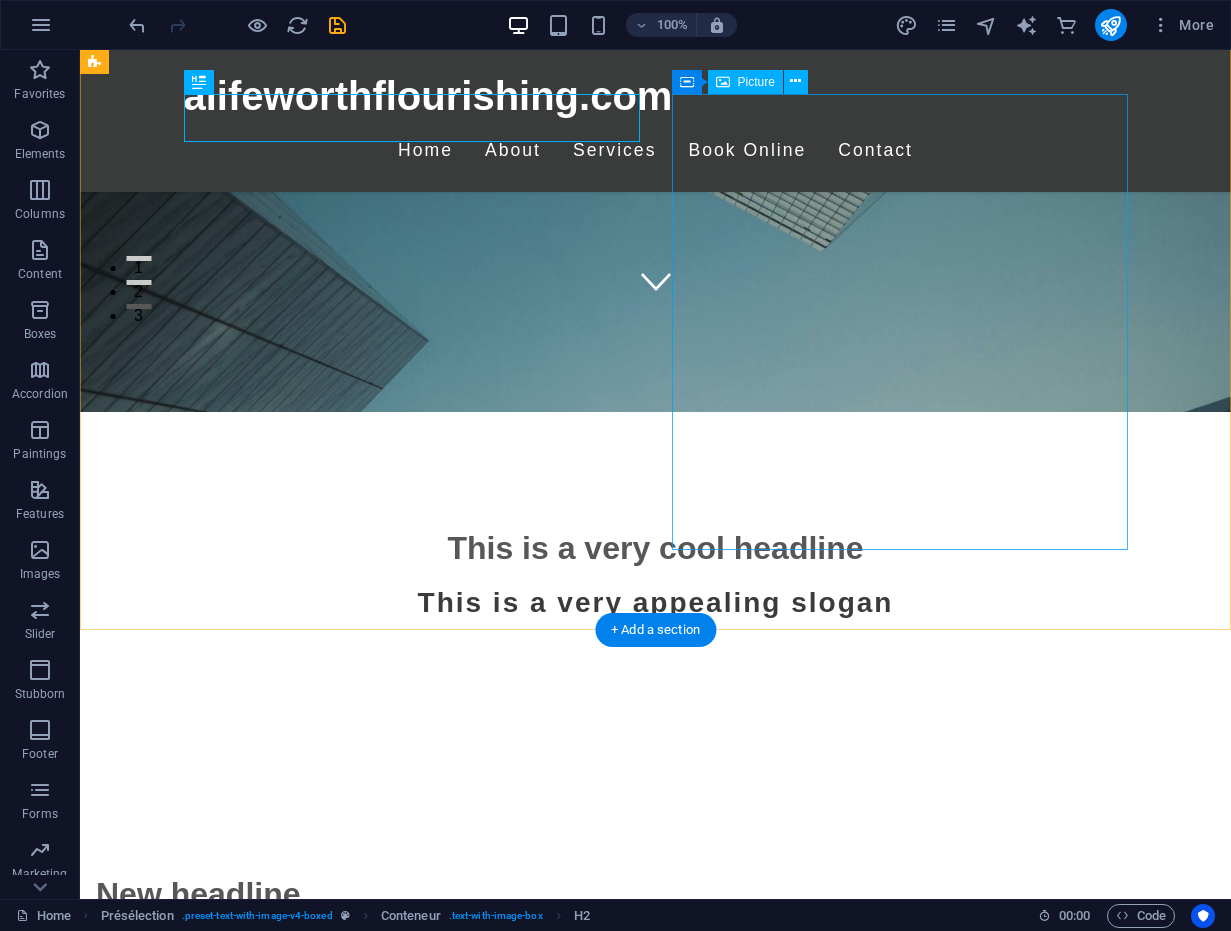 click at bounding box center (568, 2061) 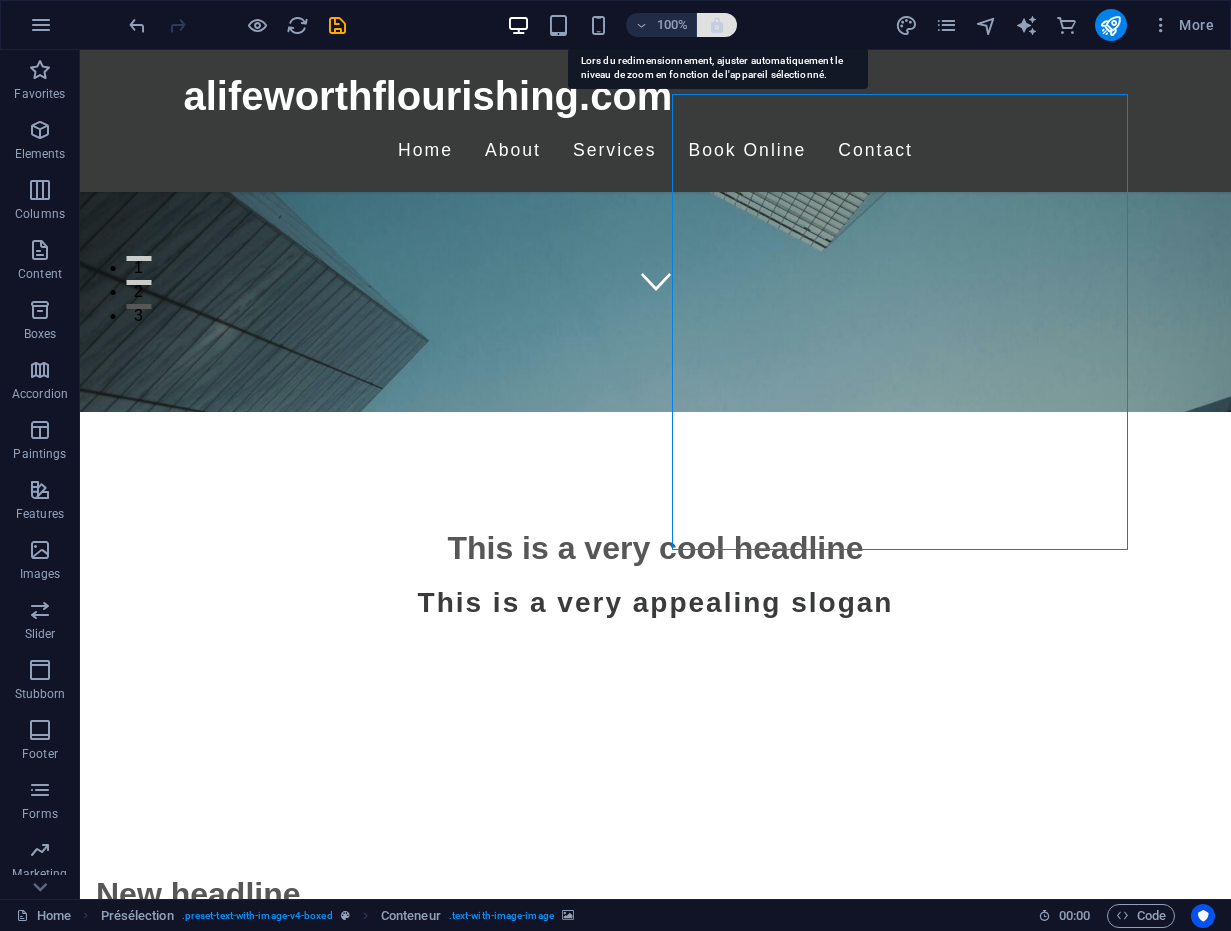 click at bounding box center (717, 25) 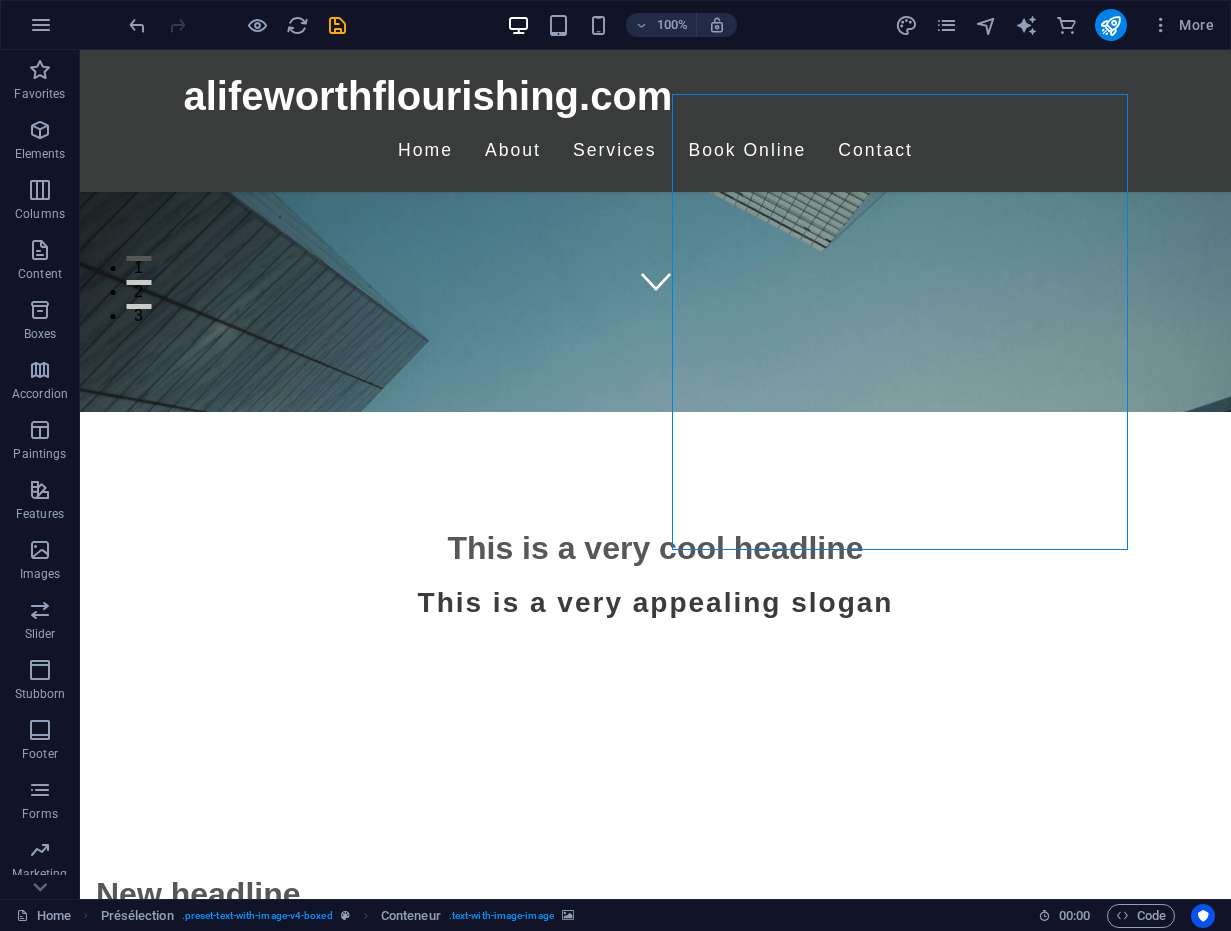 click on "100%" at bounding box center (621, 25) 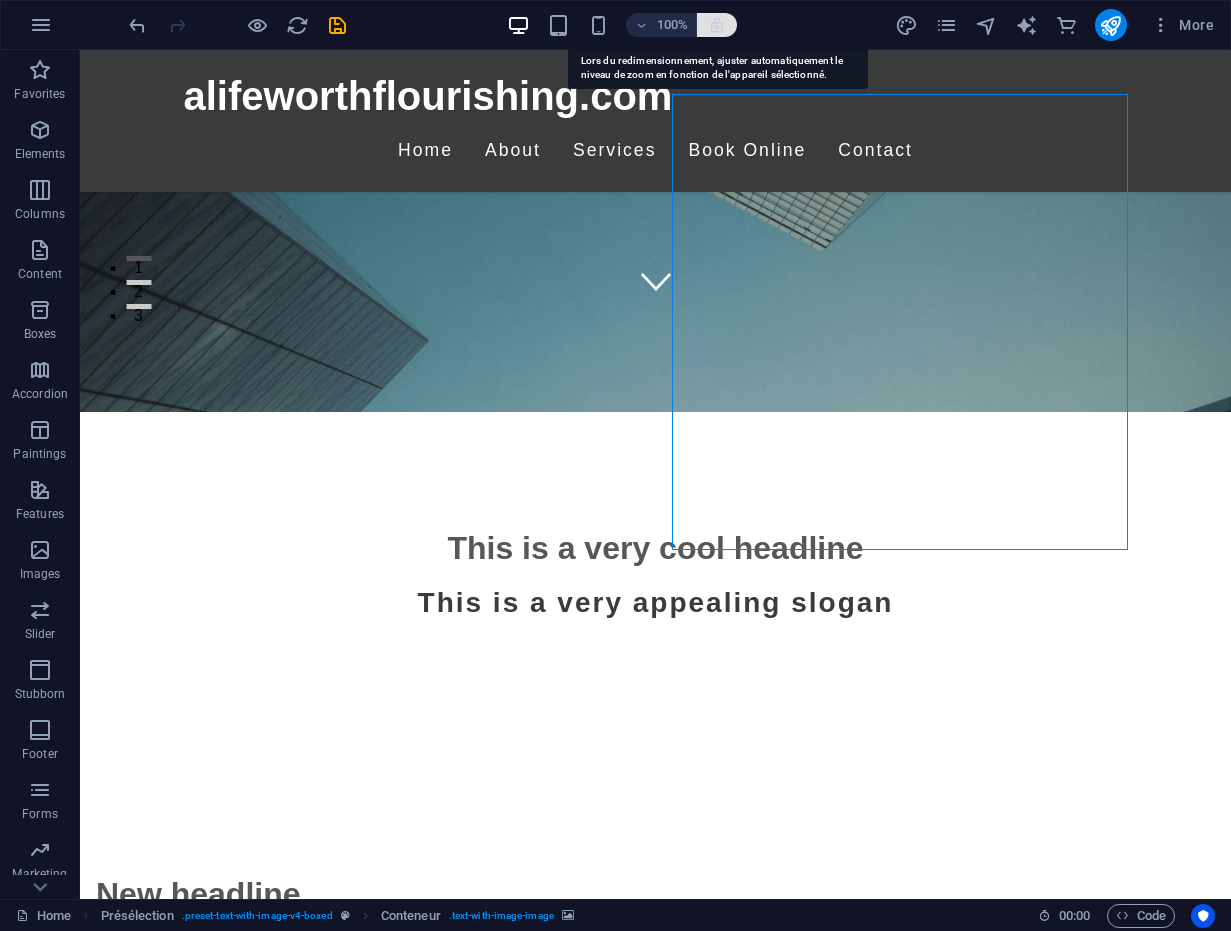 click at bounding box center (717, 25) 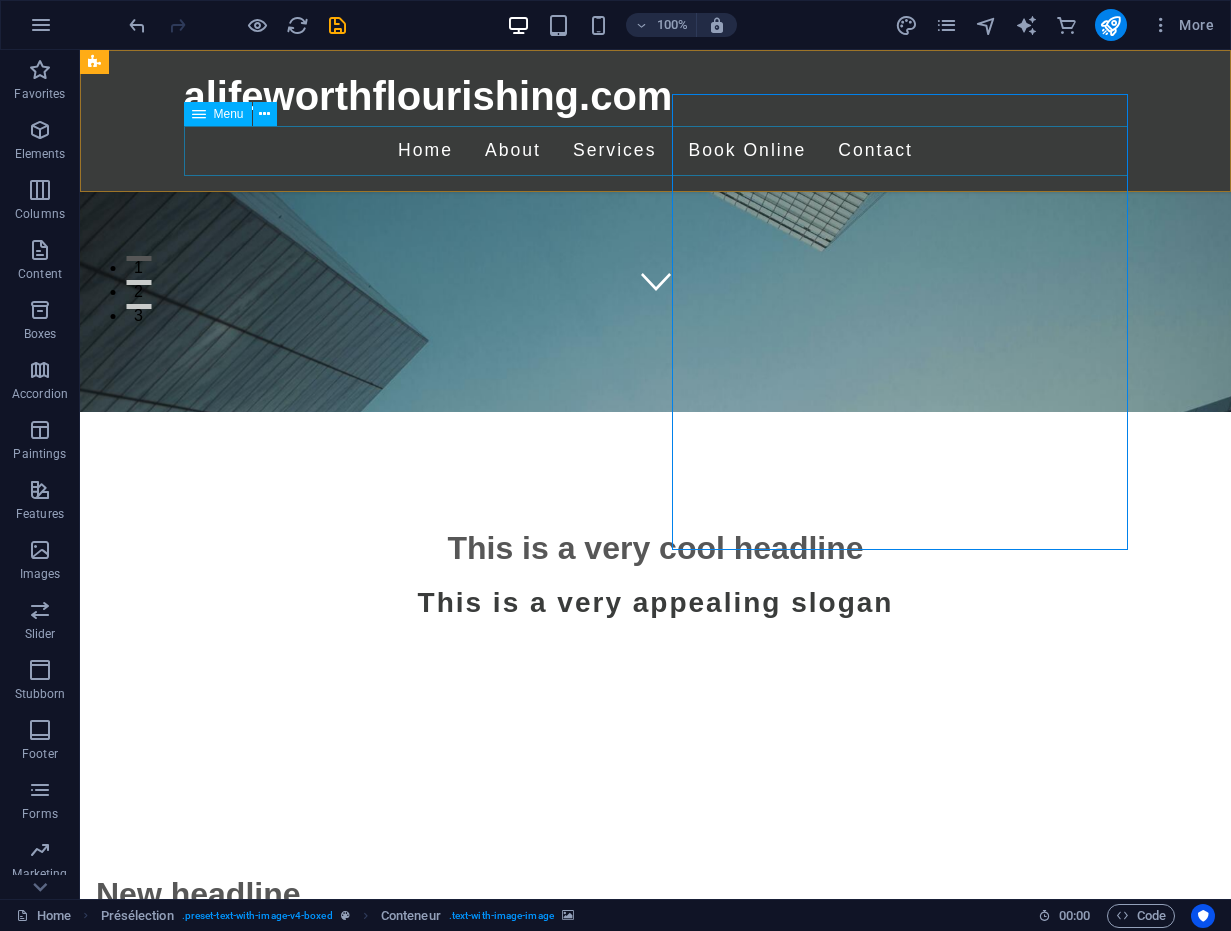click on "Home About Services Book Online Contact" at bounding box center [656, 151] 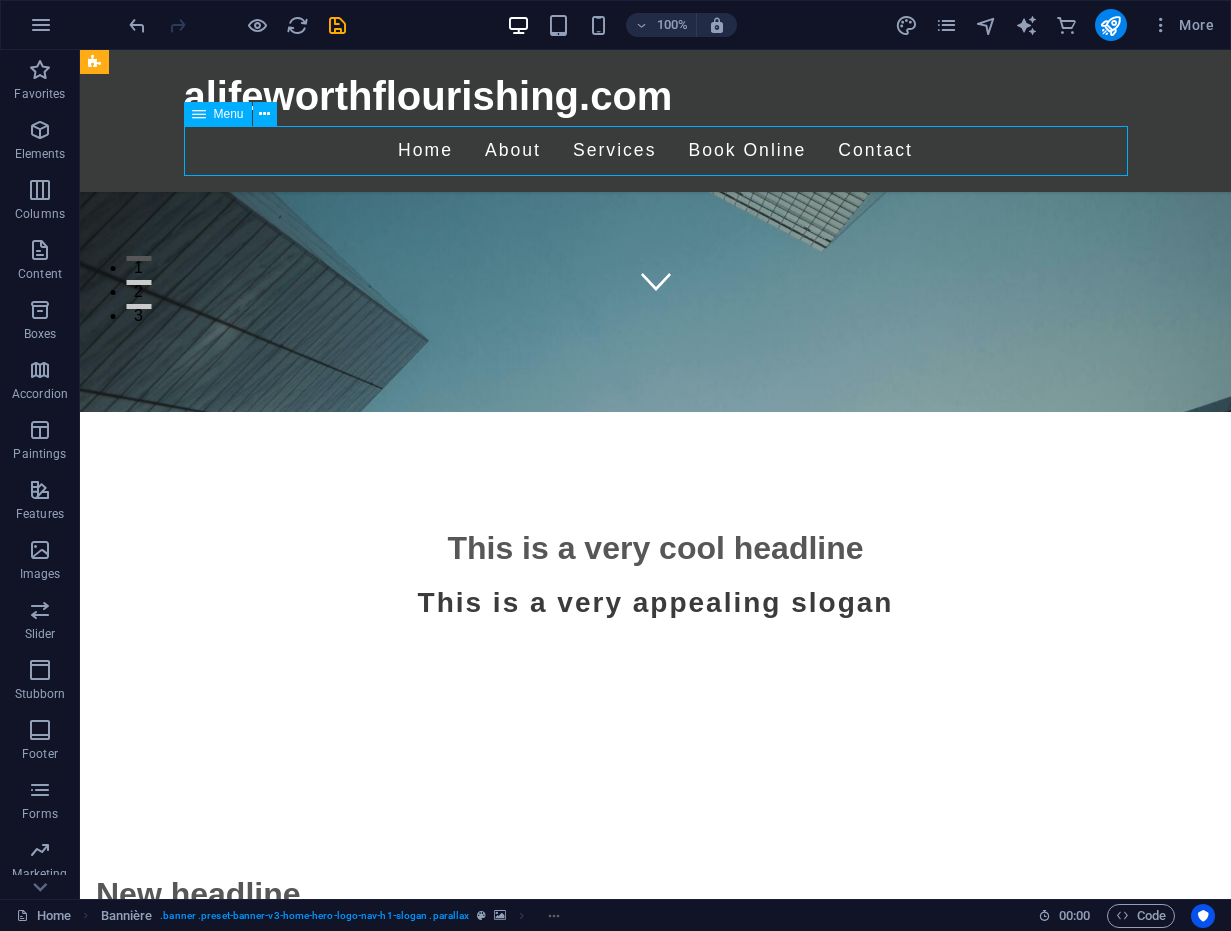 click on "Home About Services Book Online Contact" at bounding box center [656, 151] 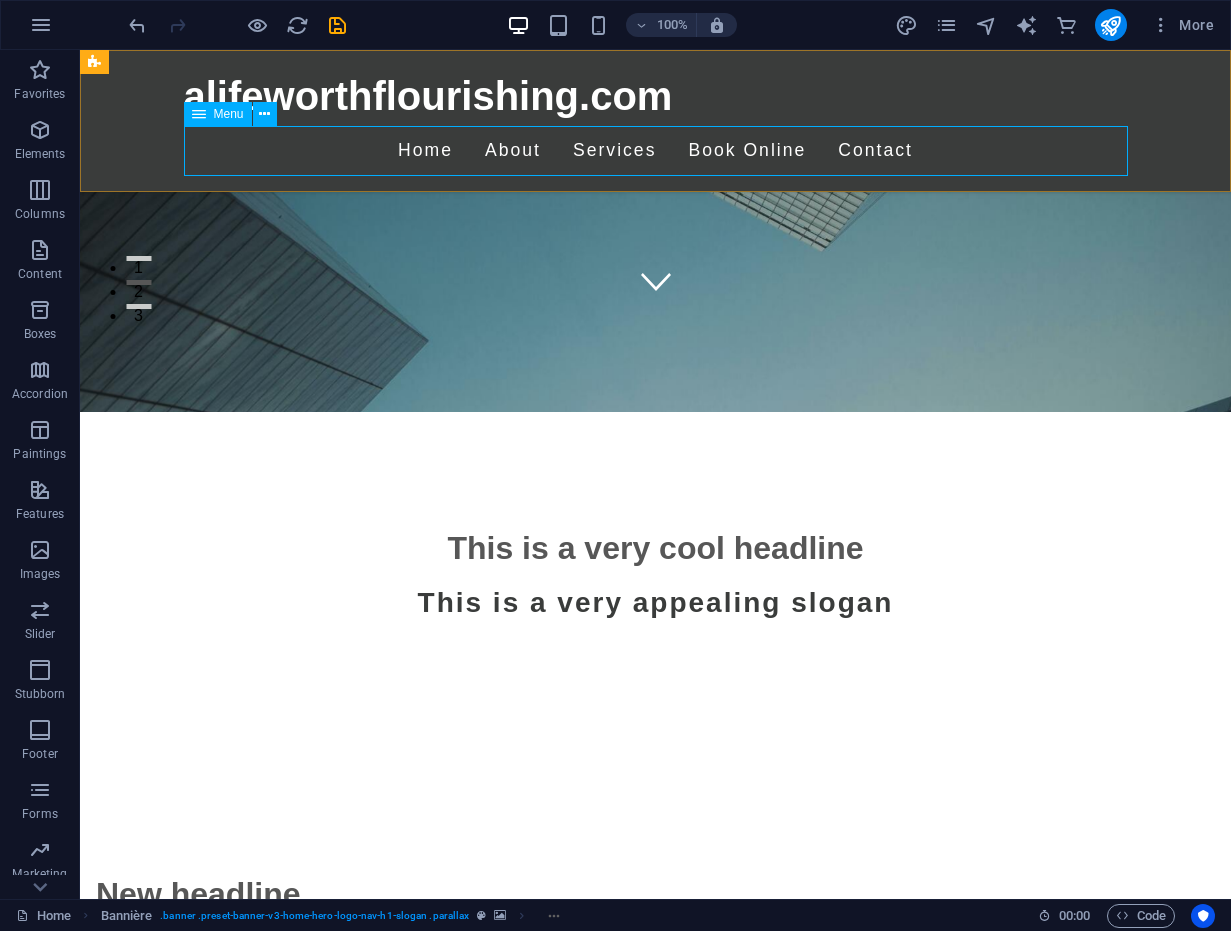 click at bounding box center [199, 114] 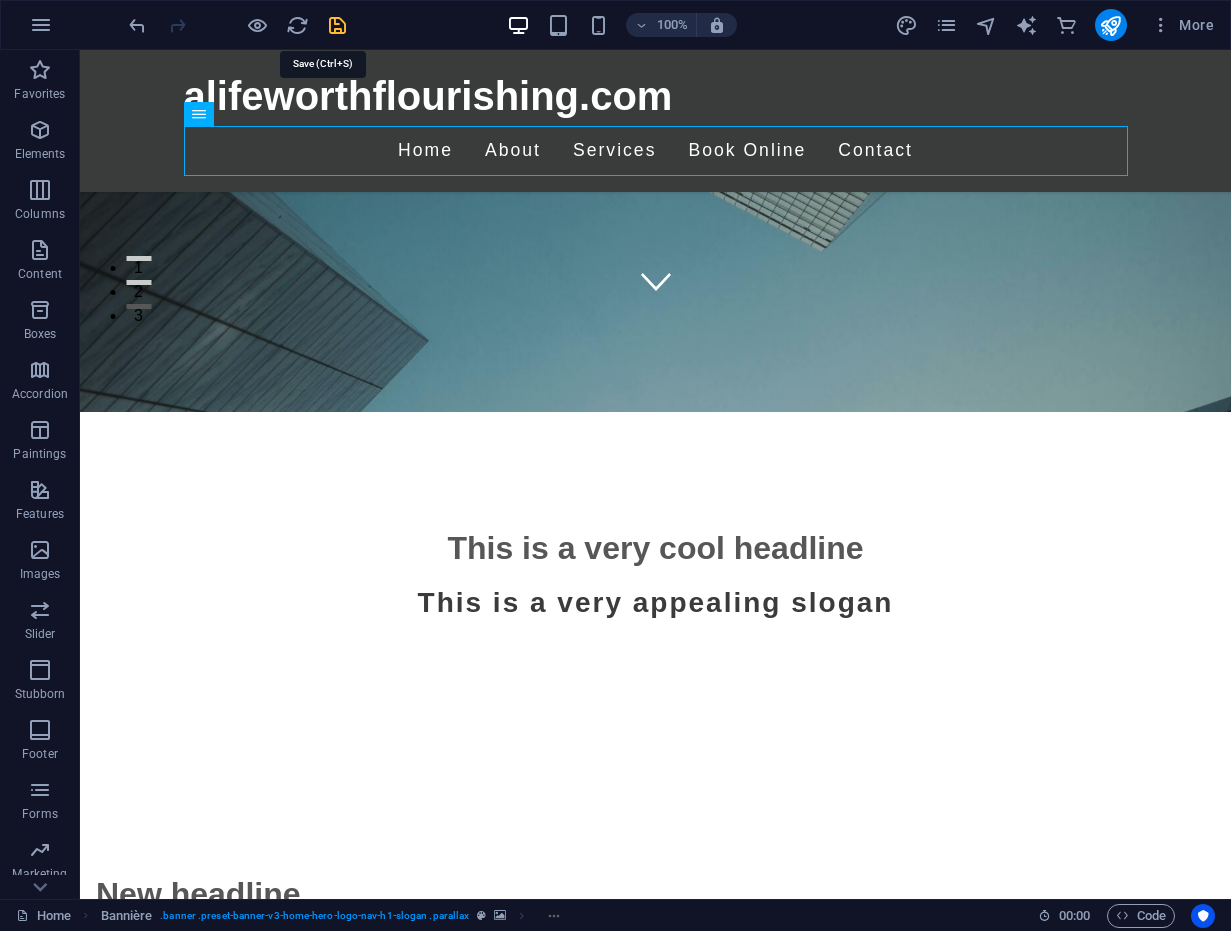 click at bounding box center (337, 25) 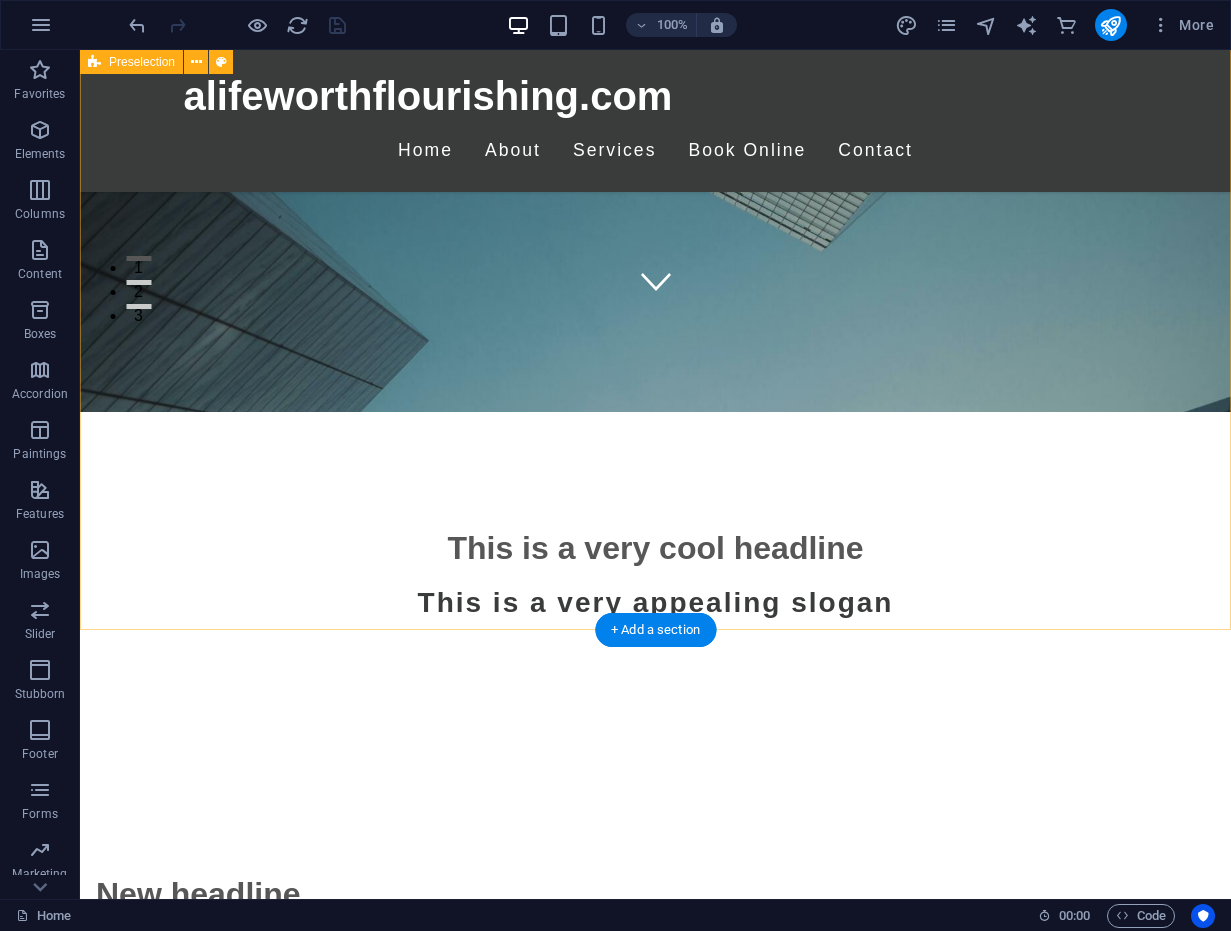 click on "New headline Lorem ipsum dolor sit amet, consectetuer adipiscing elit. Aenean commodo ligula eget dolor. Lorem ipsum dolor sit amet, consectetuer adipiscing elit leget dolor. Lorem ipsum dolor sit amet, consectetuer adipiscing elit. Aenean commodo ligula eget dolor. Lorem ipsum dolor sit amet, consectetuer adipiscing elit dolor consectetuer adipiscing elit leget dolor. Lorem elit saget ipsum dolor sit amet, consectetuer." at bounding box center [655, 1753] 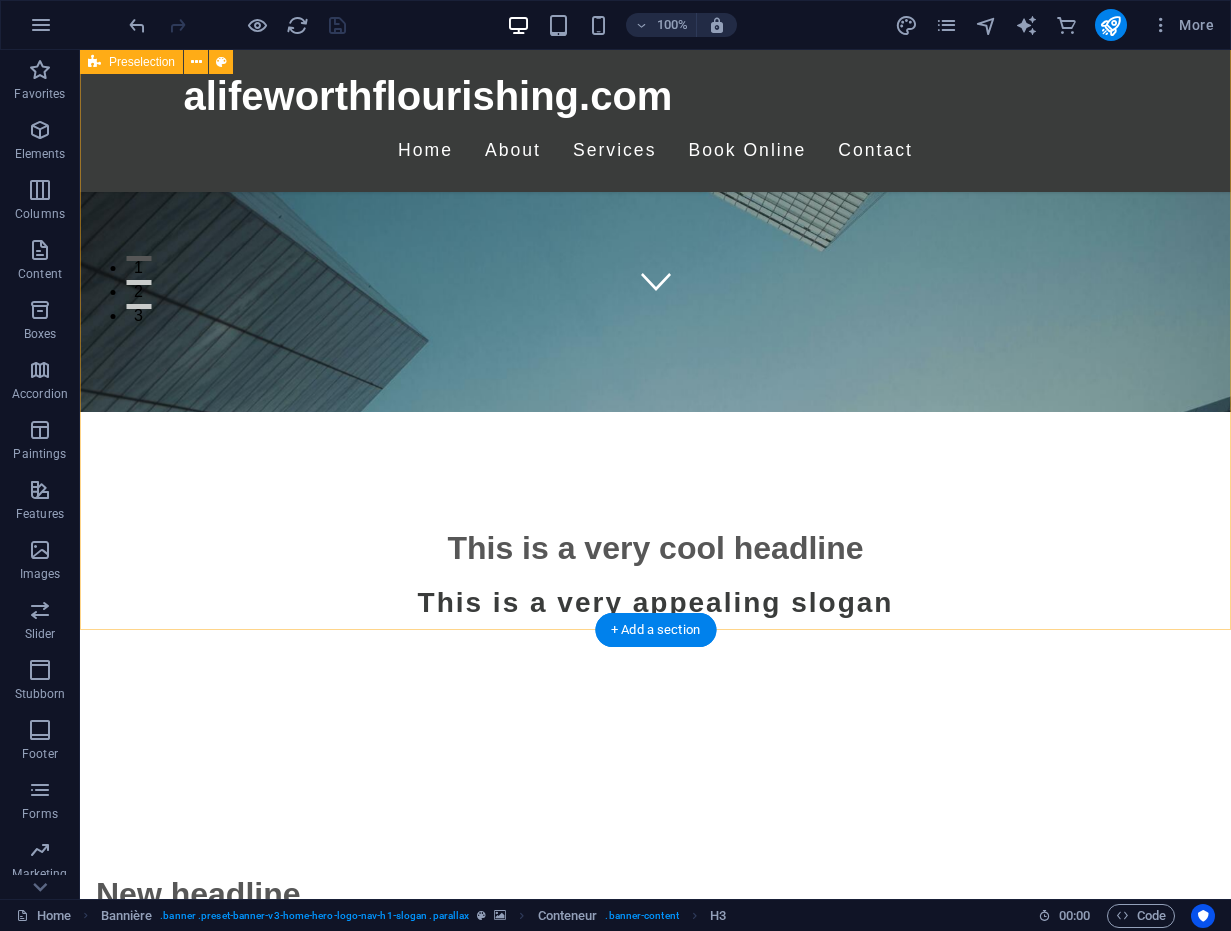 click on "New headline Lorem ipsum dolor sit amet, consectetuer adipiscing elit. Aenean commodo ligula eget dolor. Lorem ipsum dolor sit amet, consectetuer adipiscing elit leget dolor. Lorem ipsum dolor sit amet, consectetuer adipiscing elit. Aenean commodo ligula eget dolor. Lorem ipsum dolor sit amet, consectetuer adipiscing elit dolor consectetuer adipiscing elit leget dolor. Lorem elit saget ipsum dolor sit amet, consectetuer." at bounding box center (655, 1753) 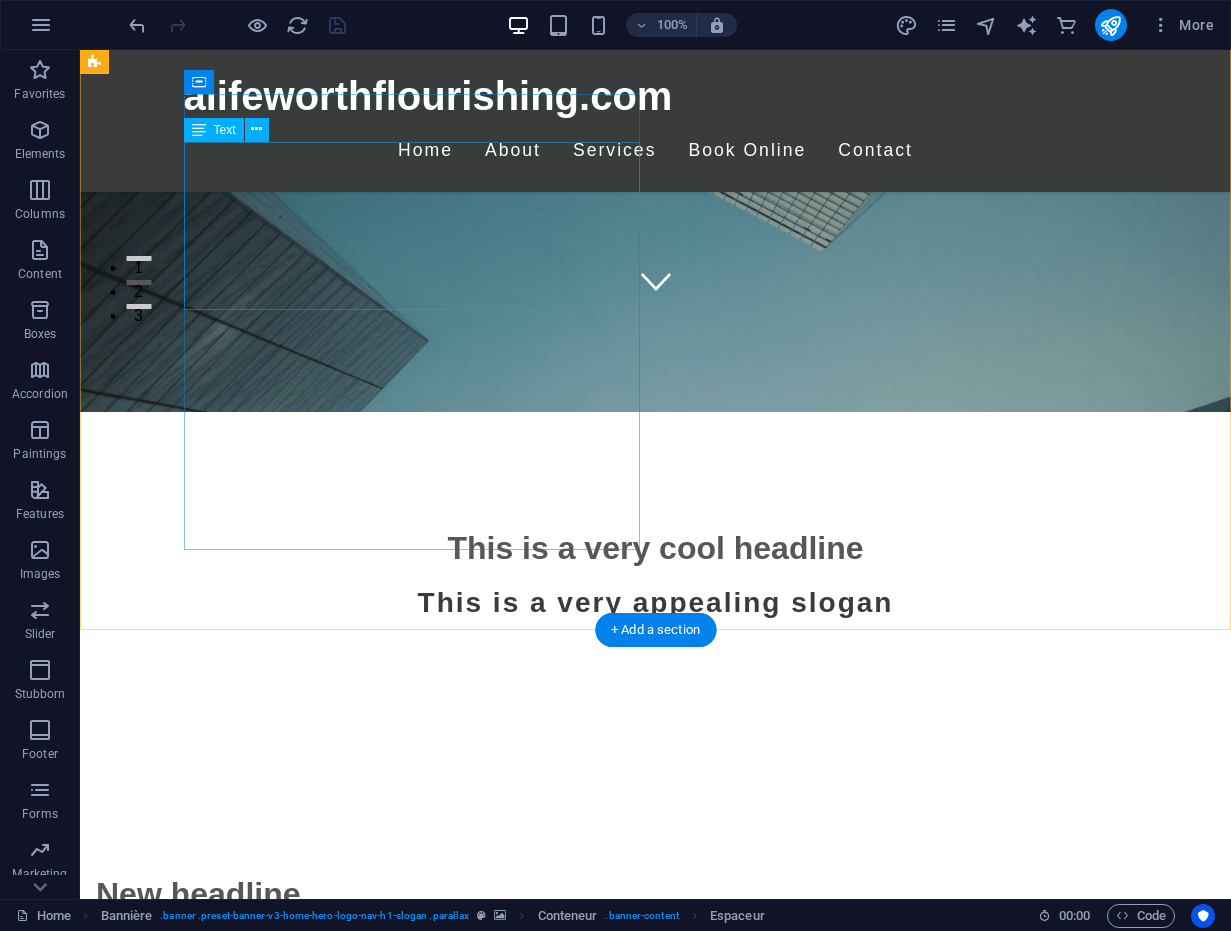click on "Lorem ipsum dolor sit amet, consectetuer adipiscing elit. Aenean commodo ligula eget dolor. Lorem ipsum dolor sit amet, consectetuer adipiscing elit leget dolor. Lorem ipsum dolor sit amet, consectetuer adipiscing elit. Aenean commodo ligula eget dolor. Lorem ipsum dolor sit amet, consectetuer adipiscing elit dolor consectetuer adipiscing elit leget dolor. Lorem elit saget ipsum dolor sit amet, consectetuer." at bounding box center [568, 966] 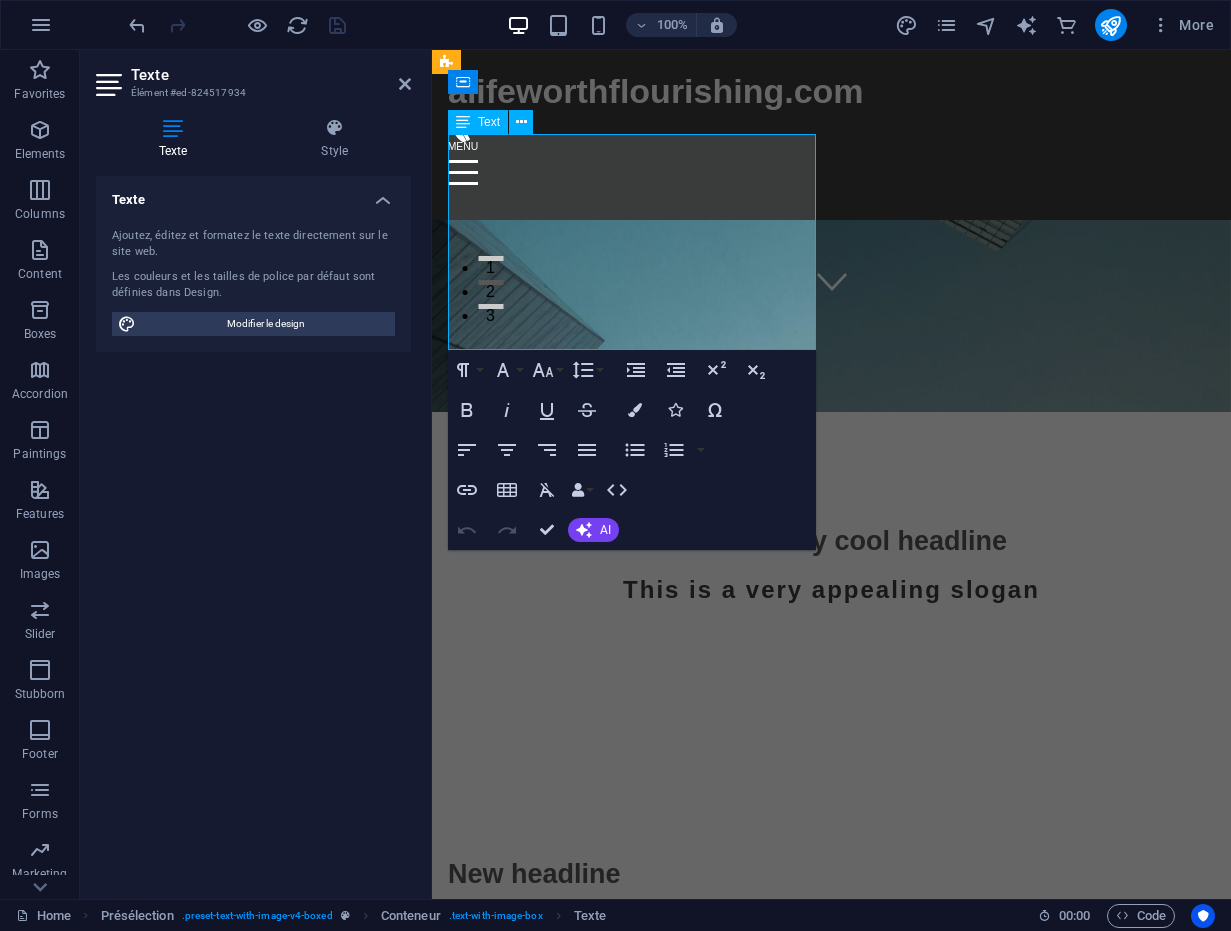 scroll, scrollTop: 579, scrollLeft: 0, axis: vertical 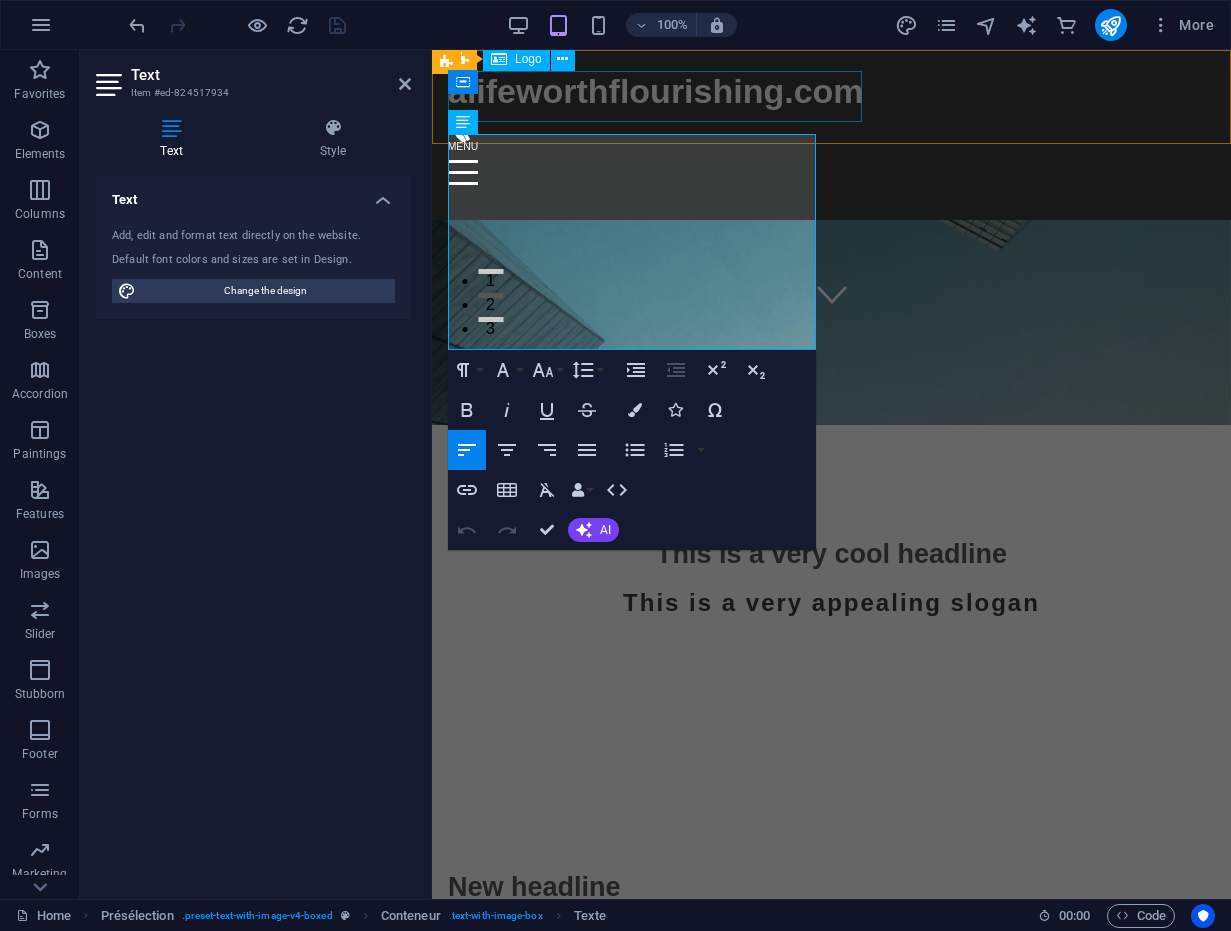 drag, startPoint x: 752, startPoint y: 337, endPoint x: 544, endPoint y: 109, distance: 308.62274 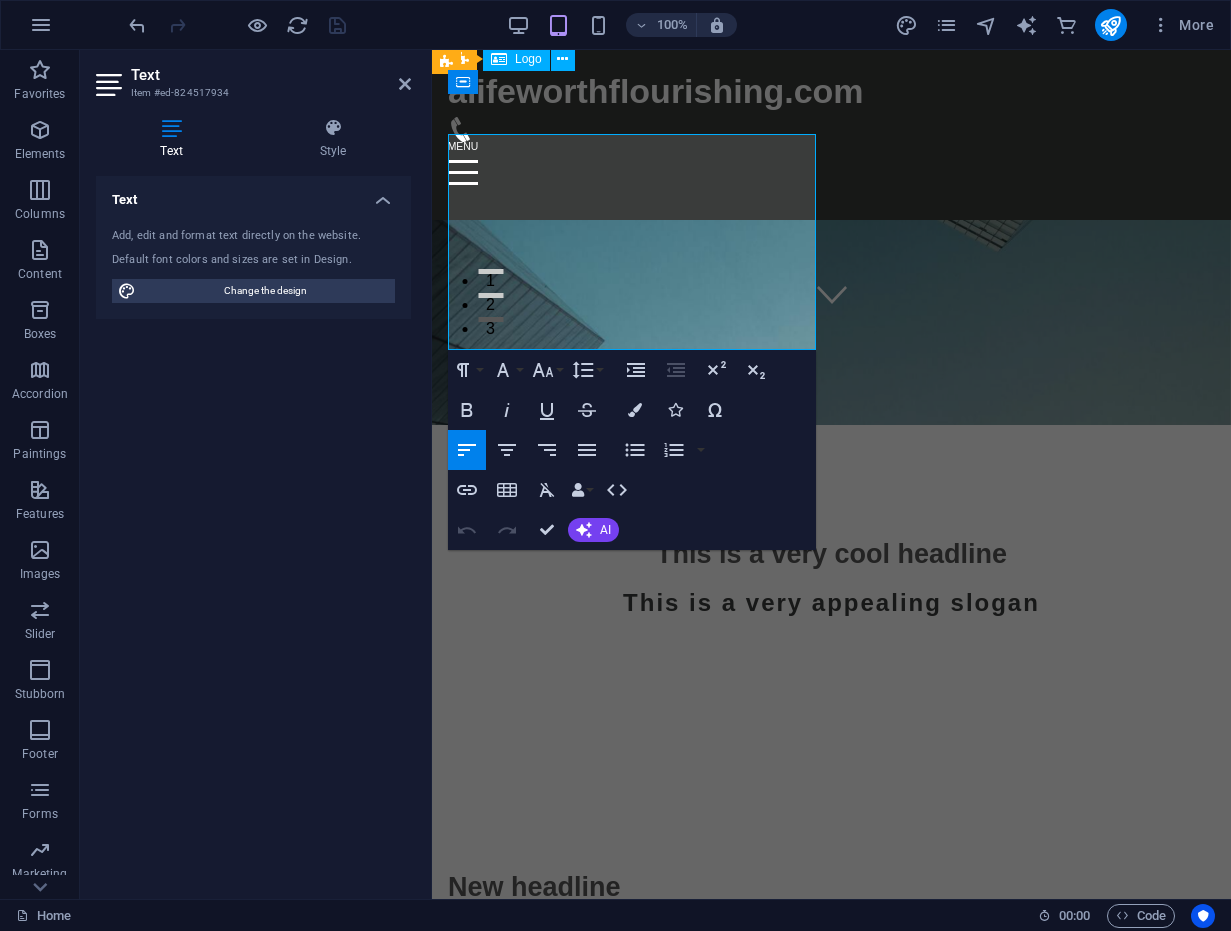type 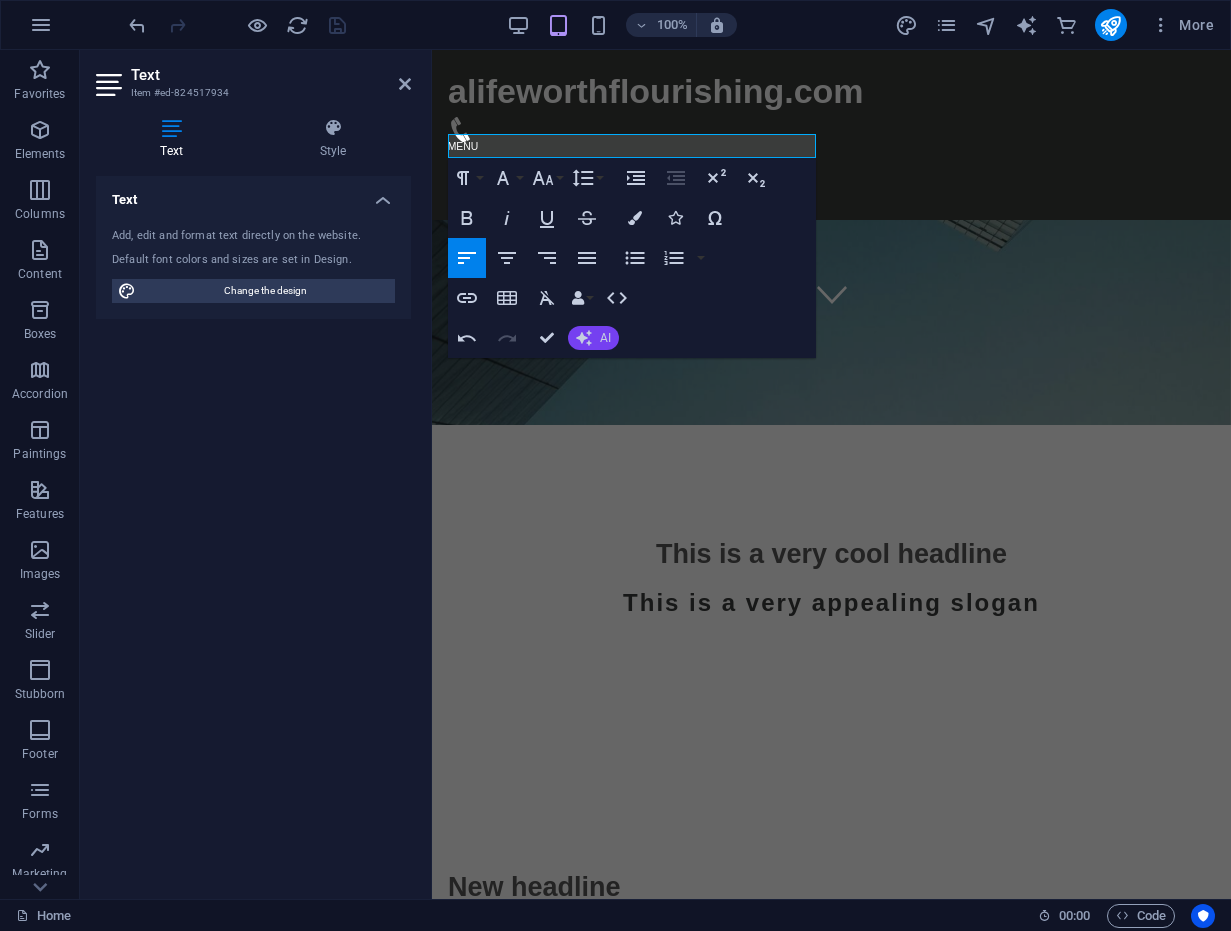 click on "AI" at bounding box center (593, 338) 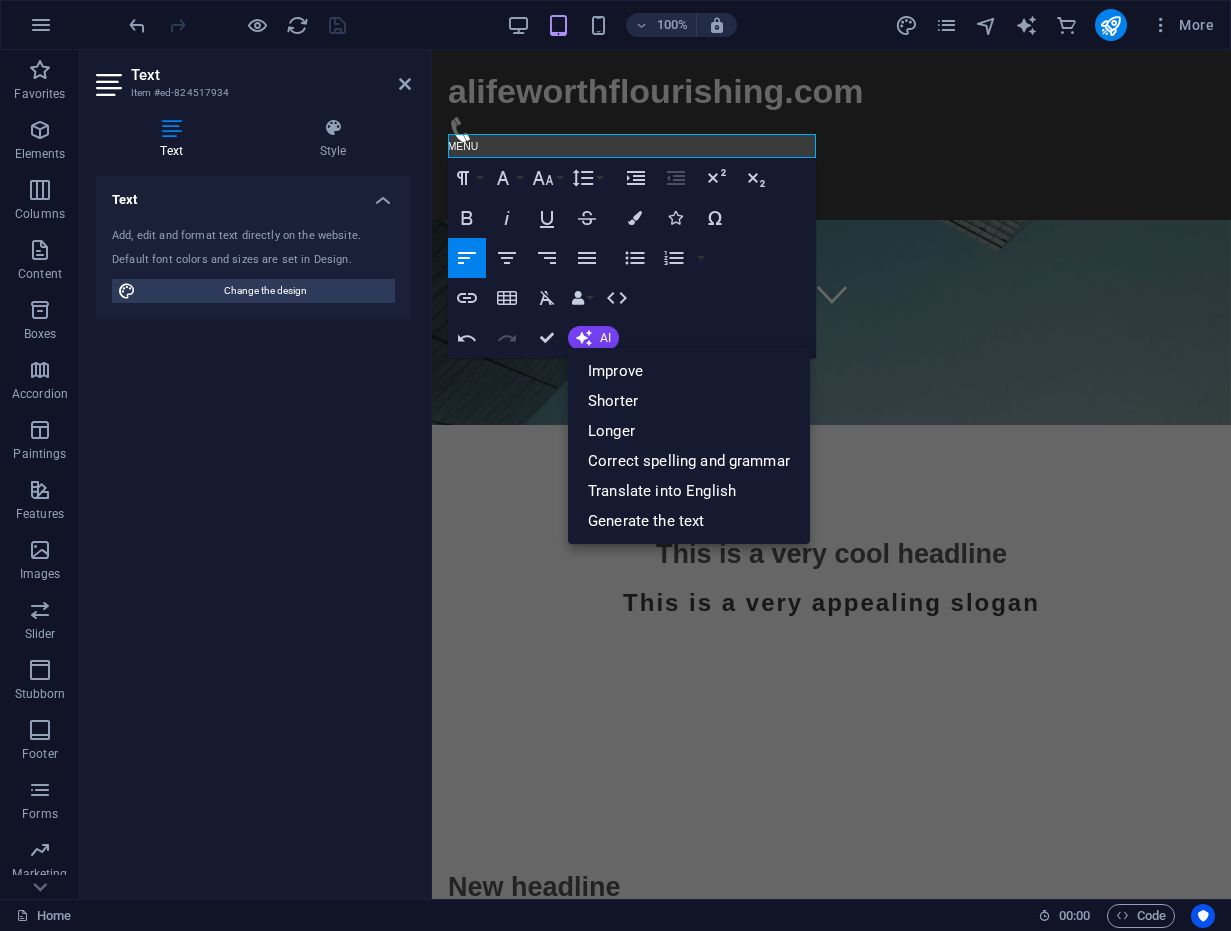 click at bounding box center [831, 2486] 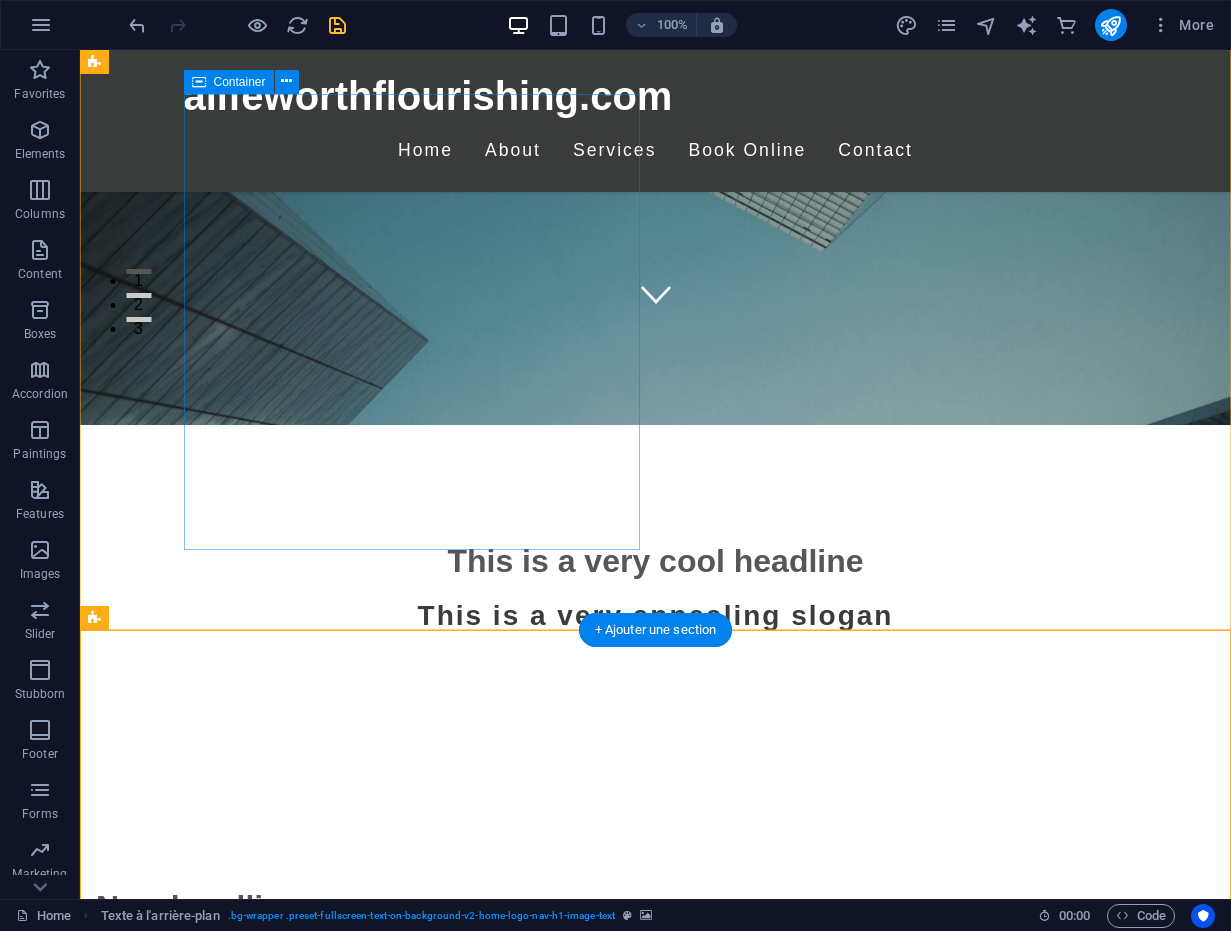scroll, scrollTop: 592, scrollLeft: 0, axis: vertical 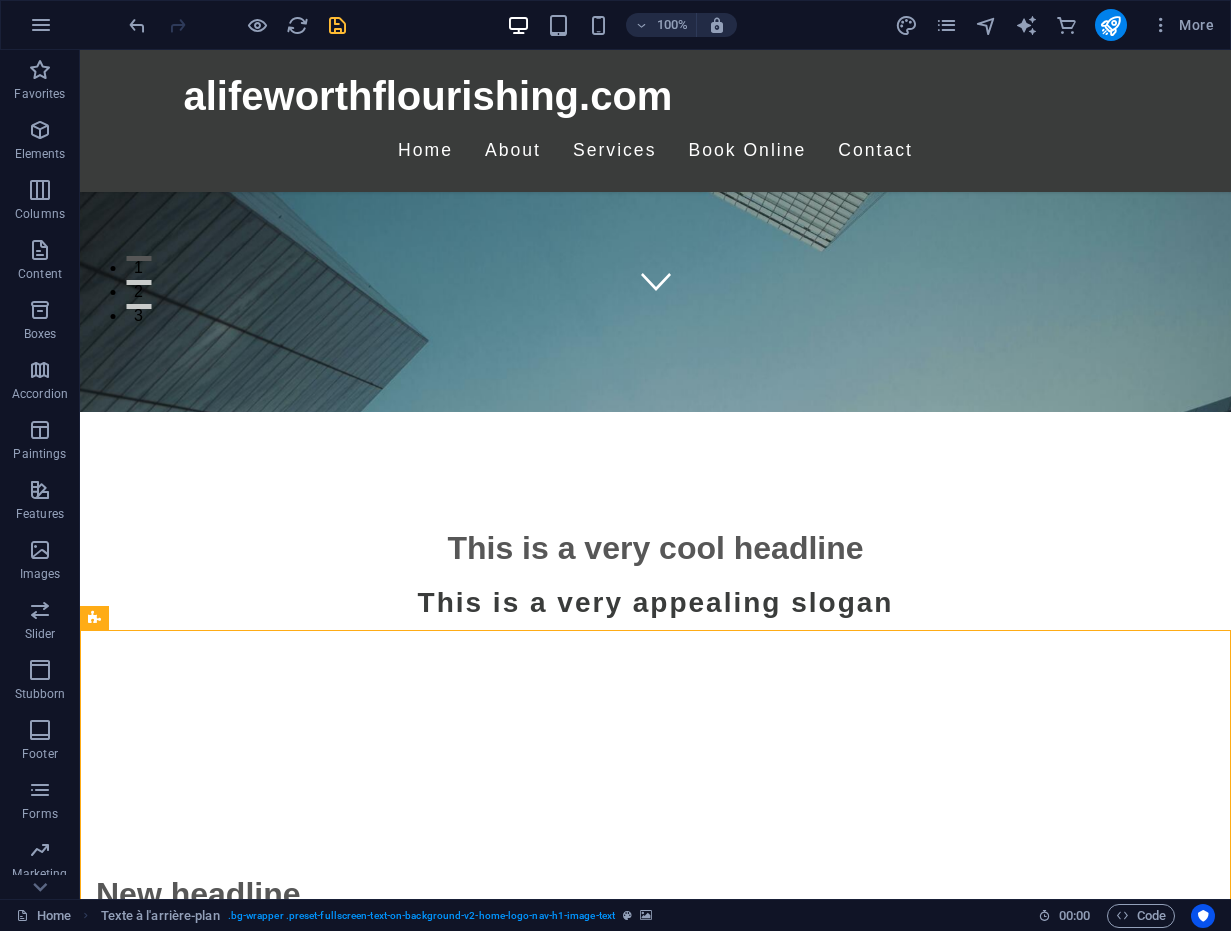 click at bounding box center [655, 2905] 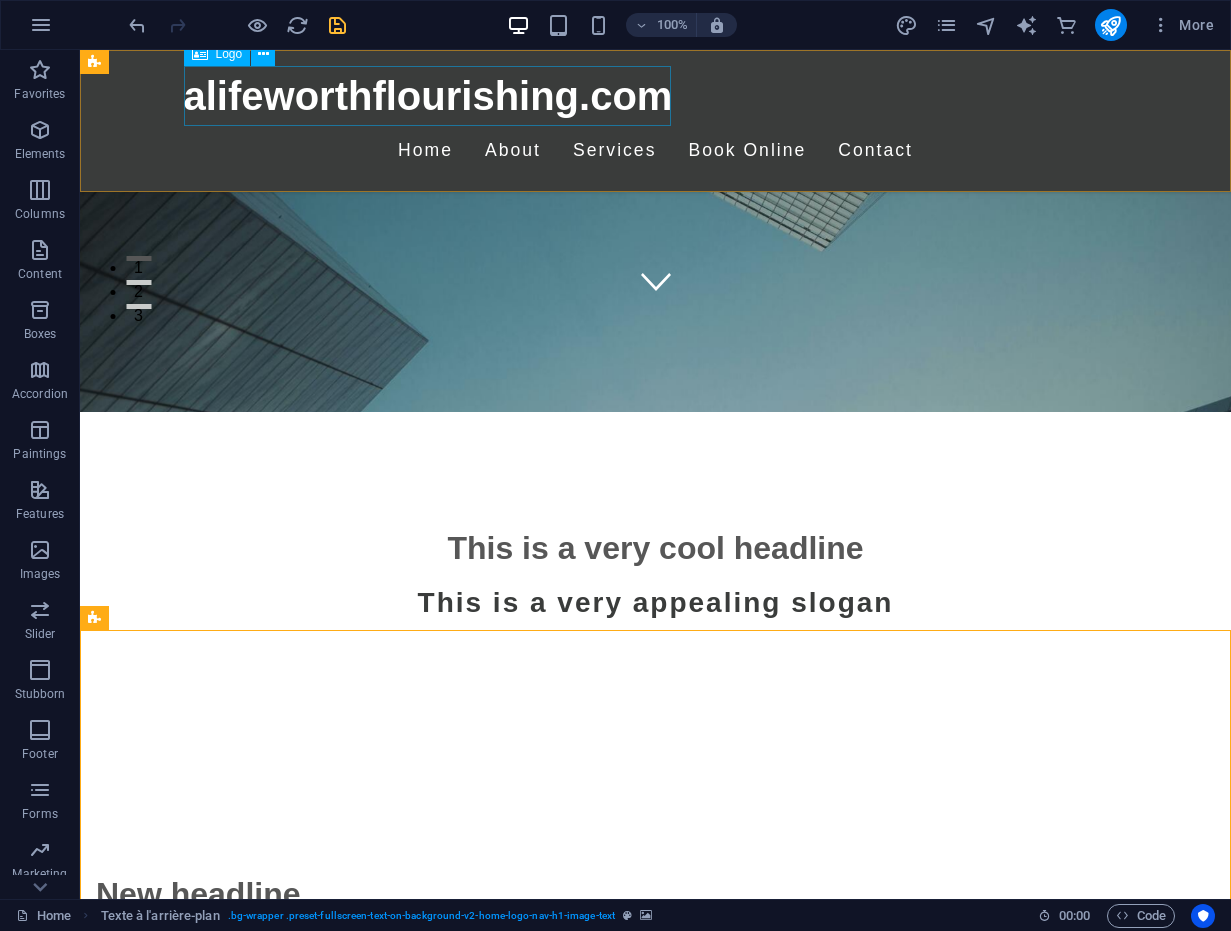 click on "alifeworthflourishing.com" at bounding box center (656, 96) 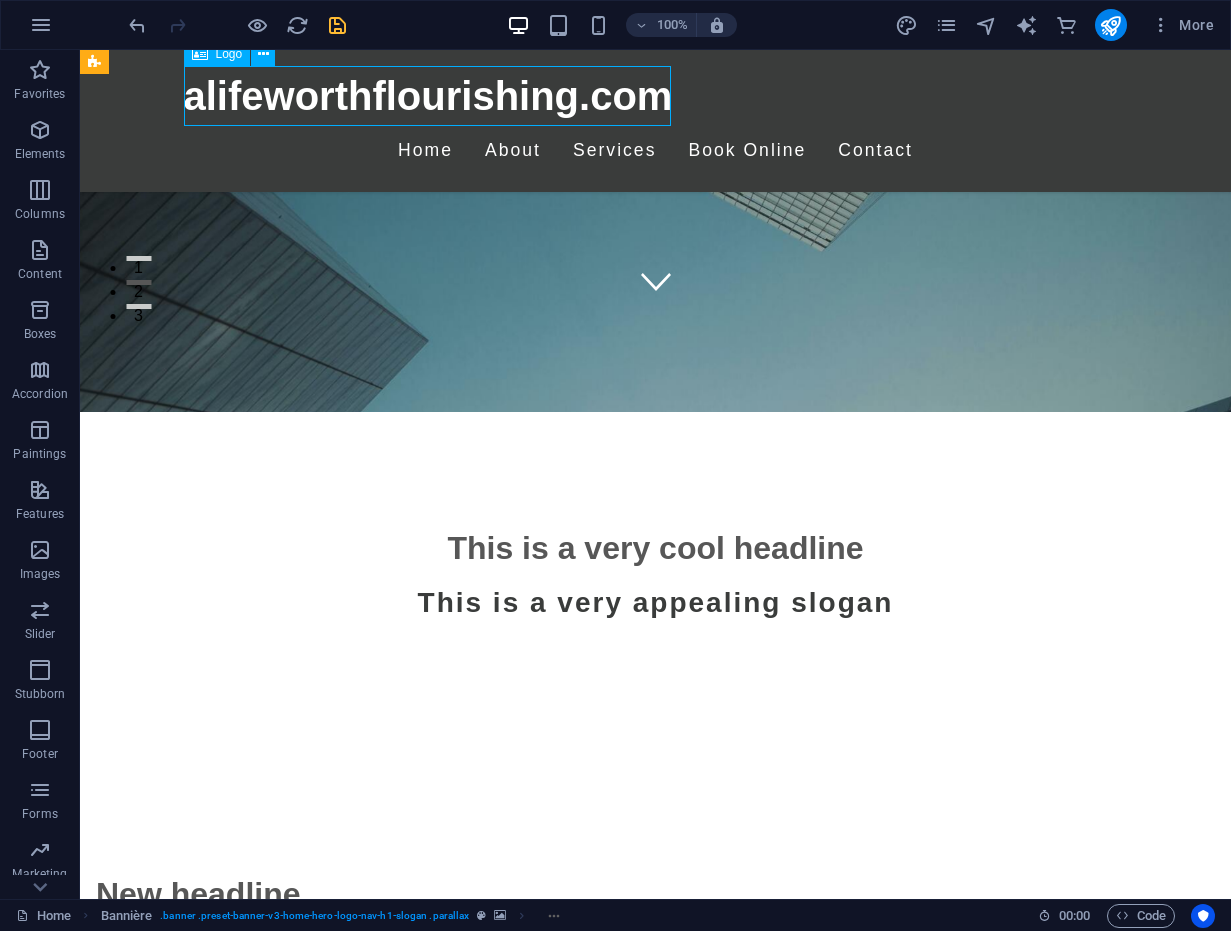 click on "alifeworthflourishing.com" at bounding box center [656, 96] 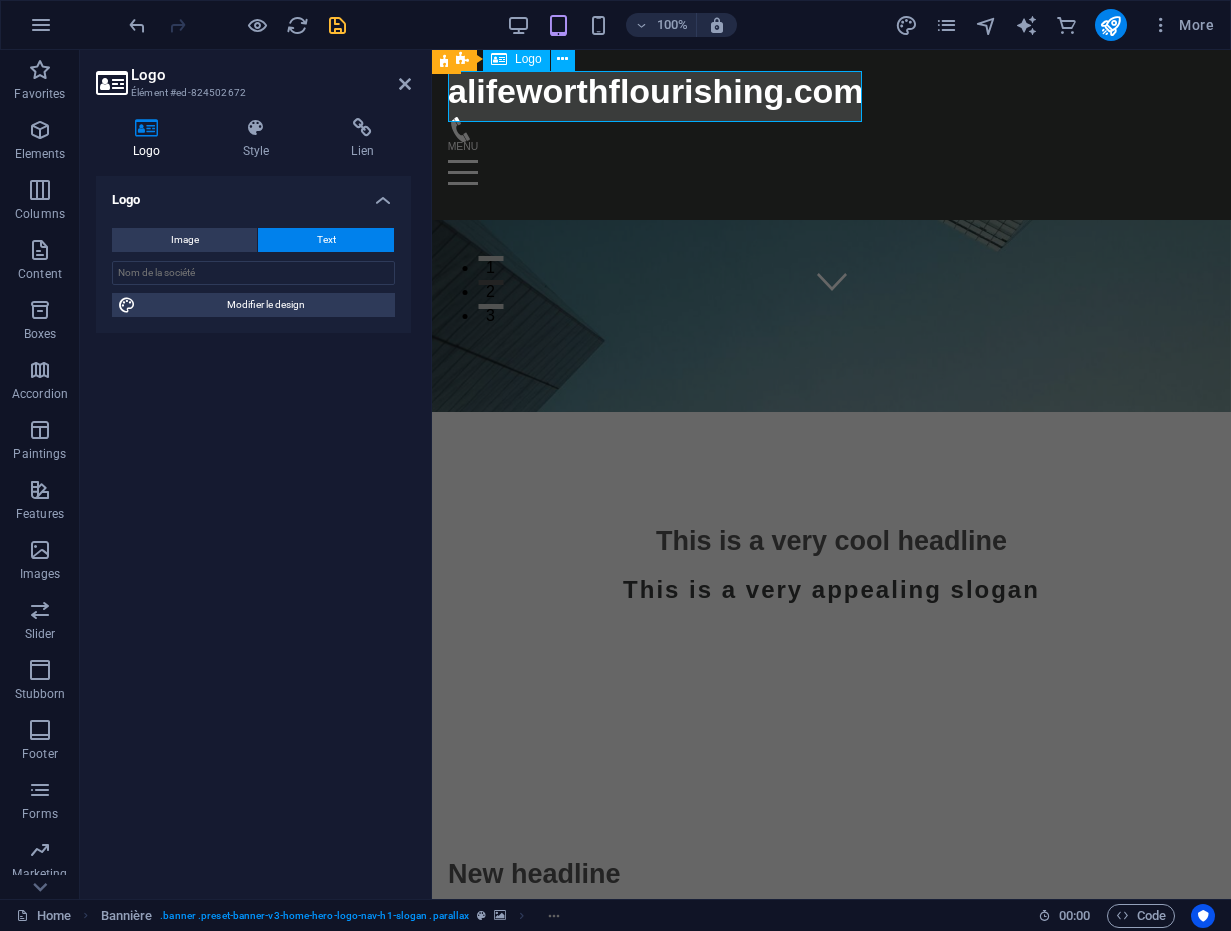 scroll, scrollTop: 579, scrollLeft: 0, axis: vertical 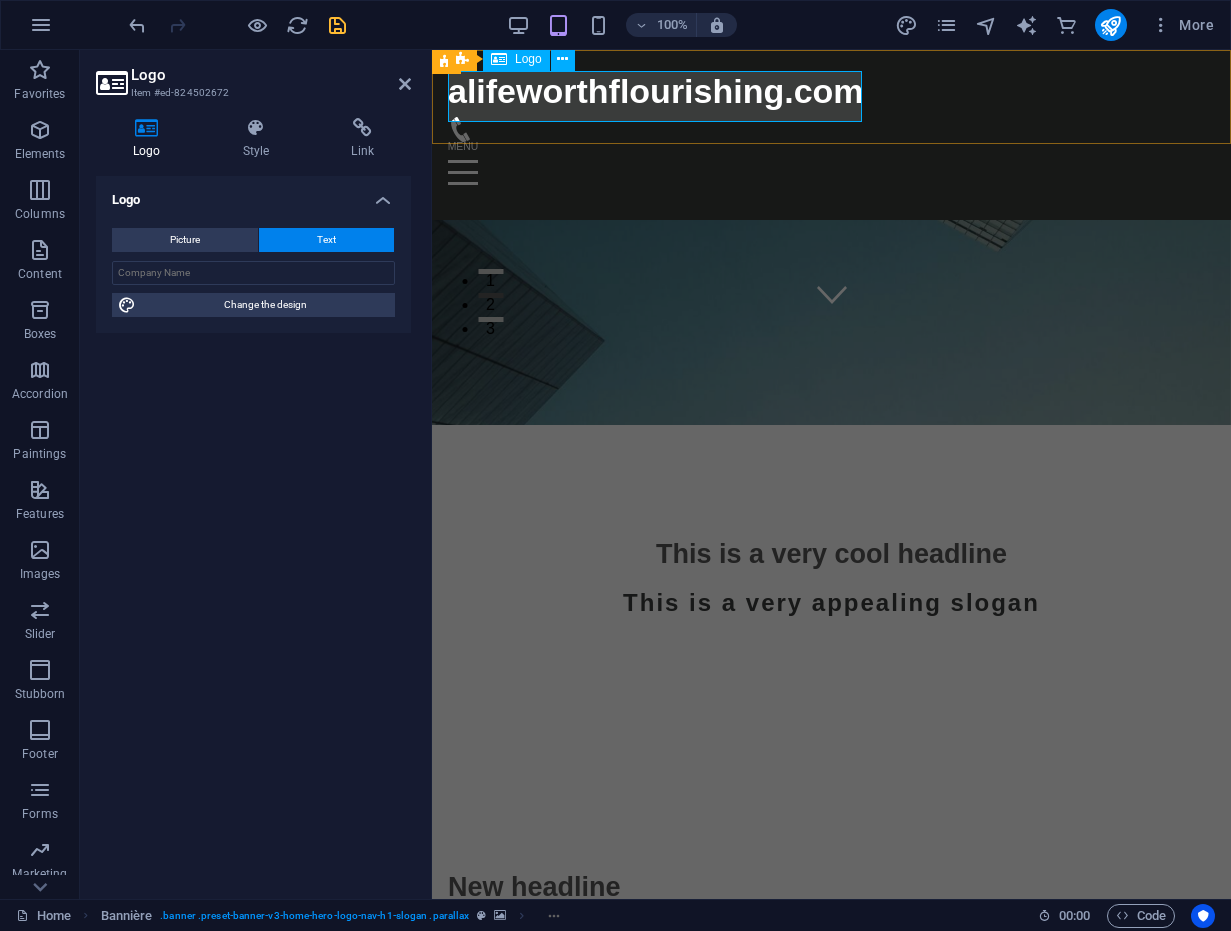 click on "Logo" at bounding box center (528, 59) 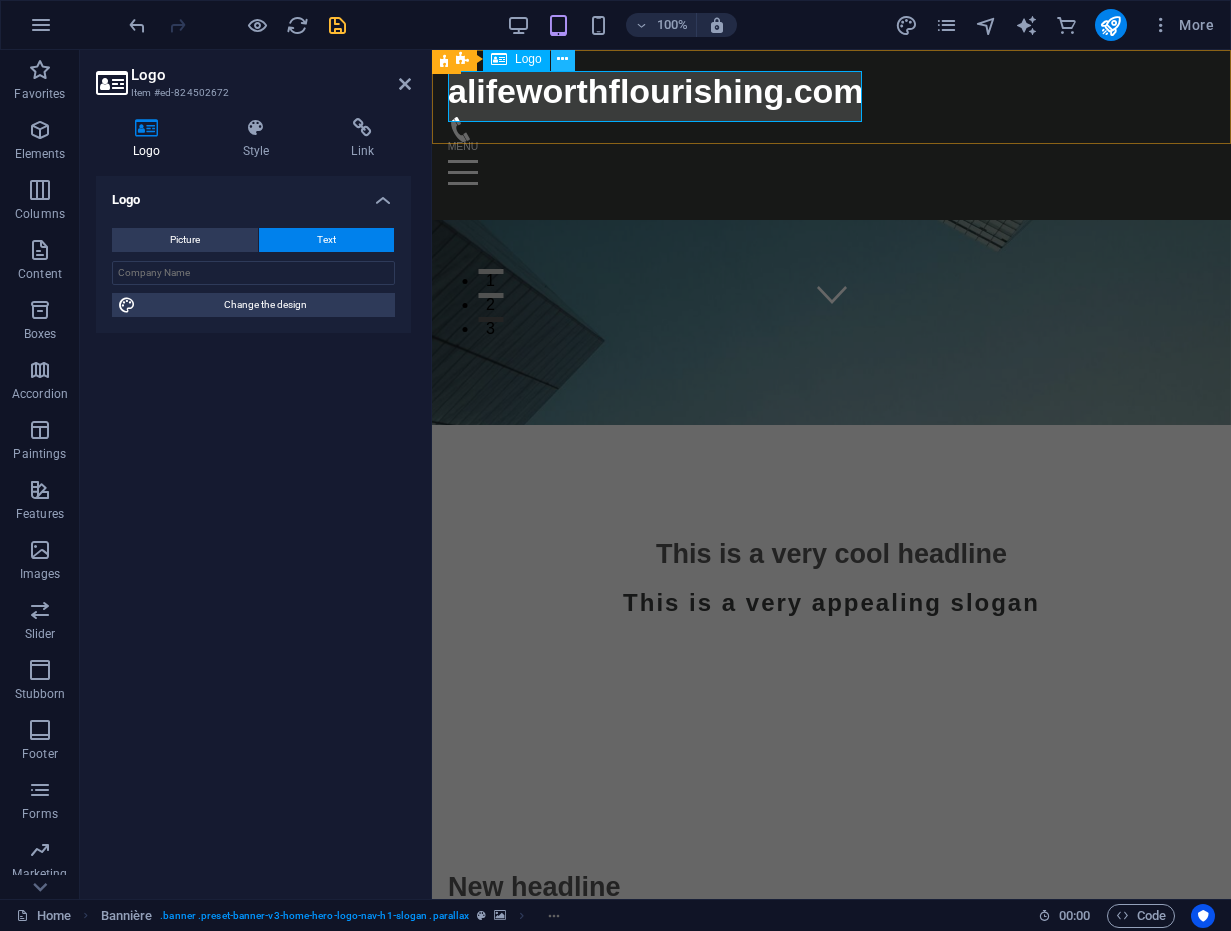 click at bounding box center [562, 59] 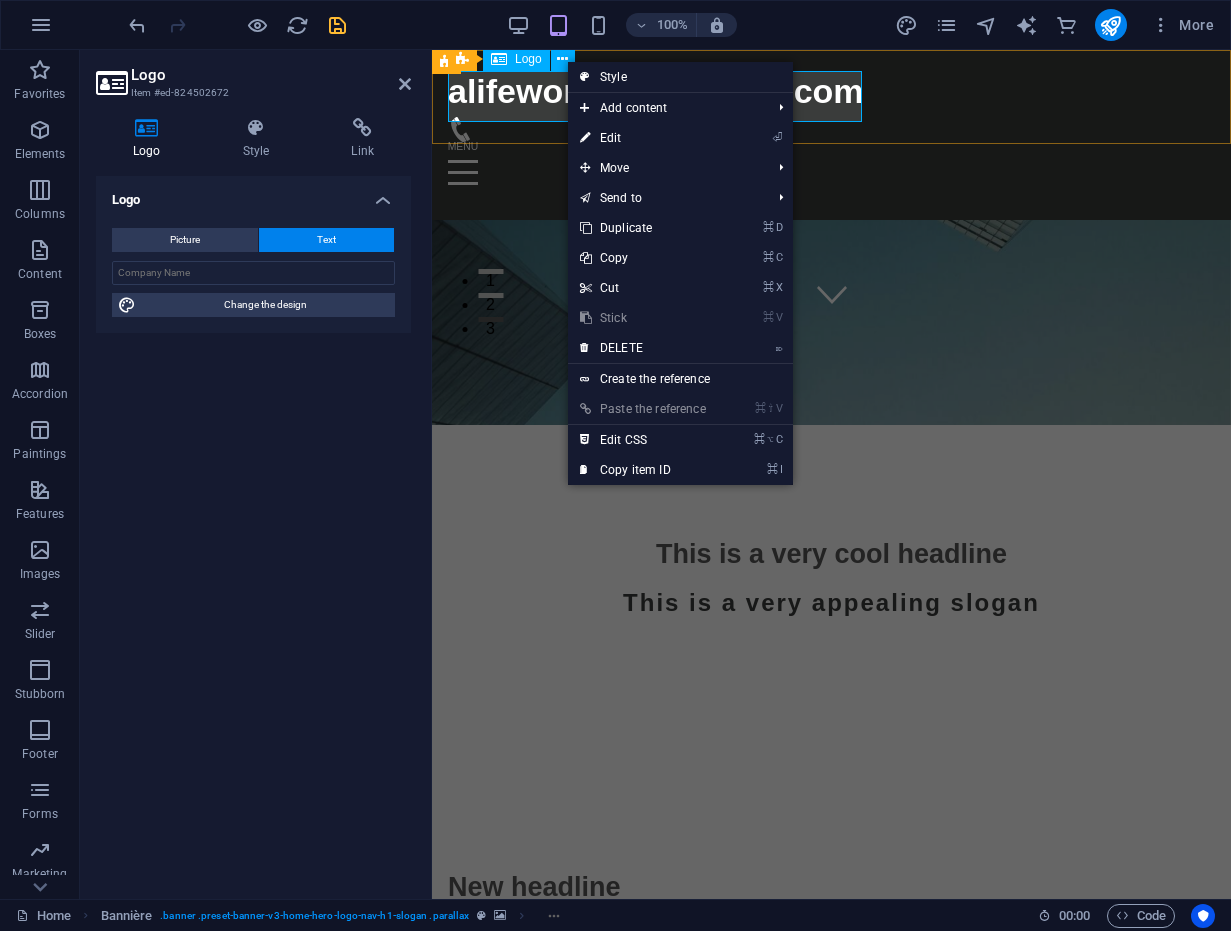 click on "Logo" at bounding box center [528, 59] 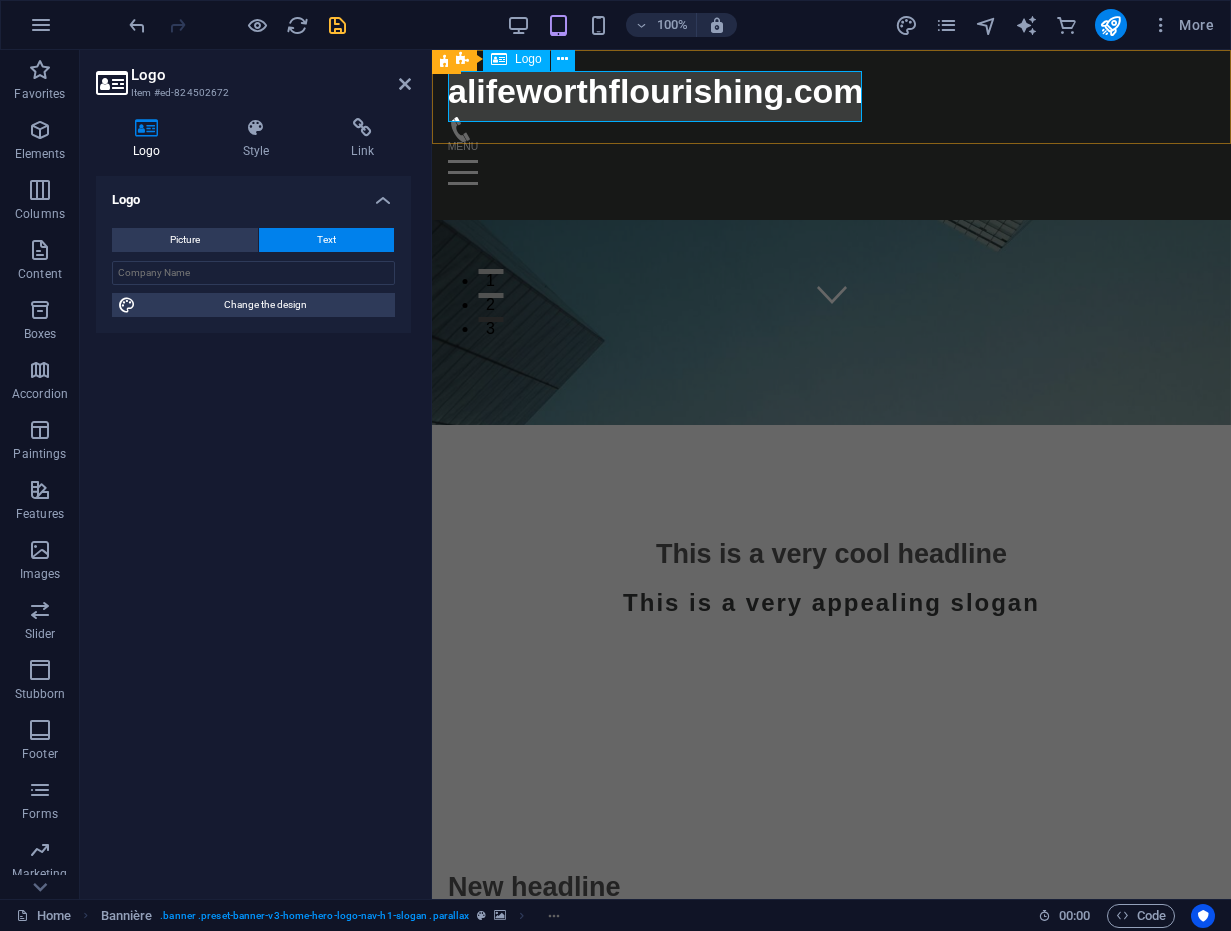 click on "Logo" at bounding box center (528, 59) 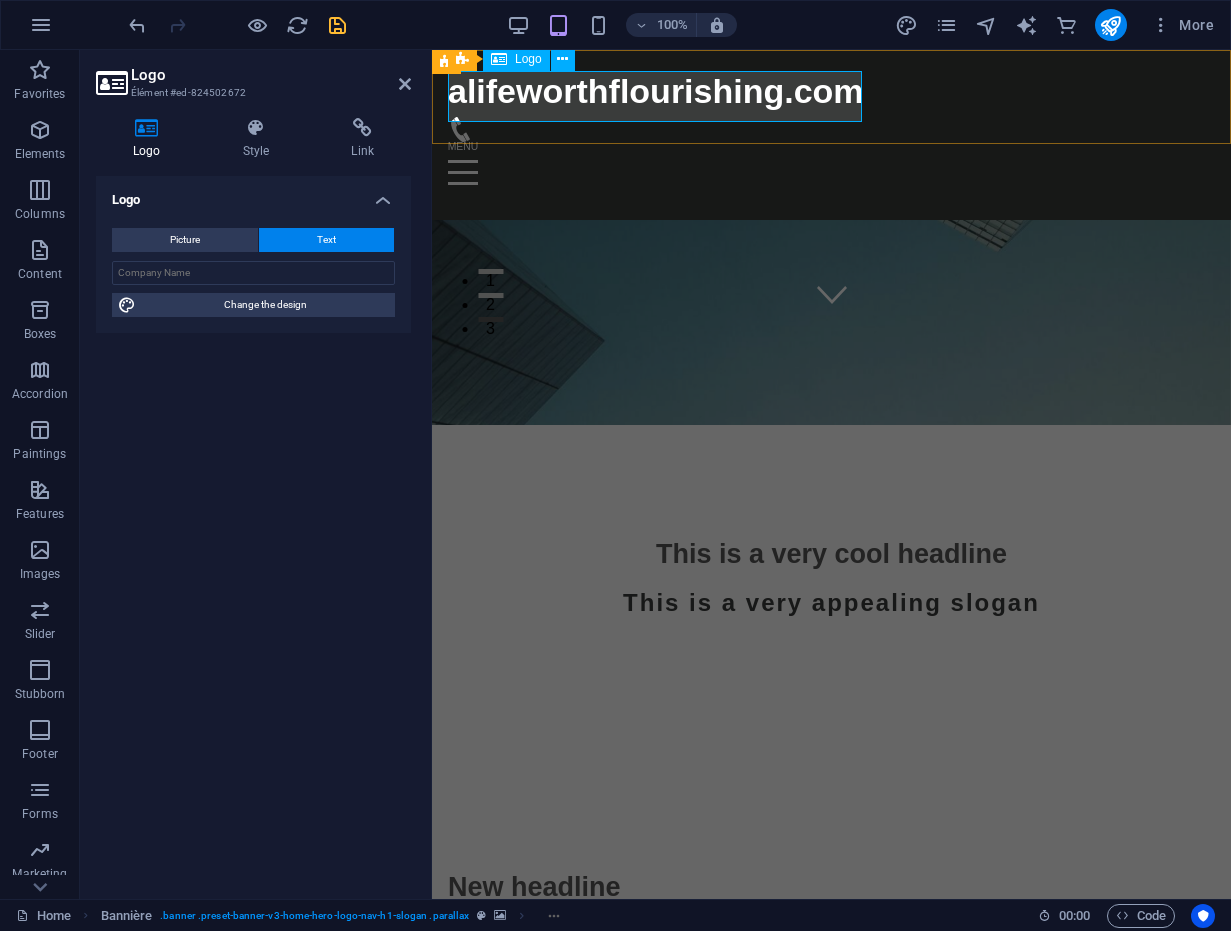 click on "Logo" at bounding box center [528, 59] 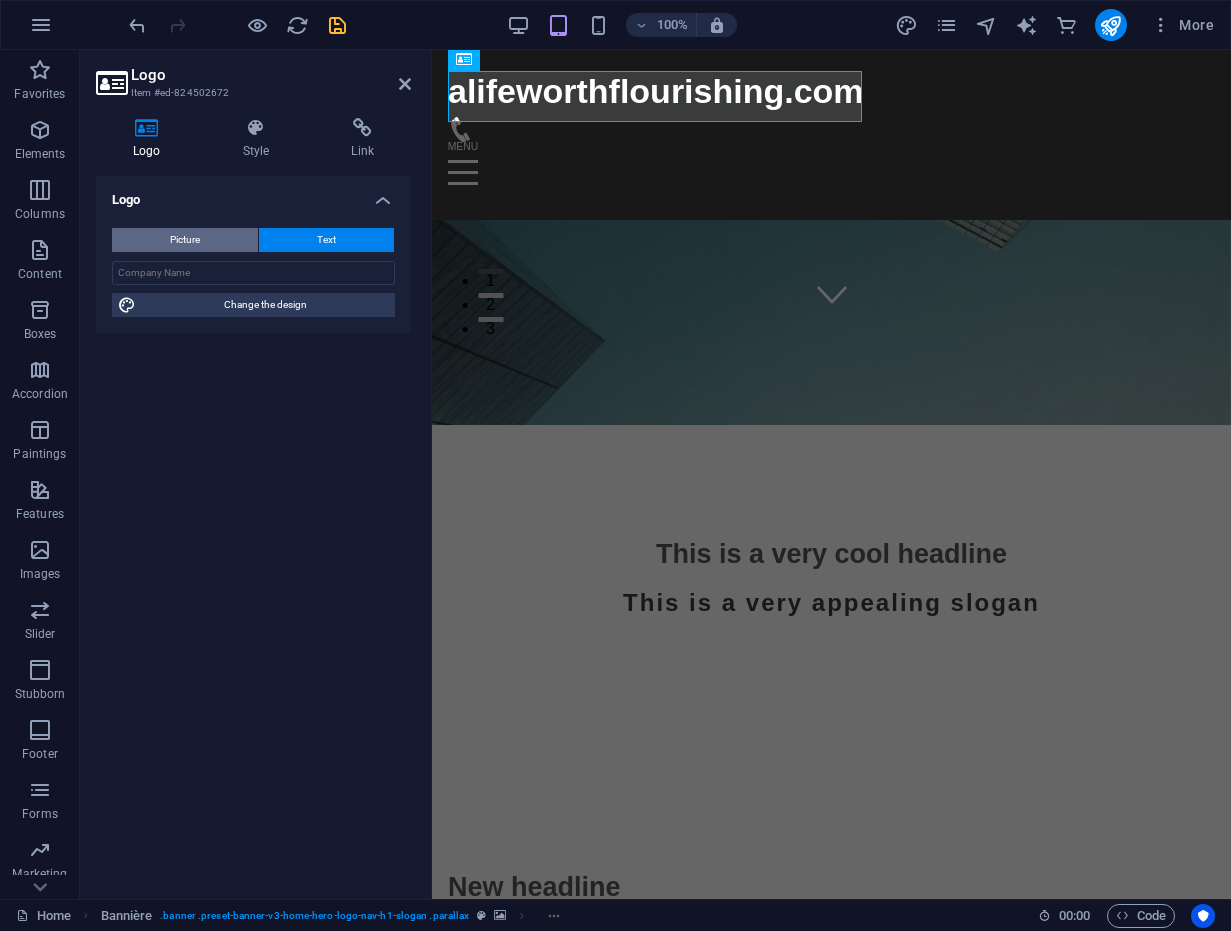 click on "Picture" at bounding box center [185, 240] 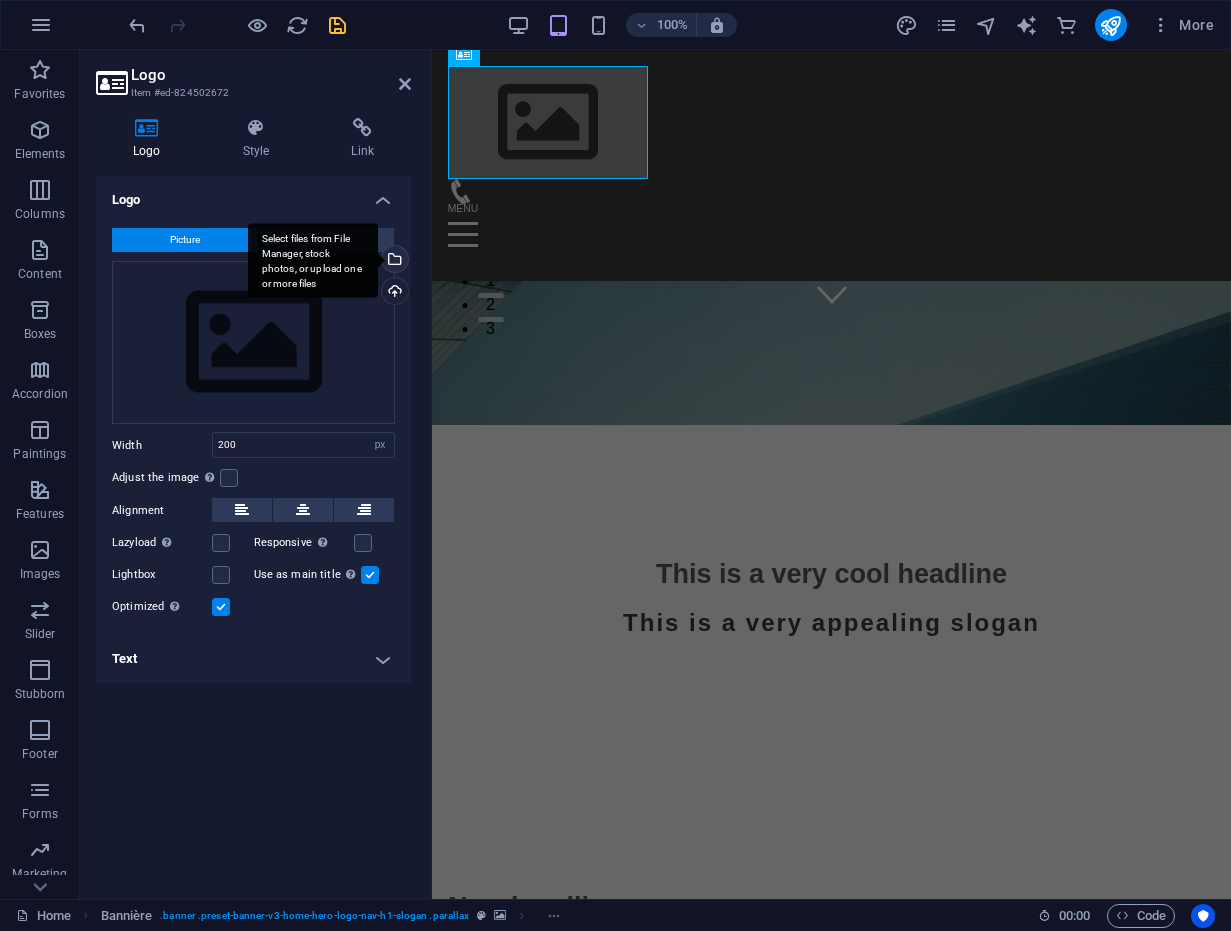click on "Select files from File Manager, stock photos, or upload one or more files" at bounding box center (393, 261) 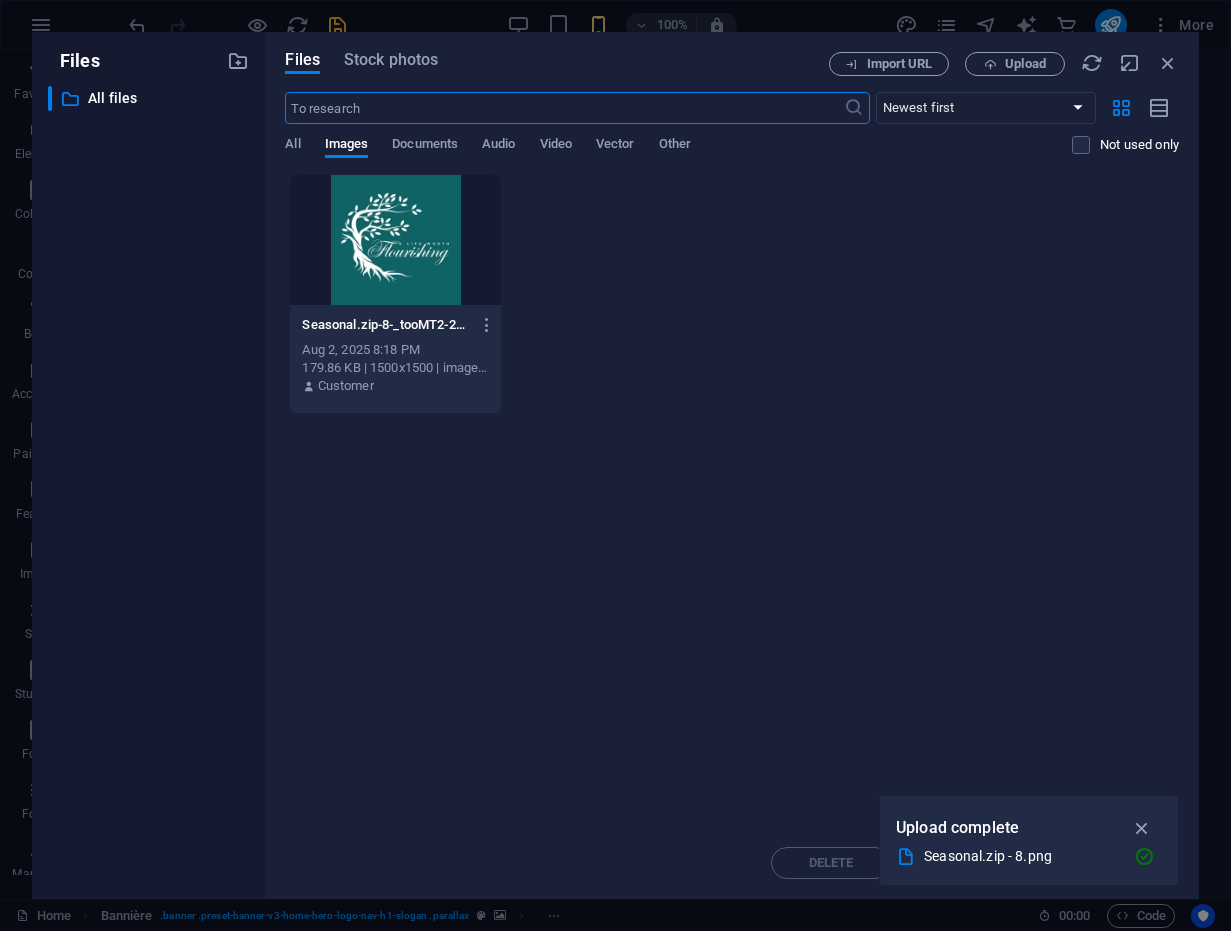 click at bounding box center [395, 240] 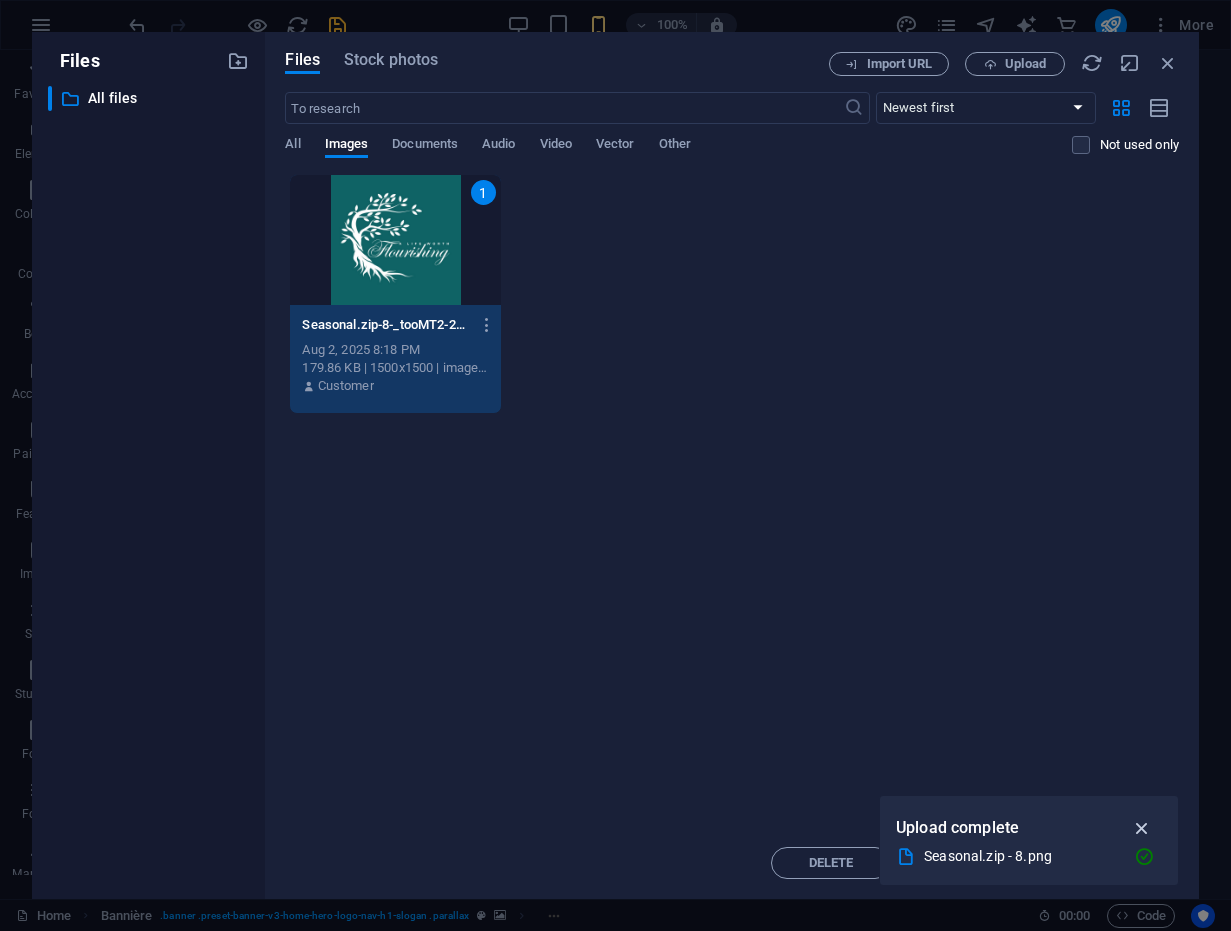 click at bounding box center (1142, 828) 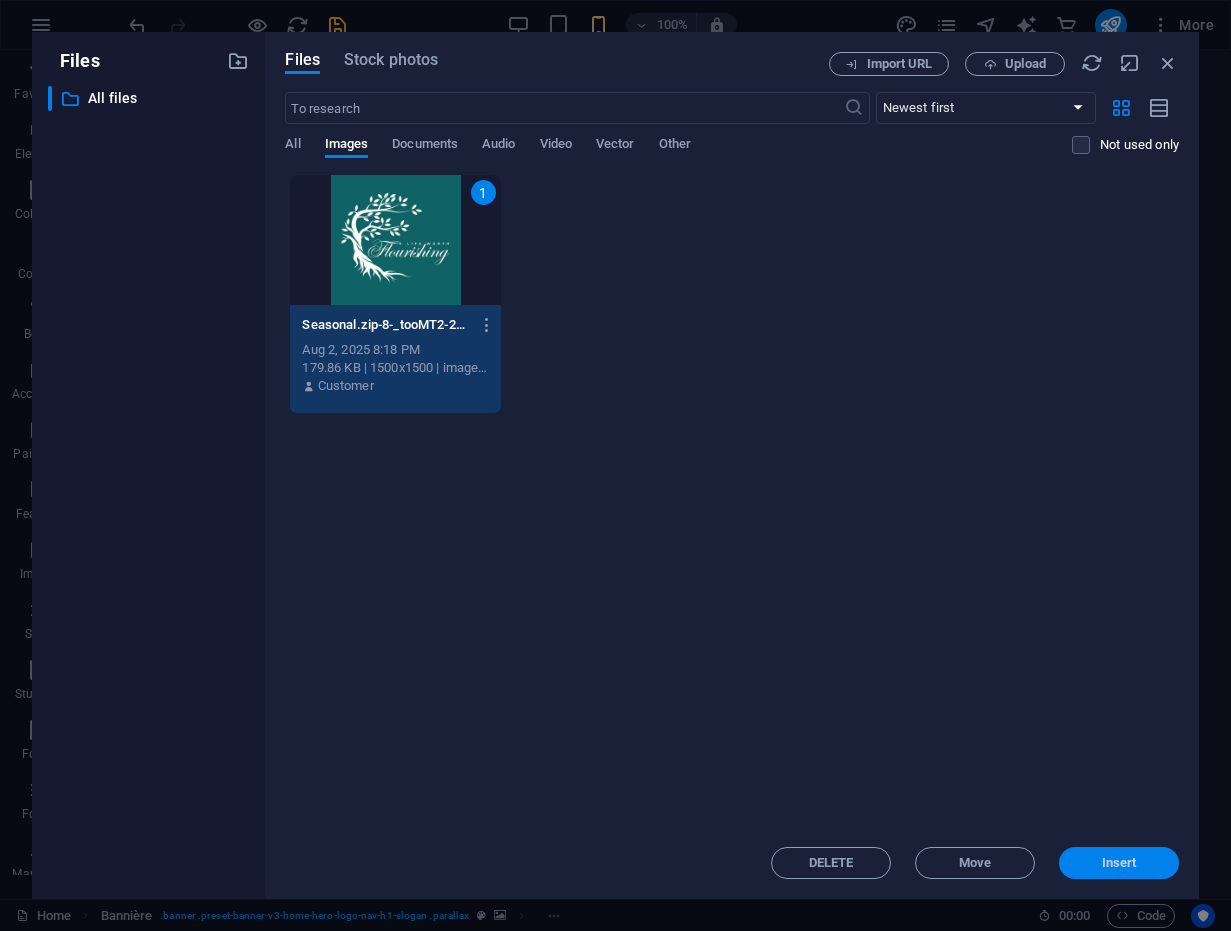 click on "Insert" at bounding box center (1119, 862) 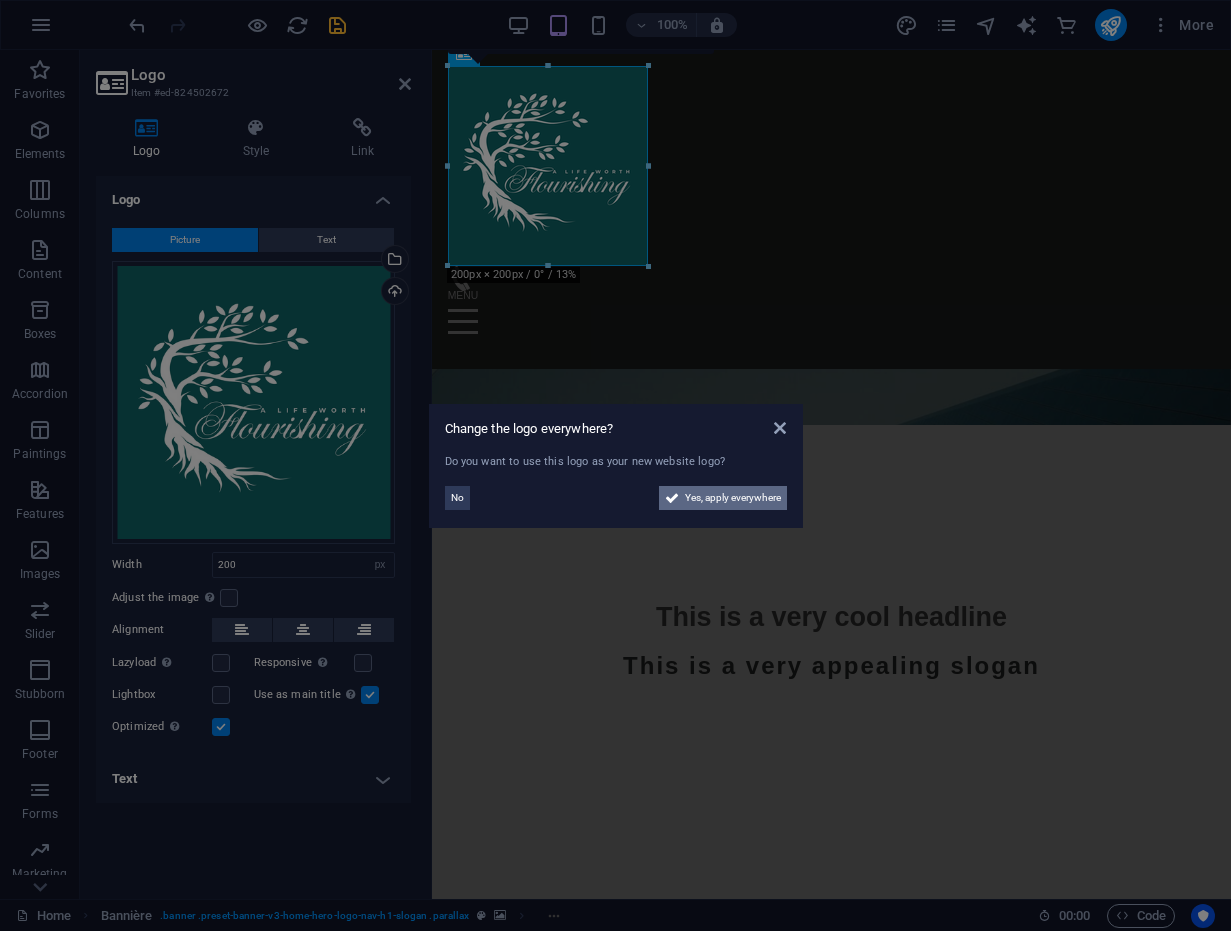 click on "Yes, apply everywhere" at bounding box center (733, 497) 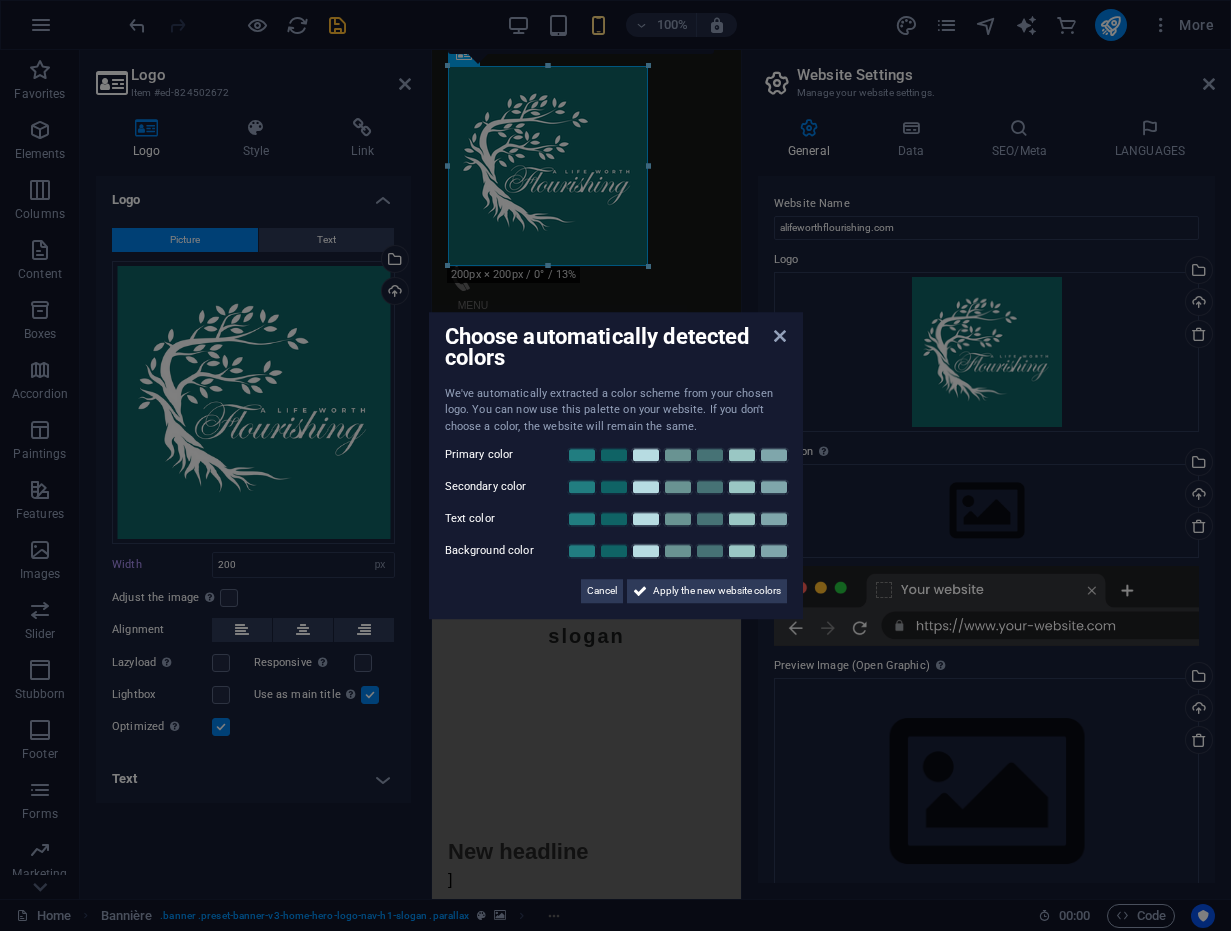 click on "Choose automatically detected colors We've automatically extracted a color scheme from your chosen logo. You can now use this palette on your website. If you don't choose a color, the website will remain the same. Primary color Secondary color Text color Background color Cancel Apply the new website colors" at bounding box center (615, 465) 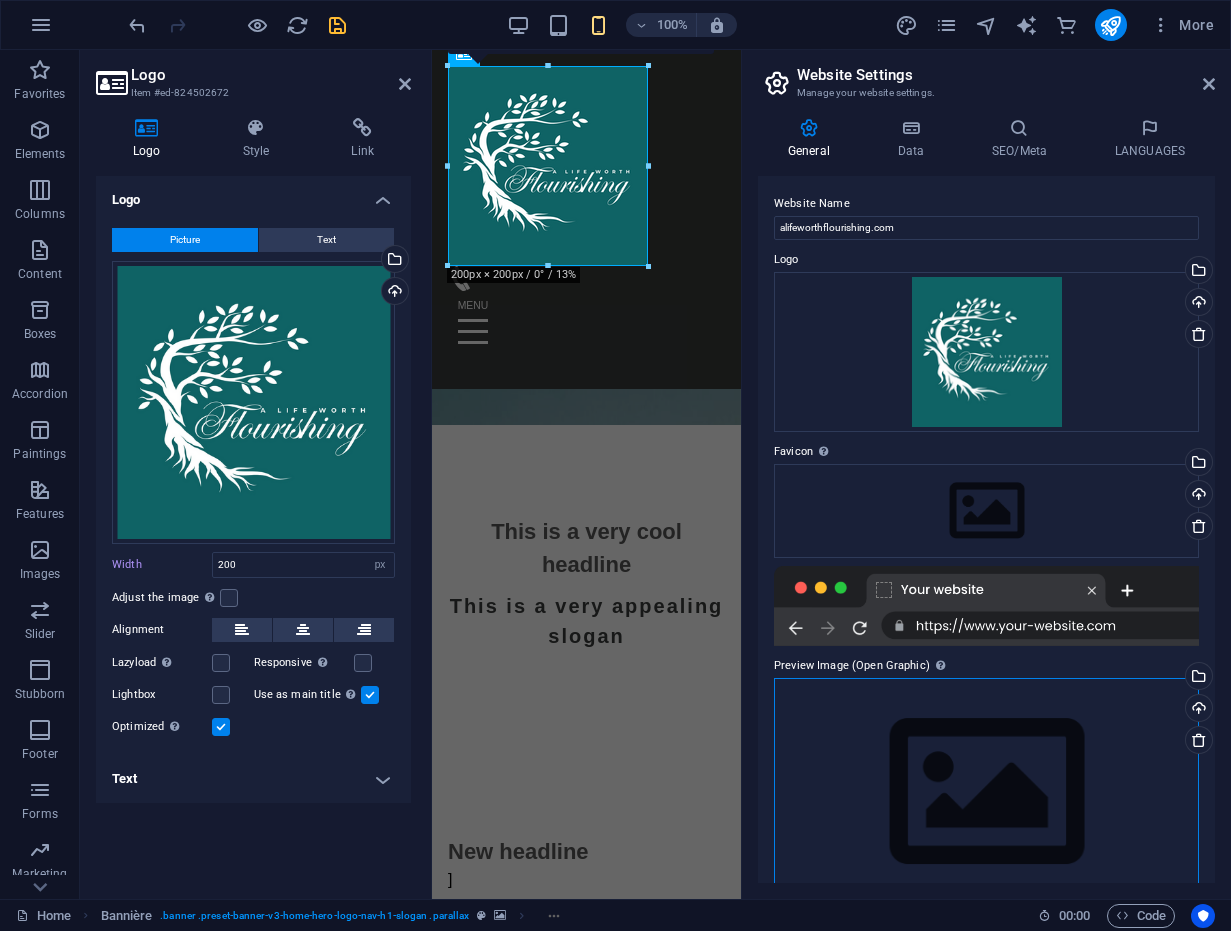click on "Drag files here, click to choose files, or  select files from Files or from our free stock photos and videos" at bounding box center (986, 792) 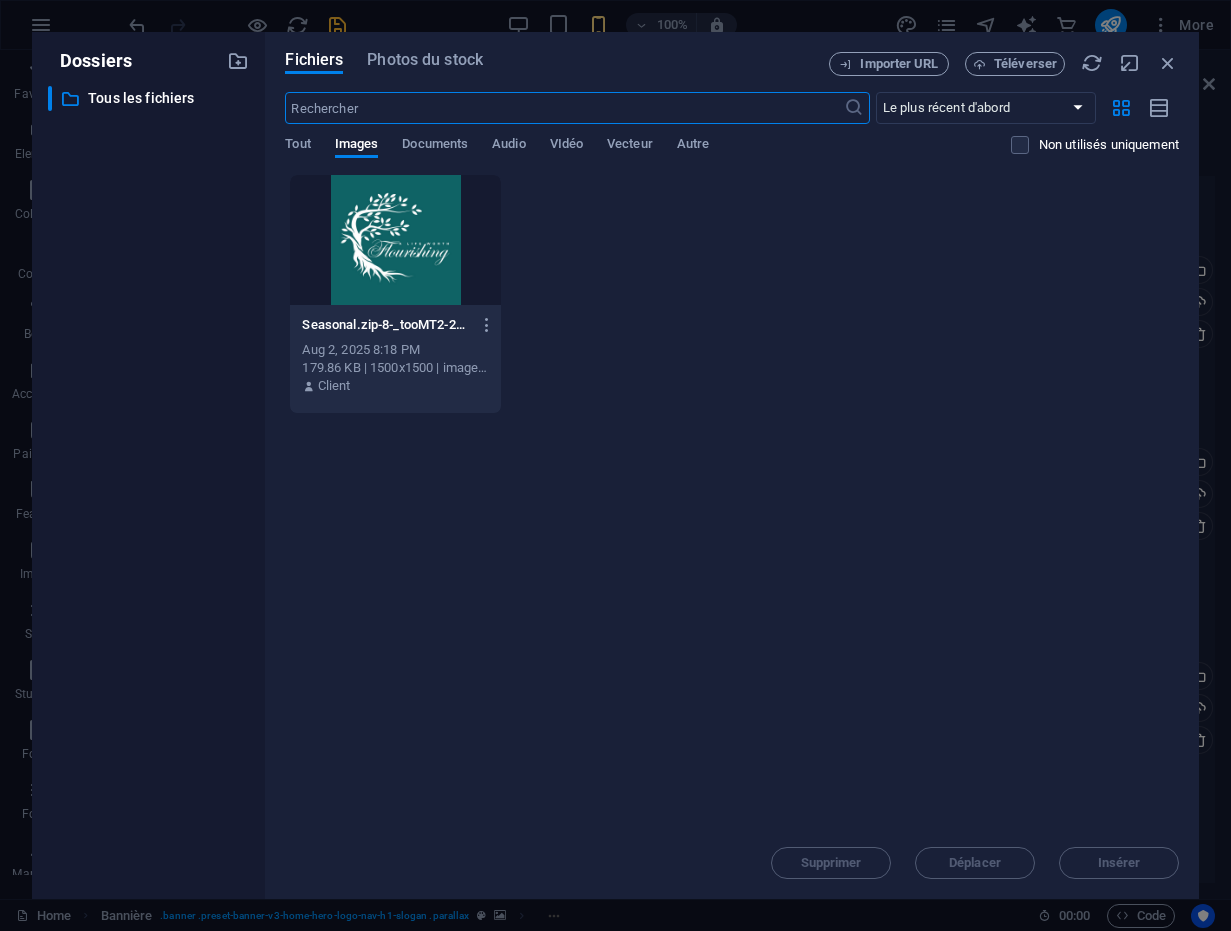 scroll, scrollTop: 705, scrollLeft: 0, axis: vertical 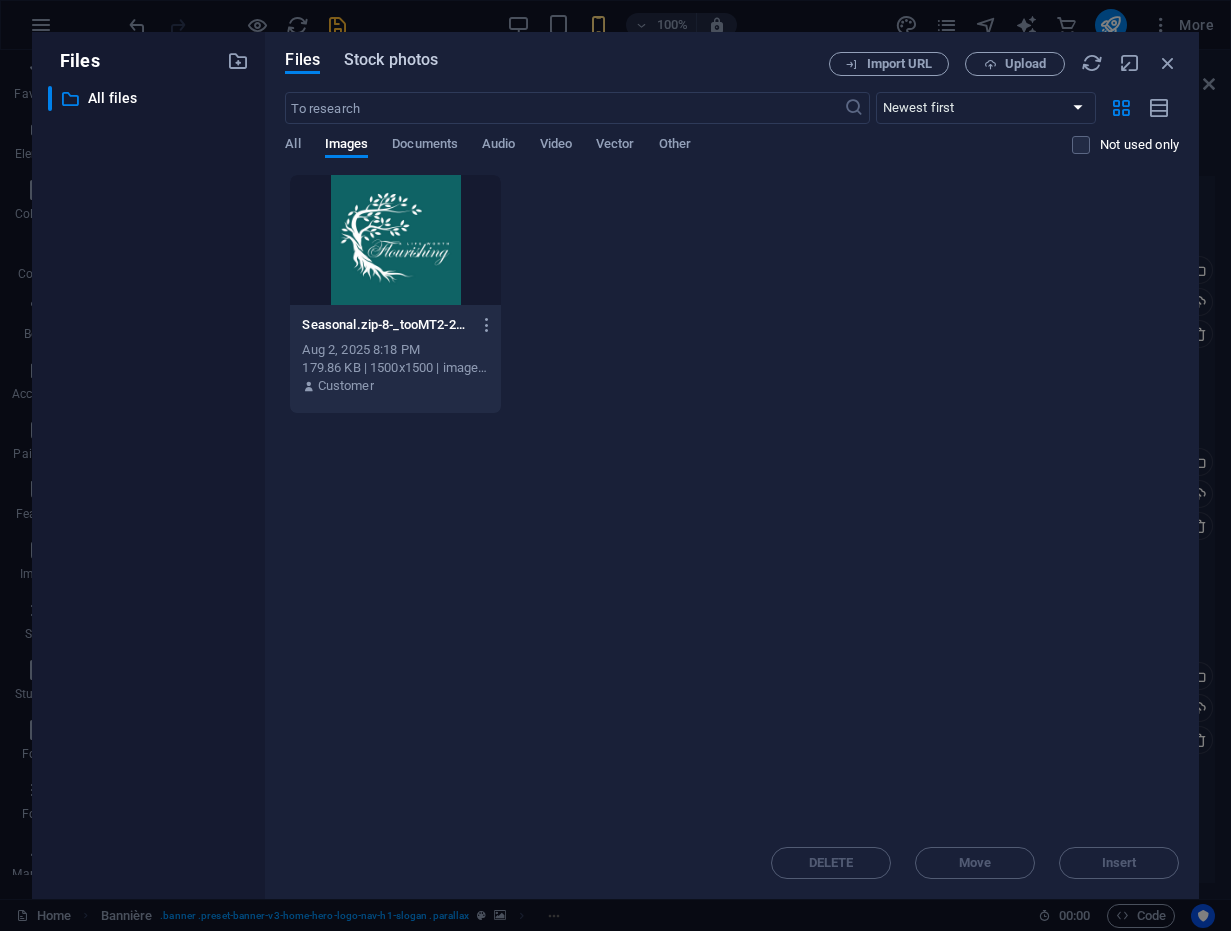 click on "Stock photos" at bounding box center [391, 59] 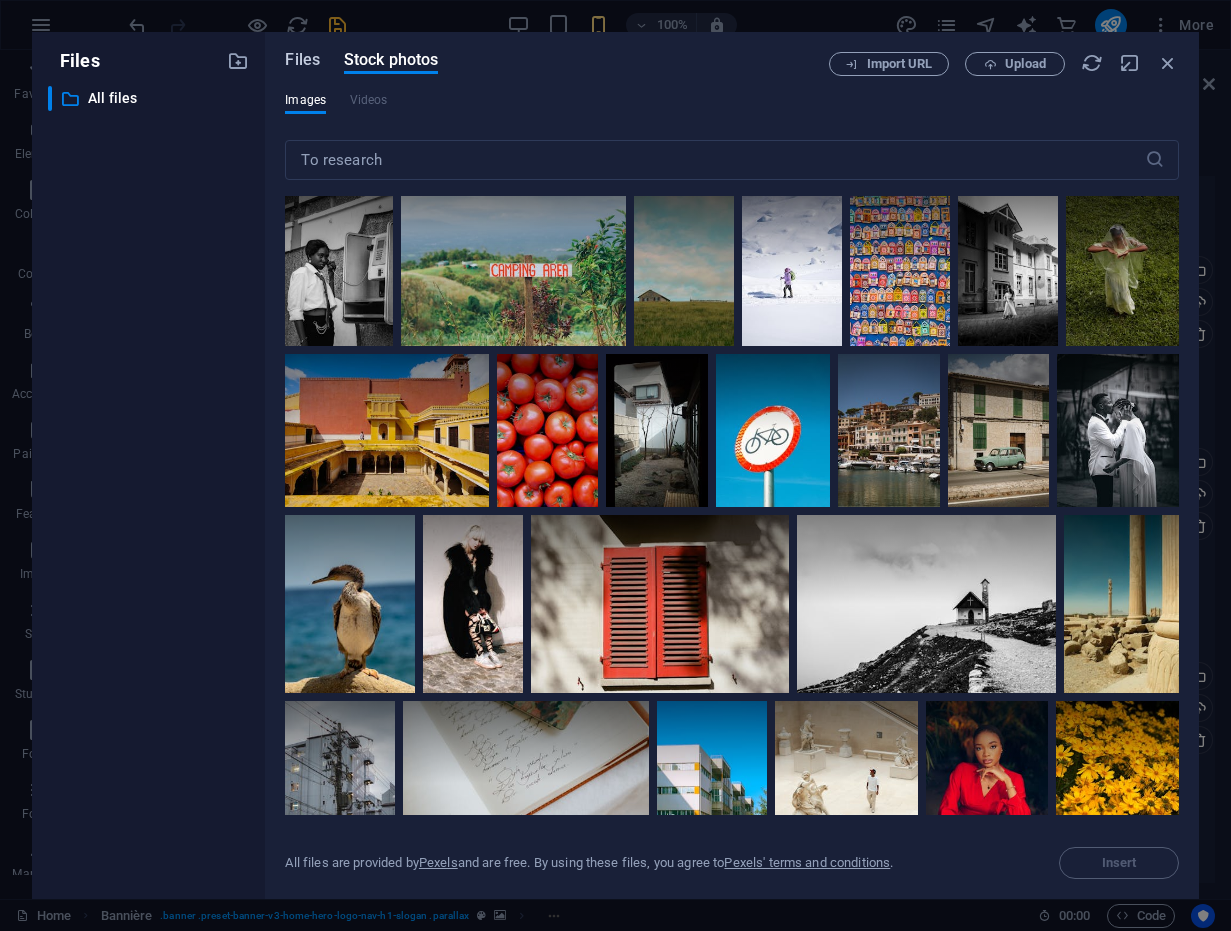 click on "Files" at bounding box center [302, 59] 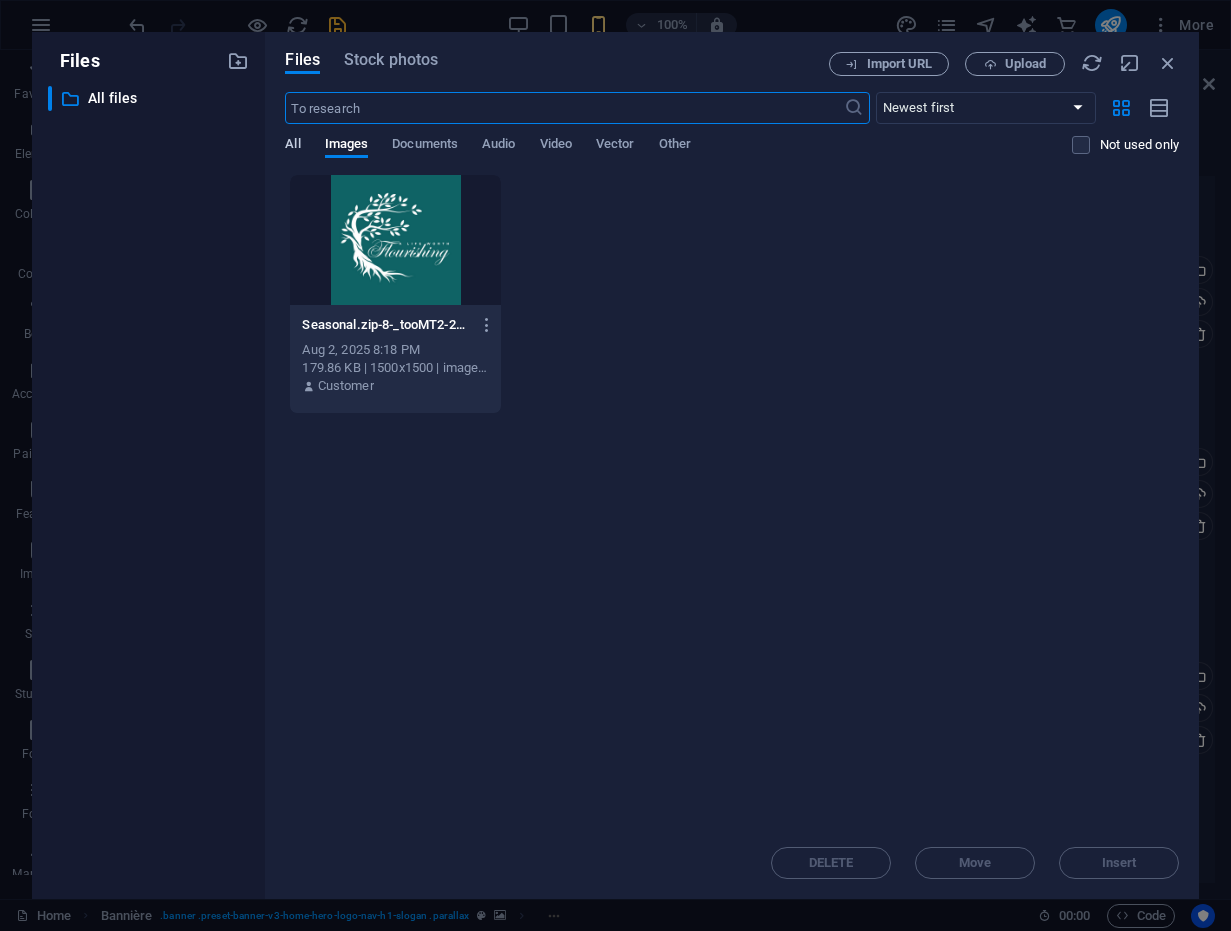 click on "All" at bounding box center [292, 143] 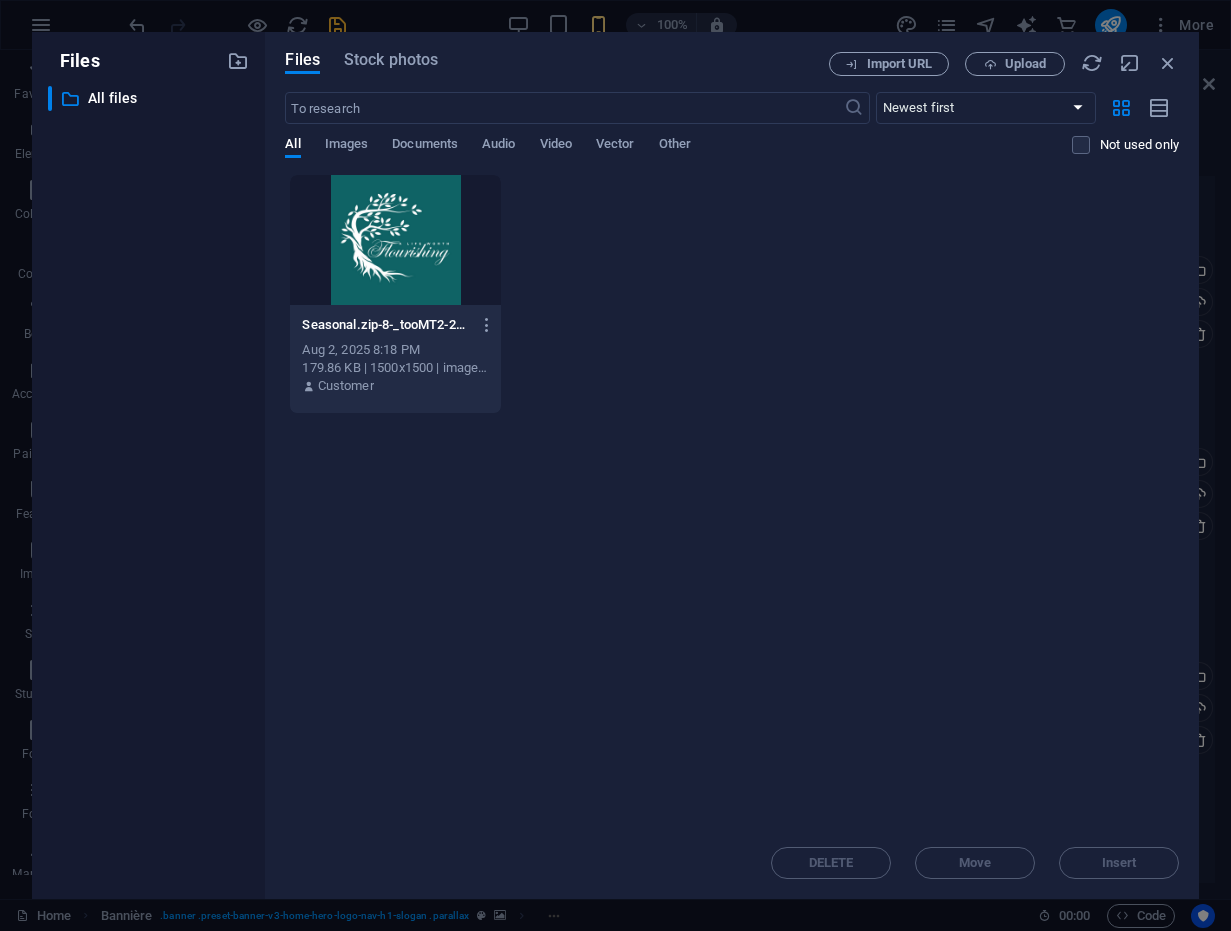 click at bounding box center (395, 240) 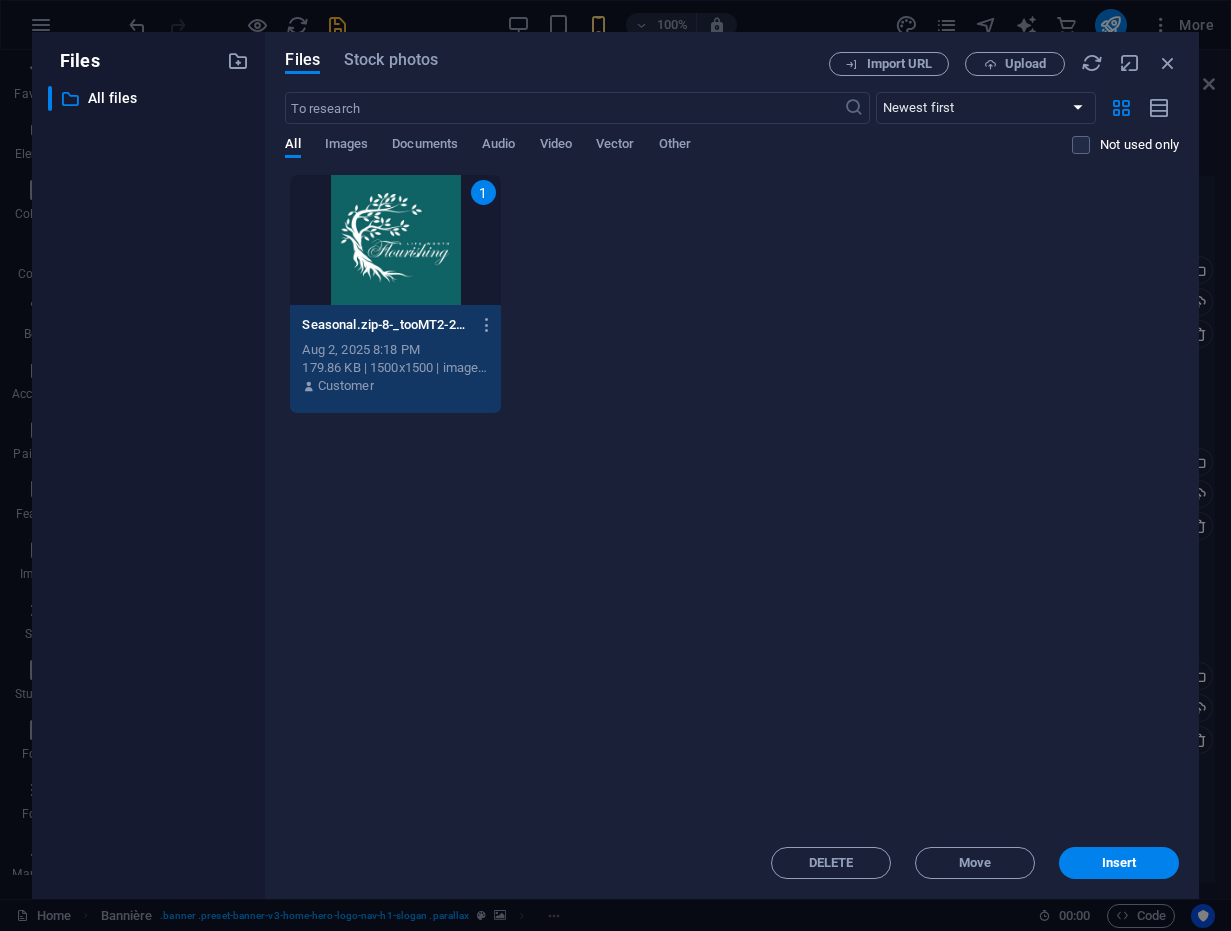 click on "Drop files here to upload them automatically. 1 Seasonal.zip-8-_tooMT2-2pYrx2JQxK0Fhg.png Seasonal.zip-8-_tooMT2-2pYrx2JQxK0Fhg.png Aug 2, 2025 8:18 PM 179.86 KB | 1500x1500 | image/jpeg Customer" at bounding box center (732, 500) 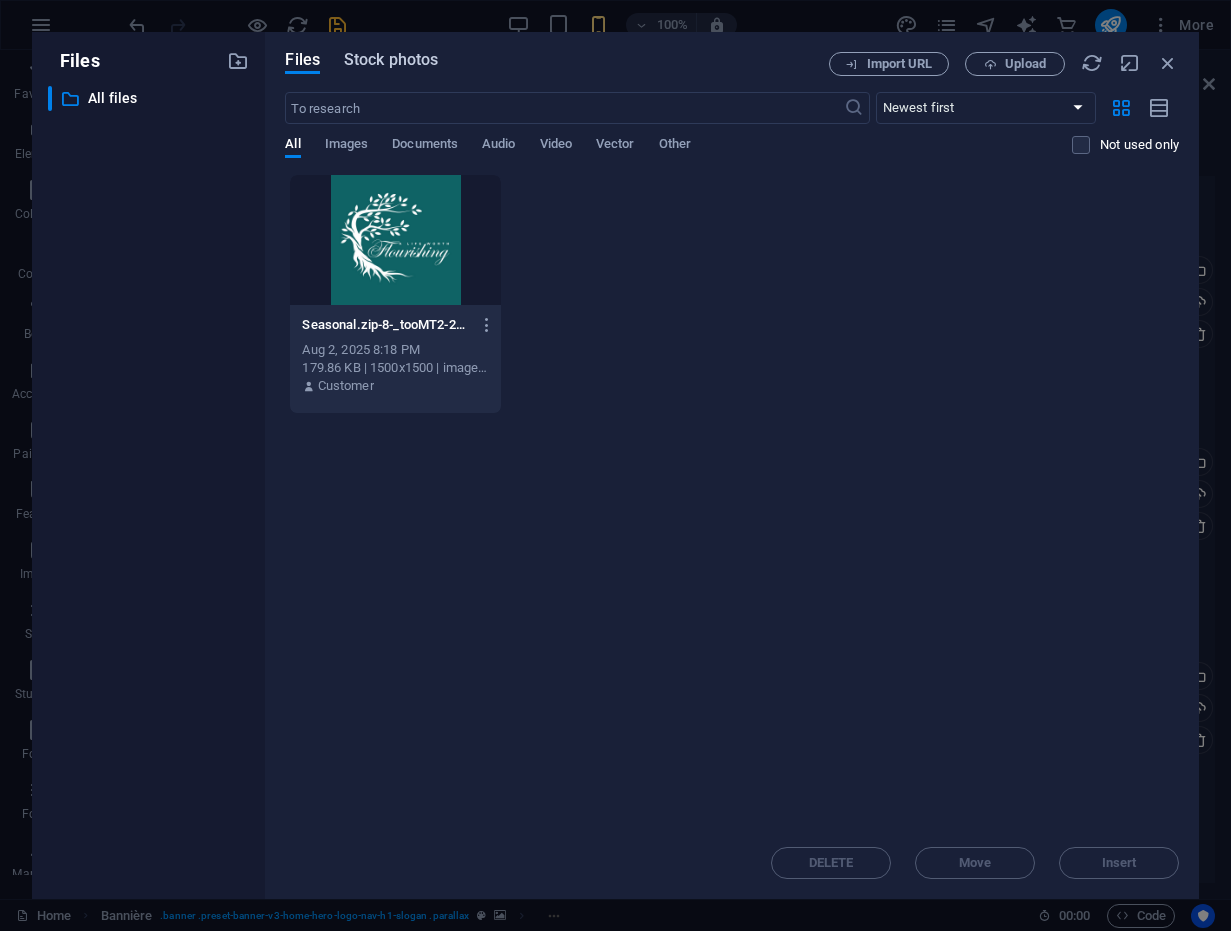 click on "Stock photos" at bounding box center (391, 59) 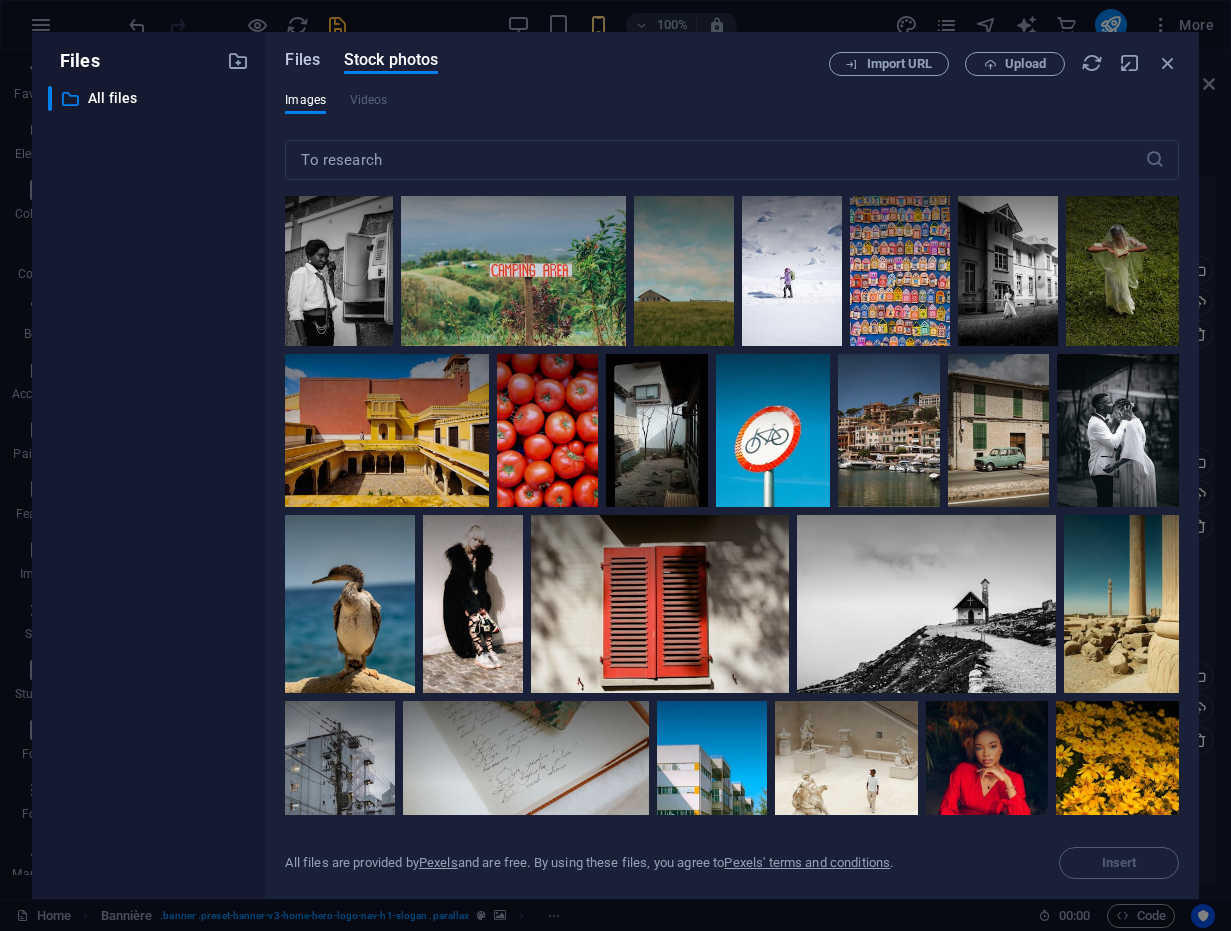 click on "Files" at bounding box center [302, 59] 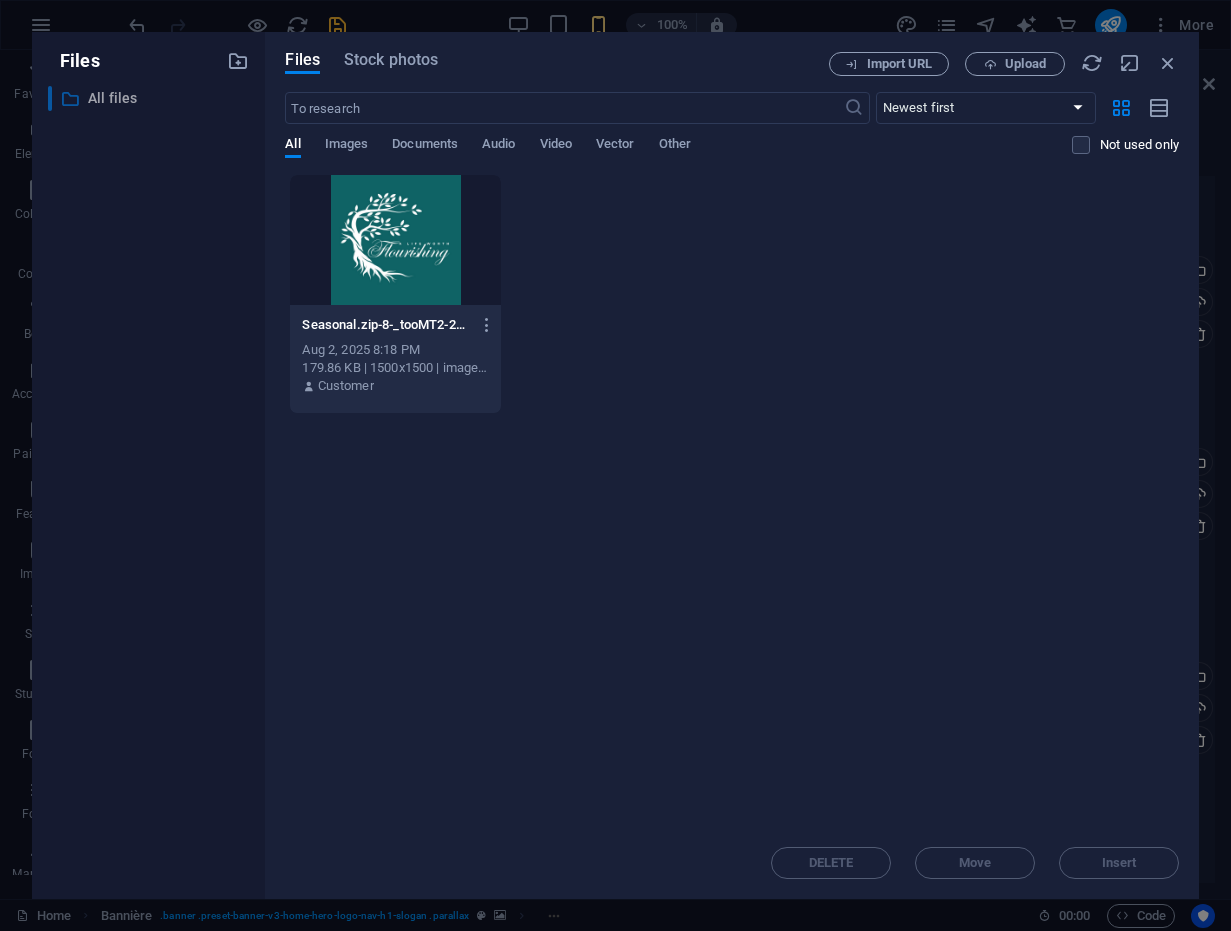 click on "All files" at bounding box center [112, 98] 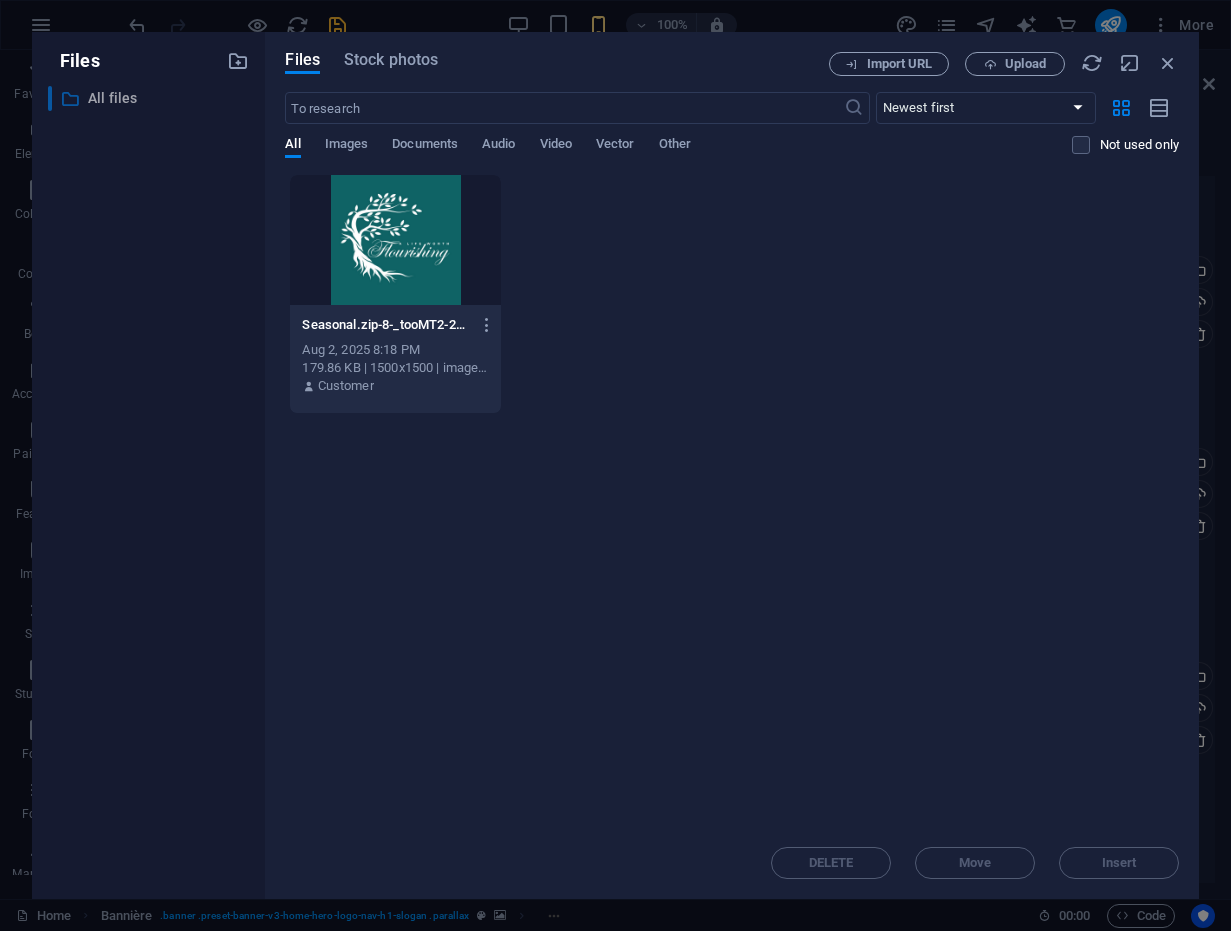 click on "All files" at bounding box center [112, 98] 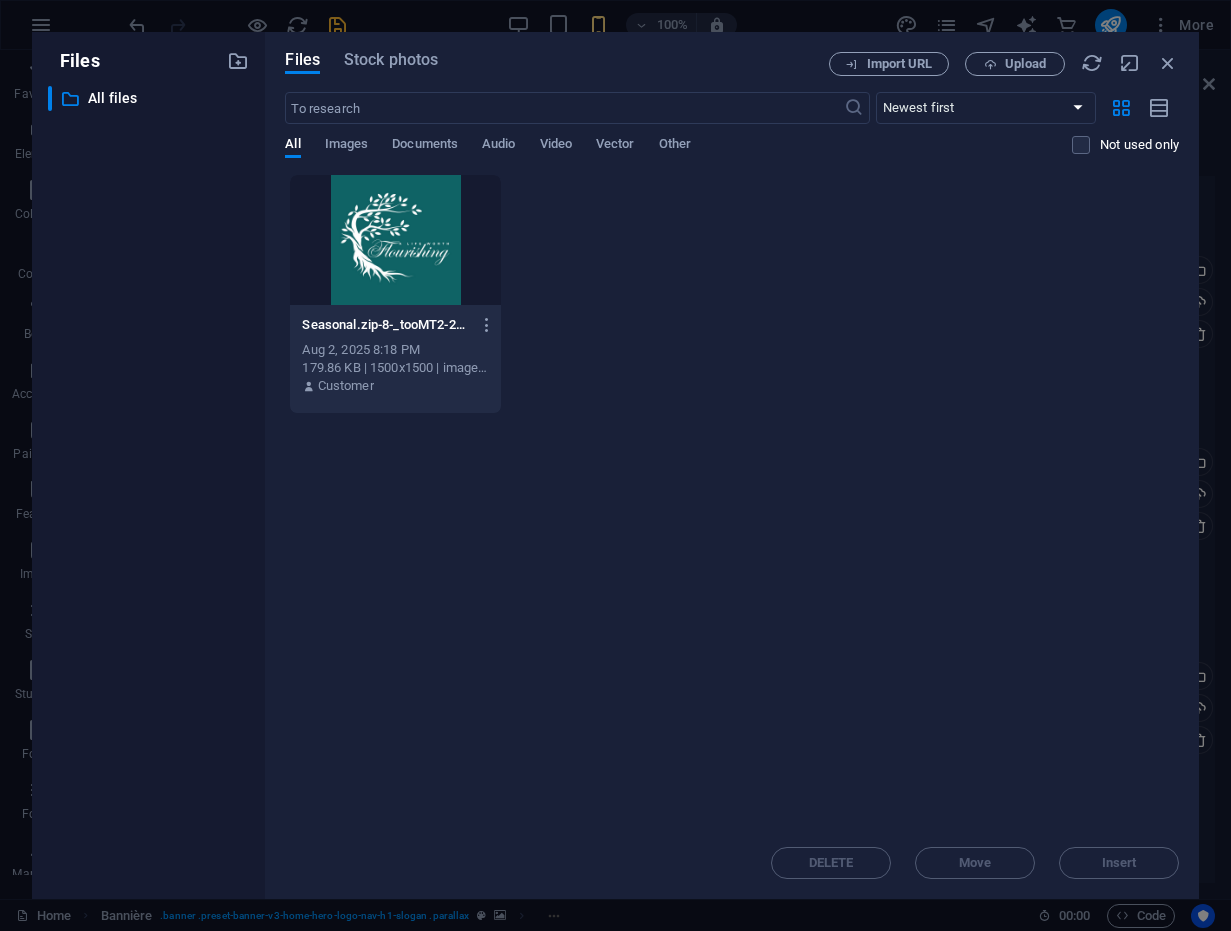 click at bounding box center (395, 240) 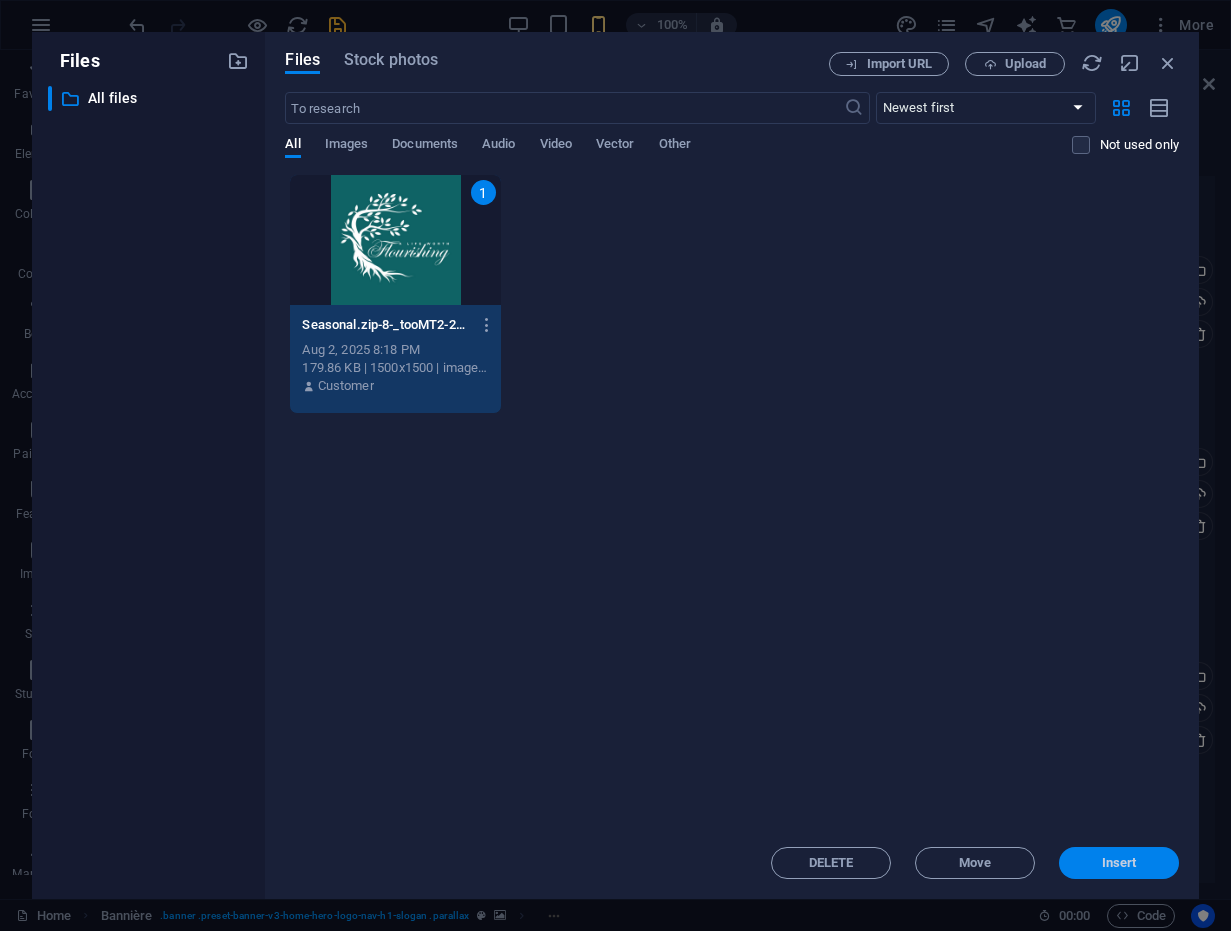 click on "Insert" at bounding box center [1119, 863] 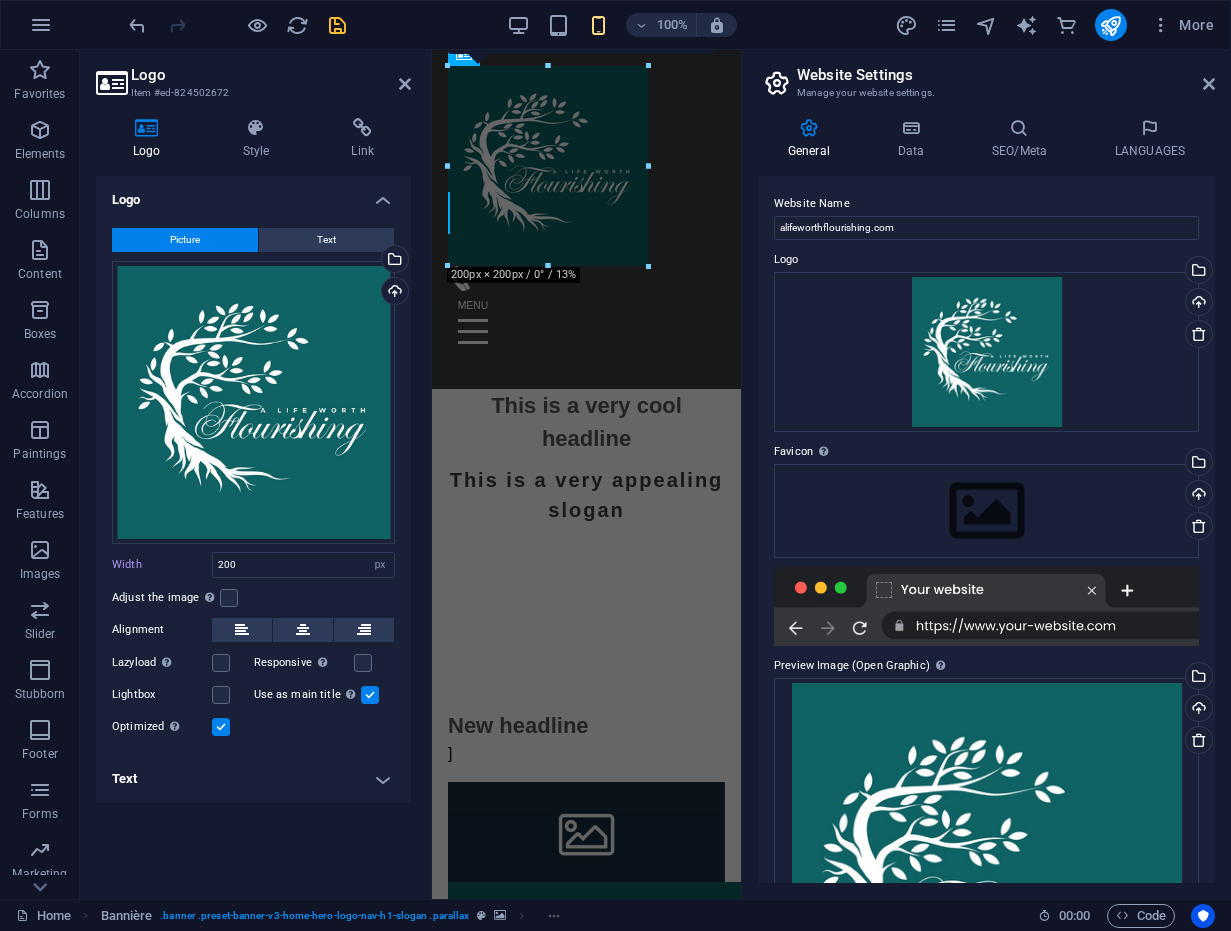 scroll, scrollTop: 579, scrollLeft: 0, axis: vertical 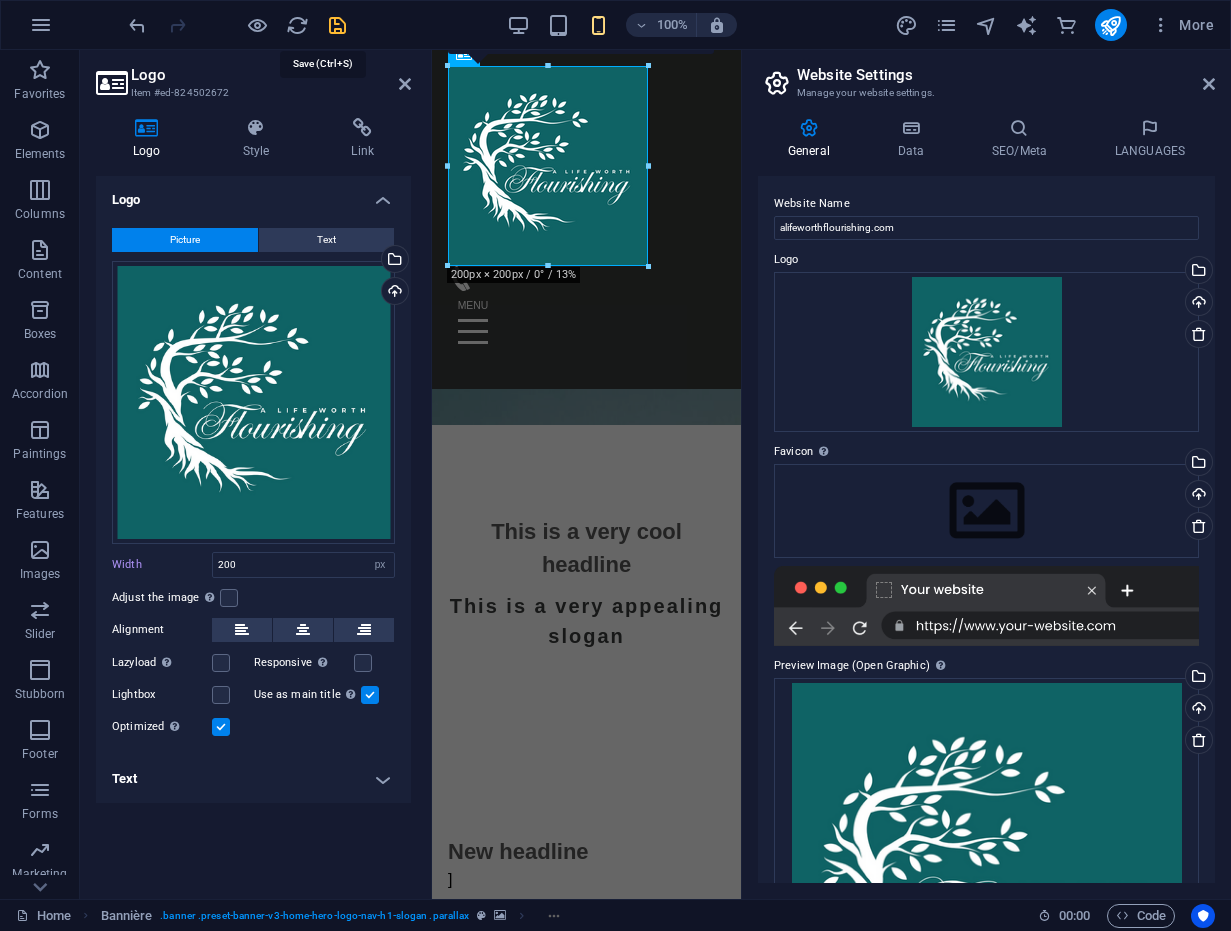 click at bounding box center [337, 25] 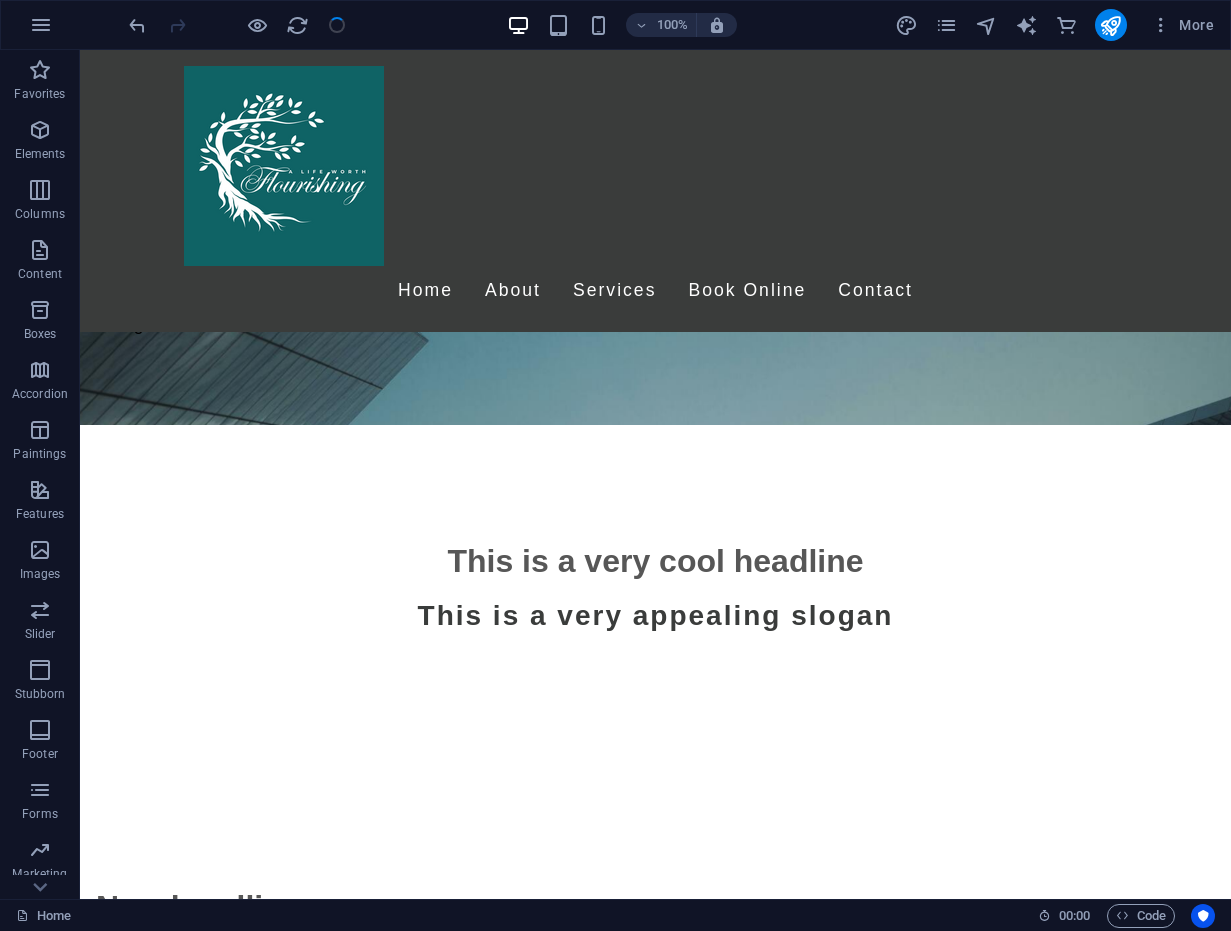 scroll, scrollTop: 592, scrollLeft: 0, axis: vertical 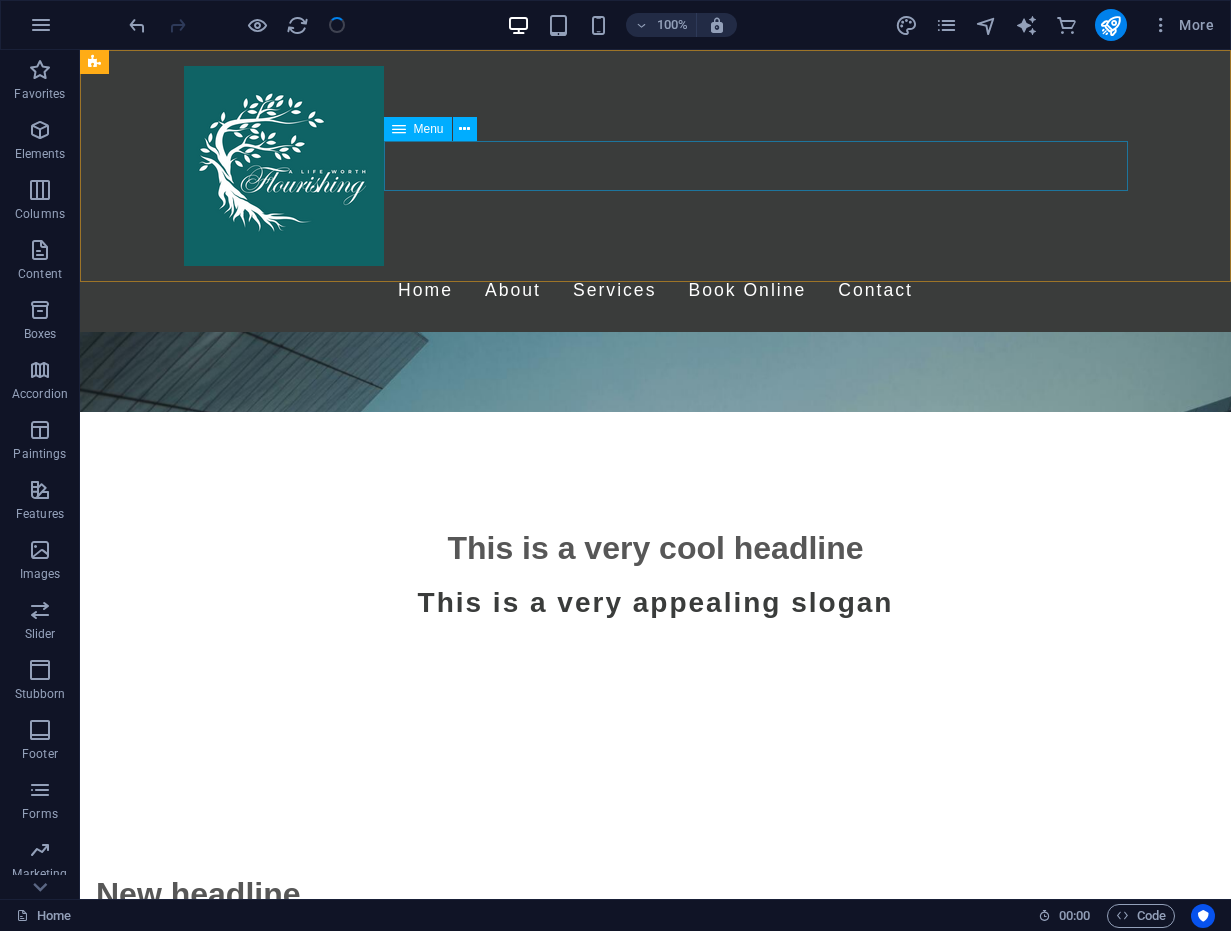 click on "Home About Services Book Online Contact" at bounding box center [656, 291] 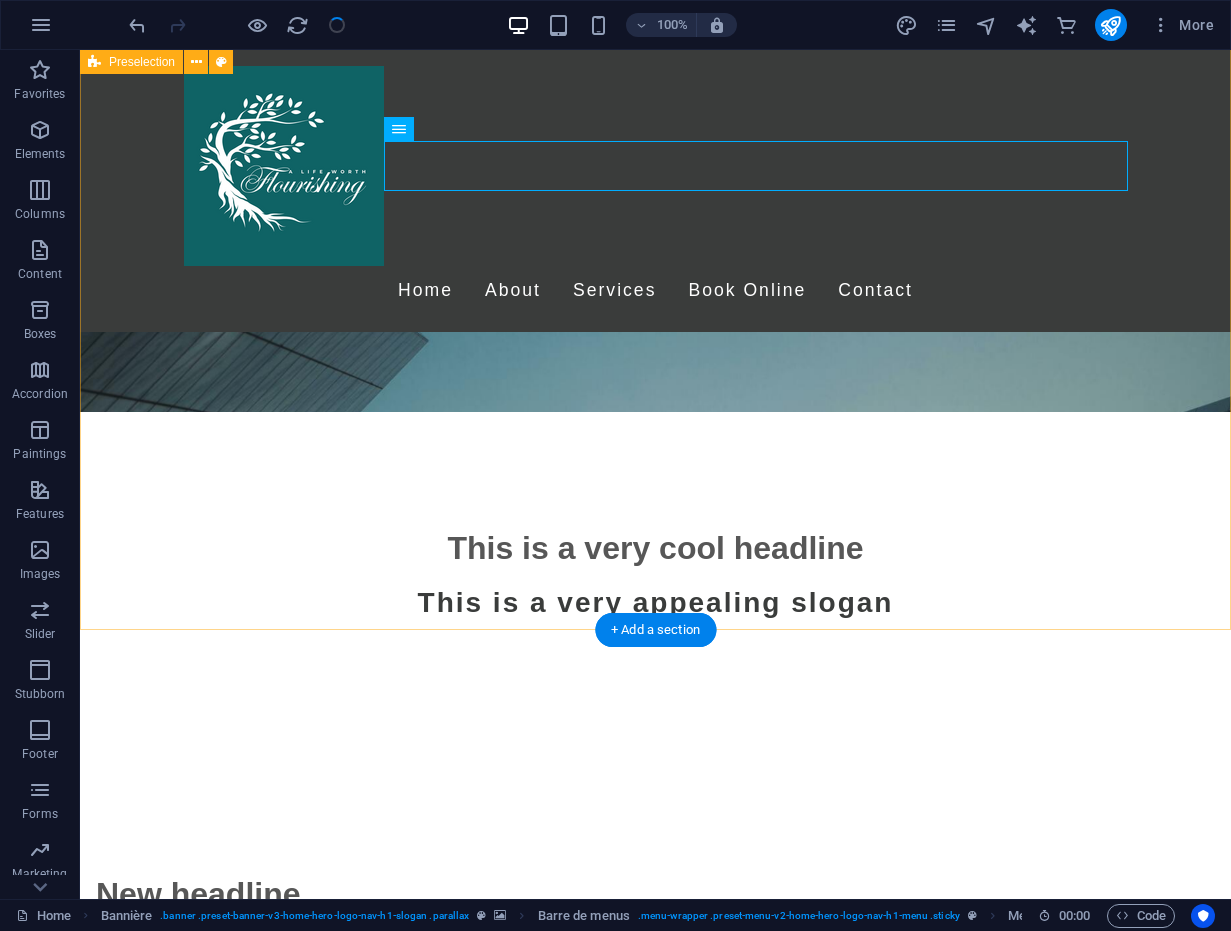click on "New headline ]" at bounding box center [655, 1717] 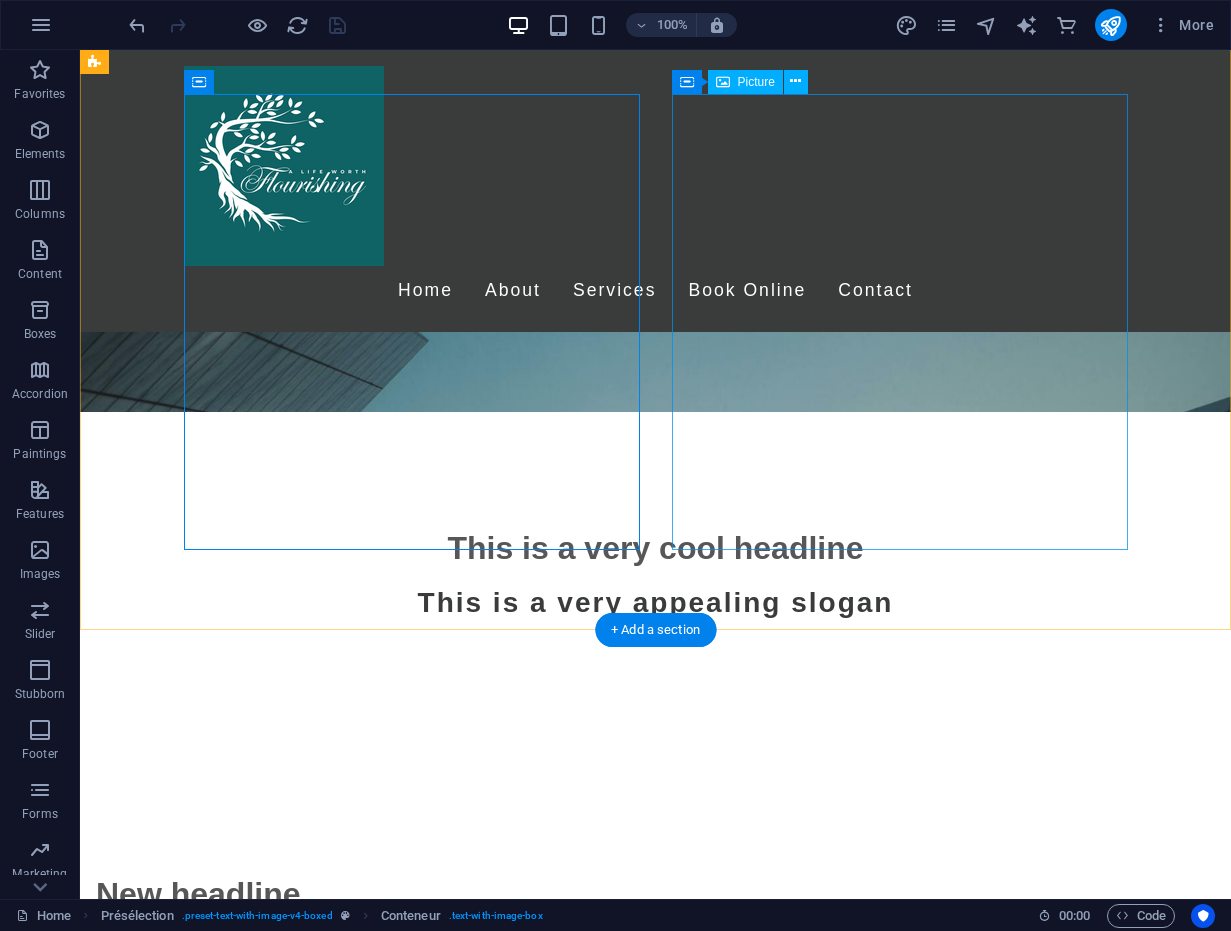 click at bounding box center (568, 1989) 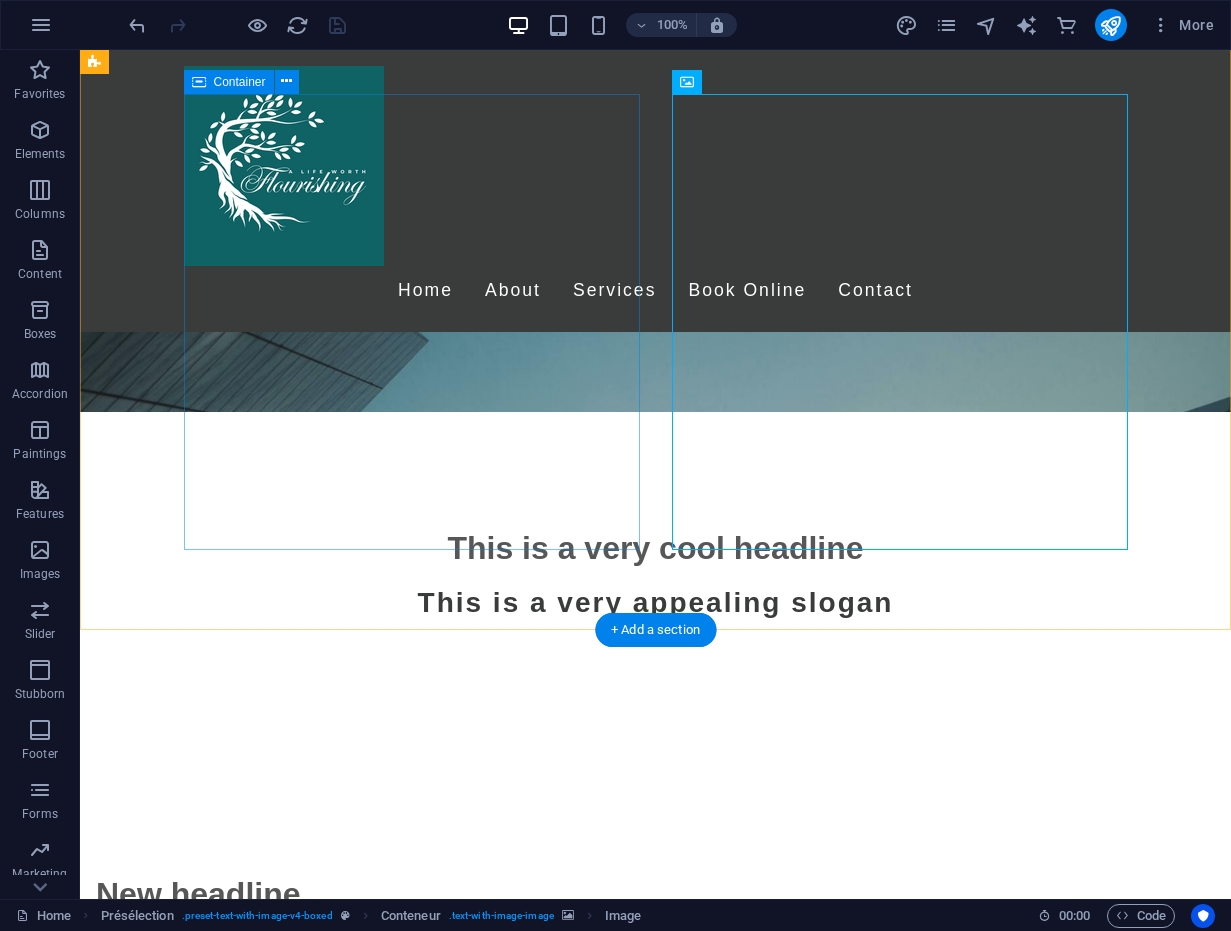 click on "New headline ]" at bounding box center (568, 906) 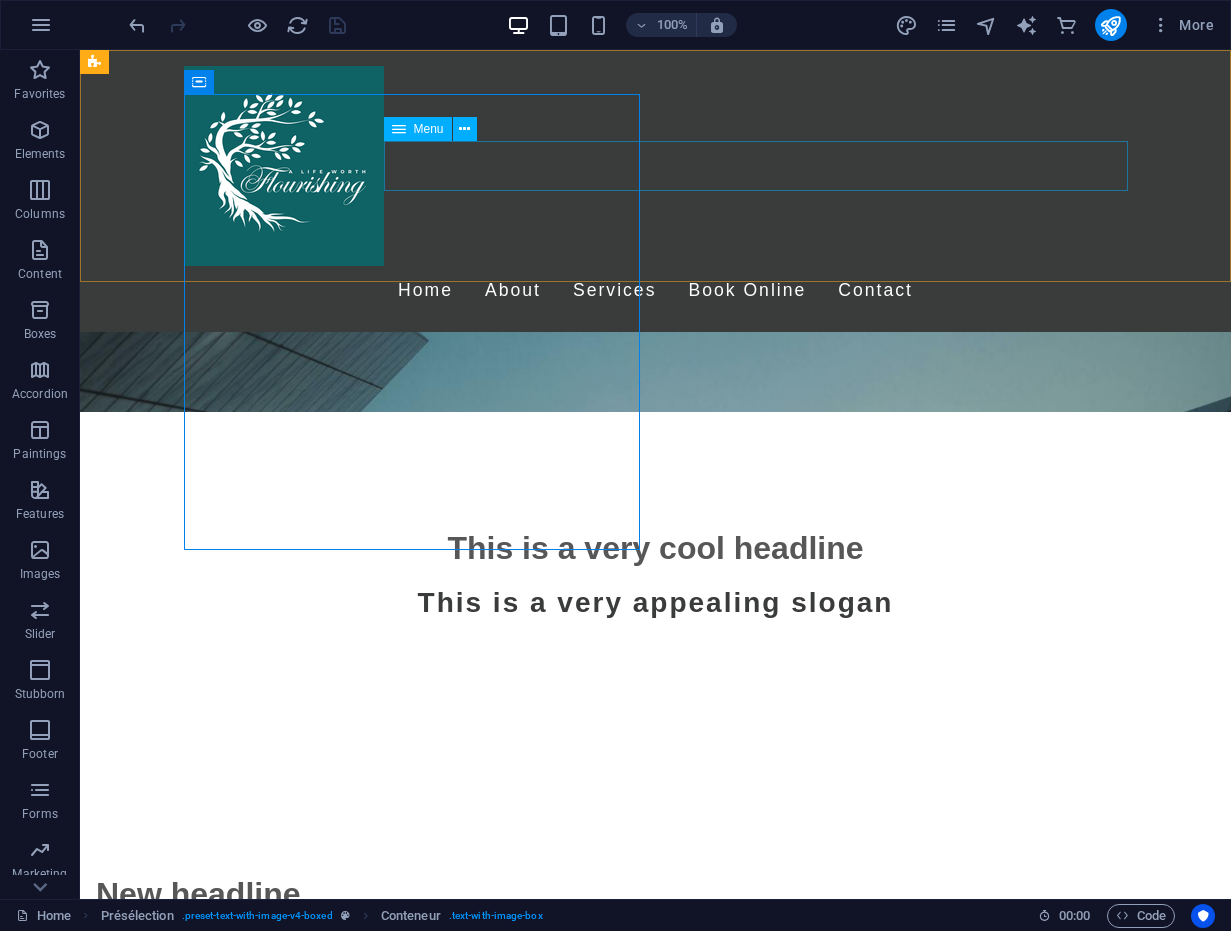 click on "Home About Services Book Online Contact" at bounding box center [656, 291] 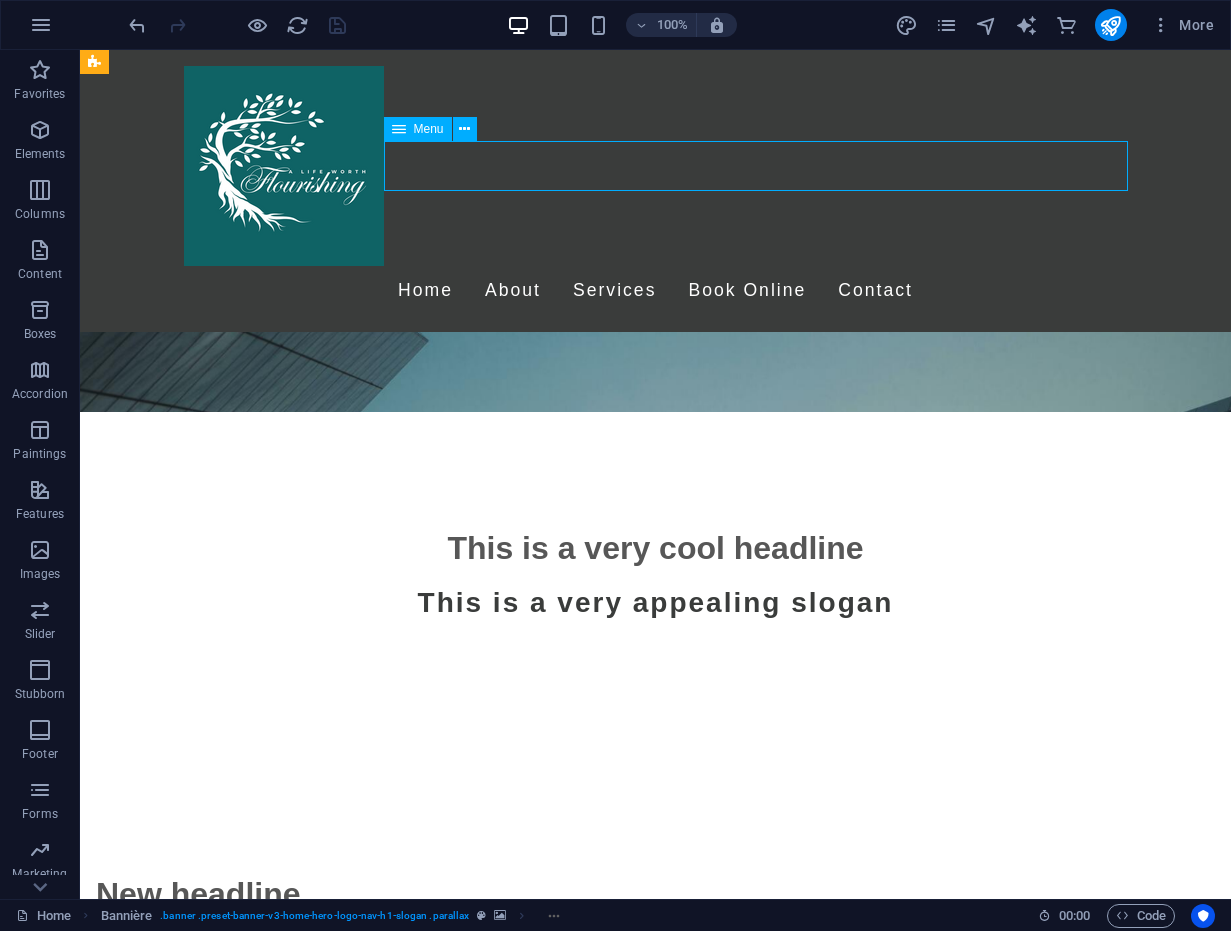 click on "Home About Services Book Online Contact" at bounding box center (656, 291) 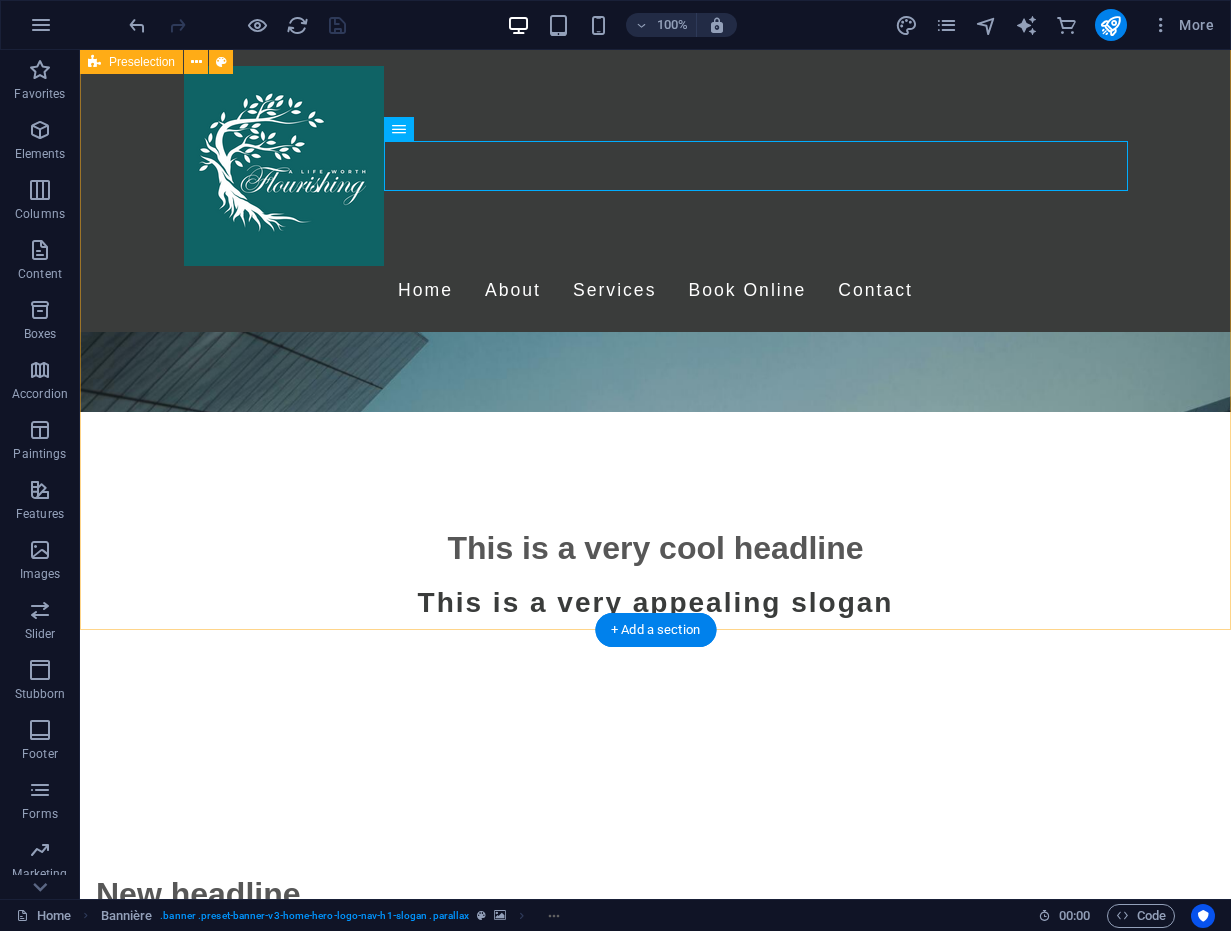 click on "New headline ]" at bounding box center [655, 1717] 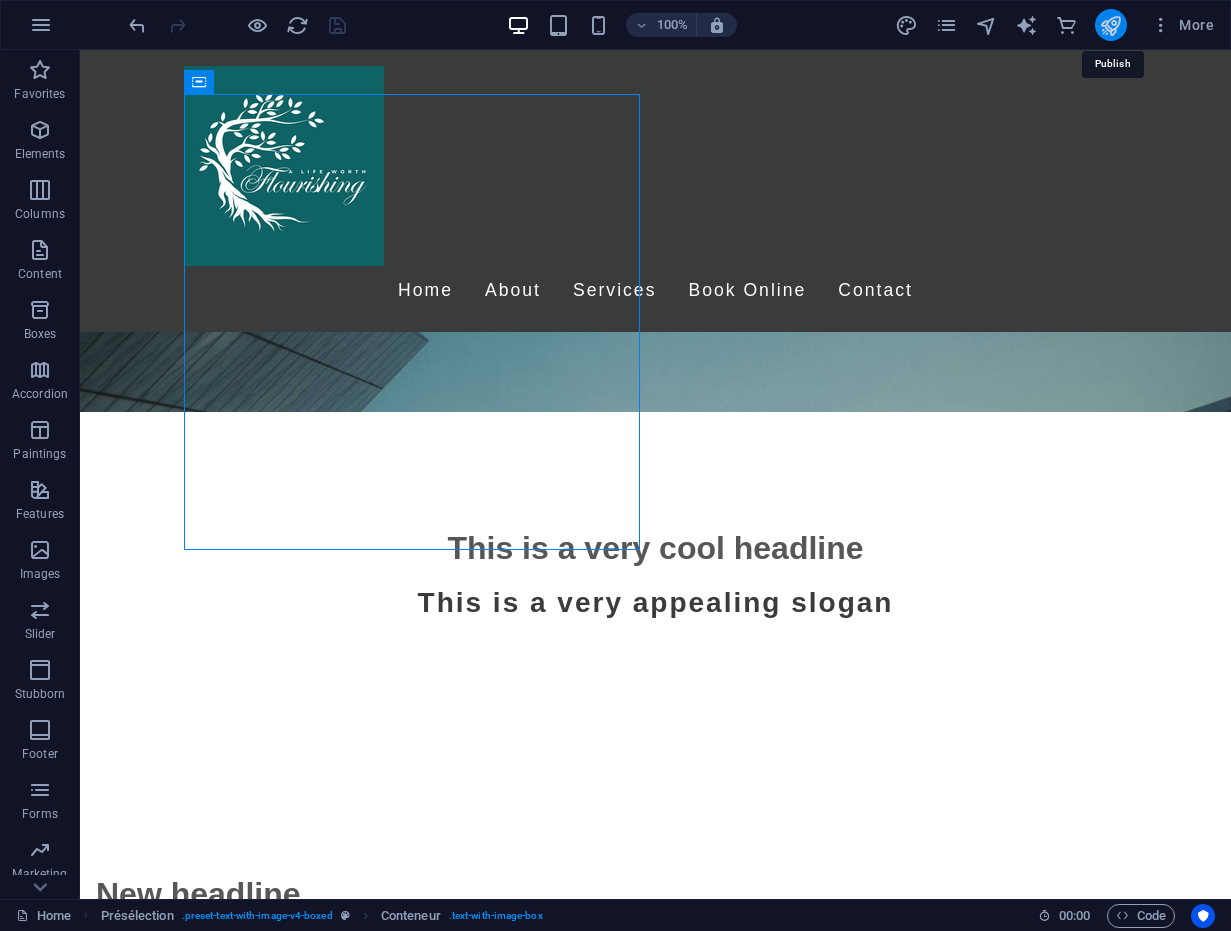 click at bounding box center [1110, 25] 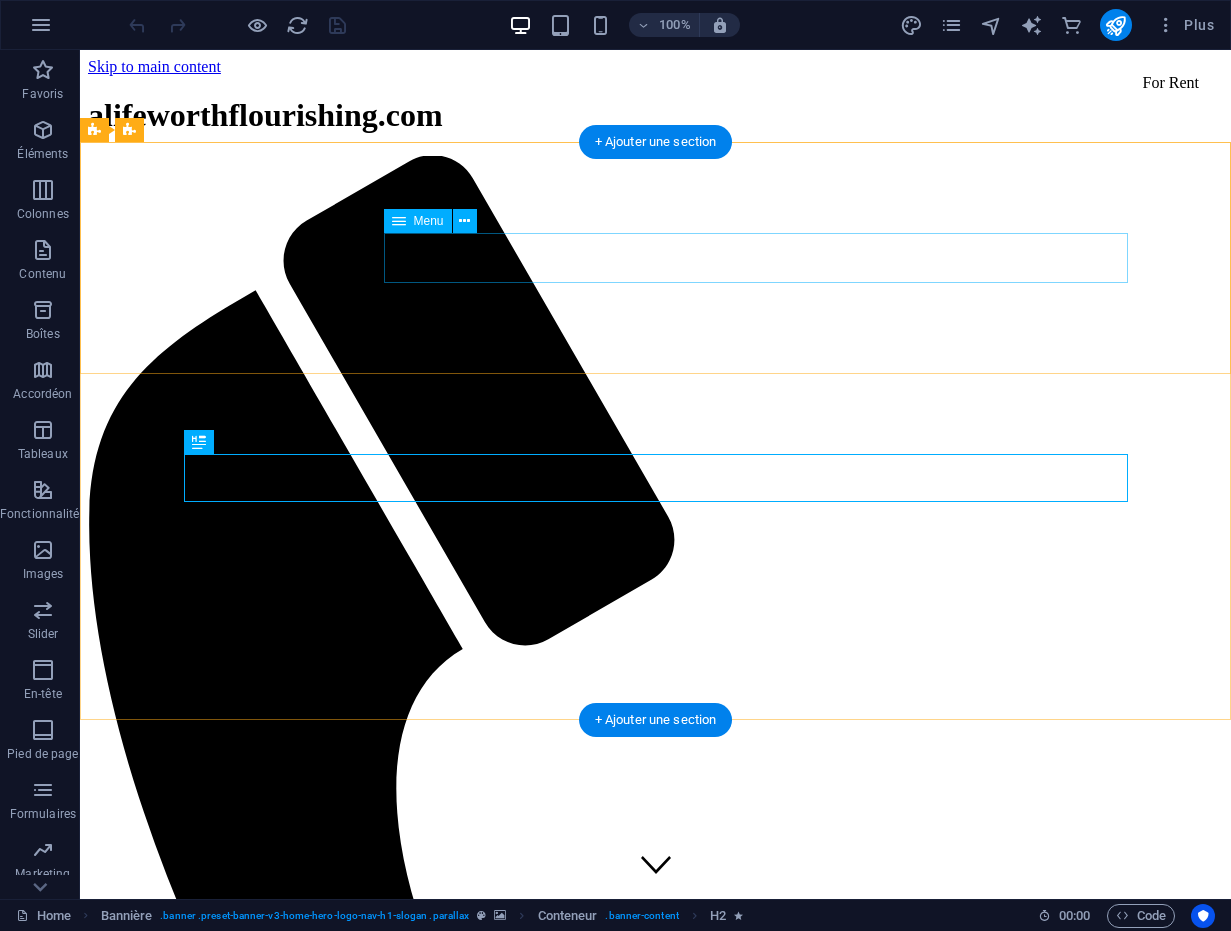 scroll, scrollTop: 0, scrollLeft: 0, axis: both 